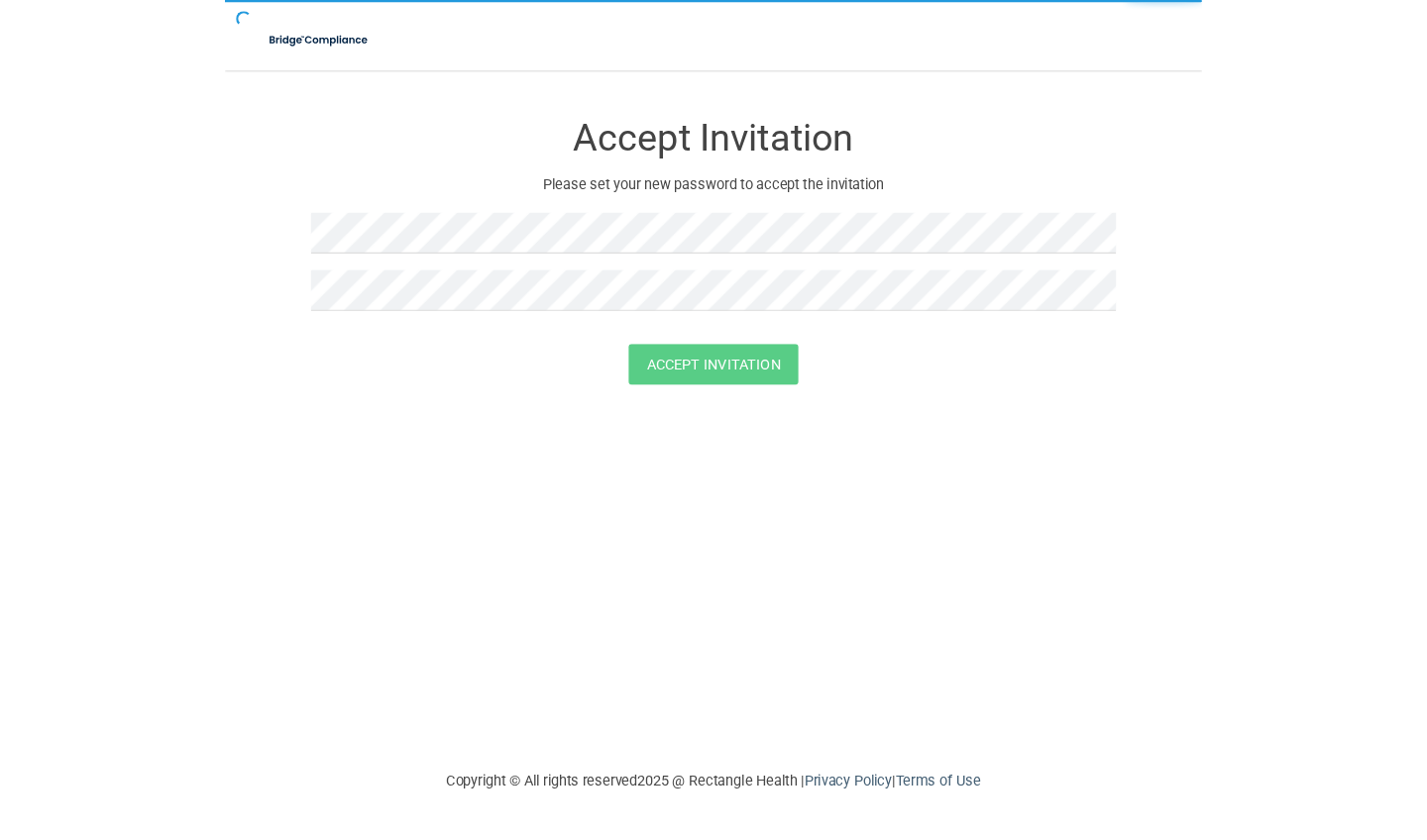 scroll, scrollTop: 0, scrollLeft: 0, axis: both 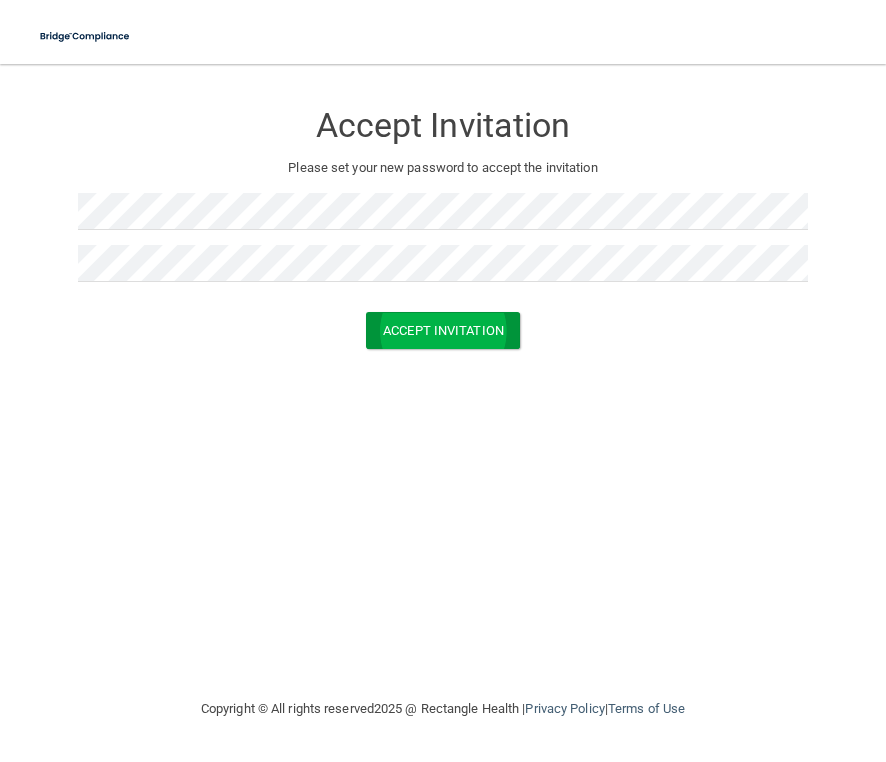 click on "Accept Invitation" at bounding box center [443, 330] 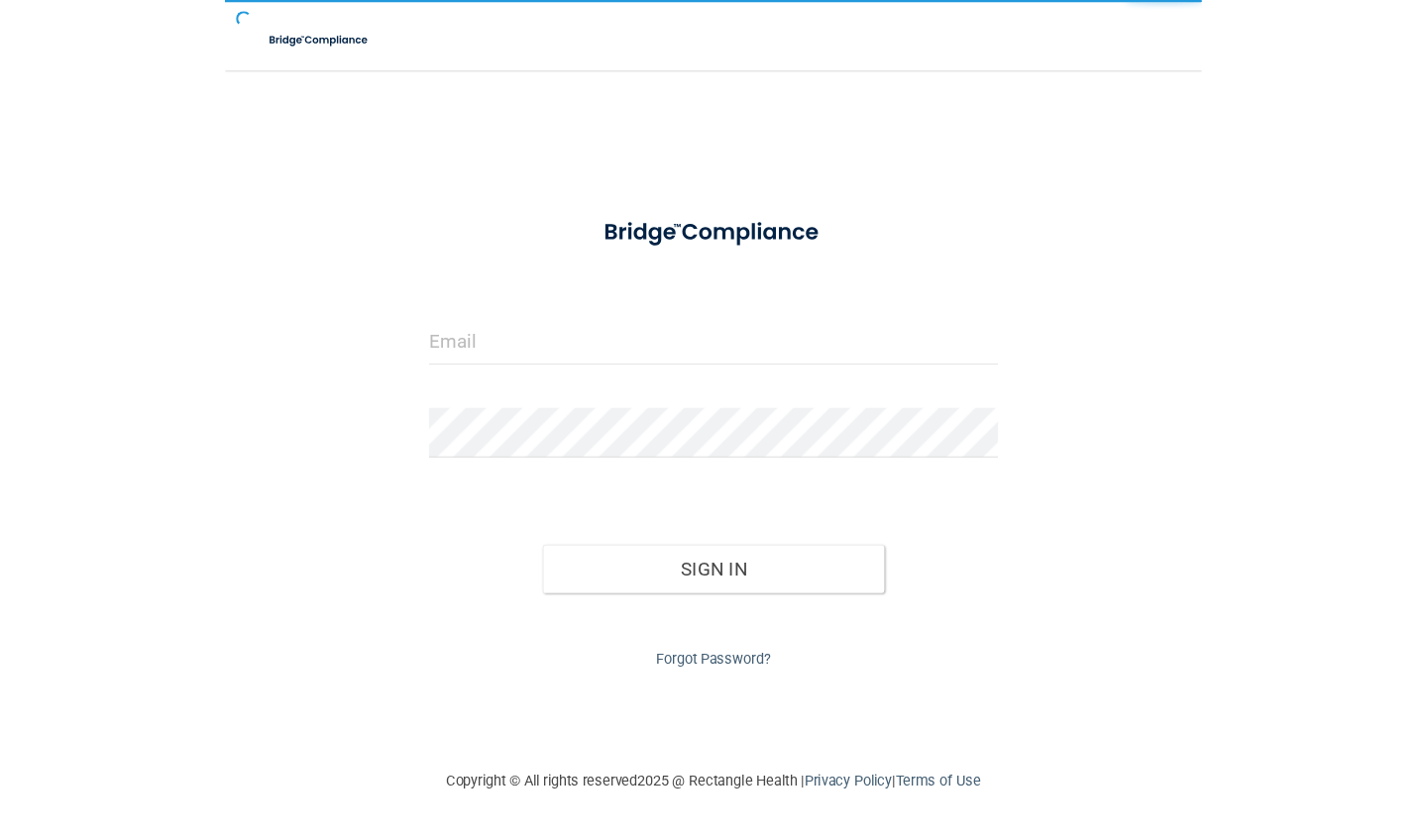 scroll, scrollTop: 0, scrollLeft: 0, axis: both 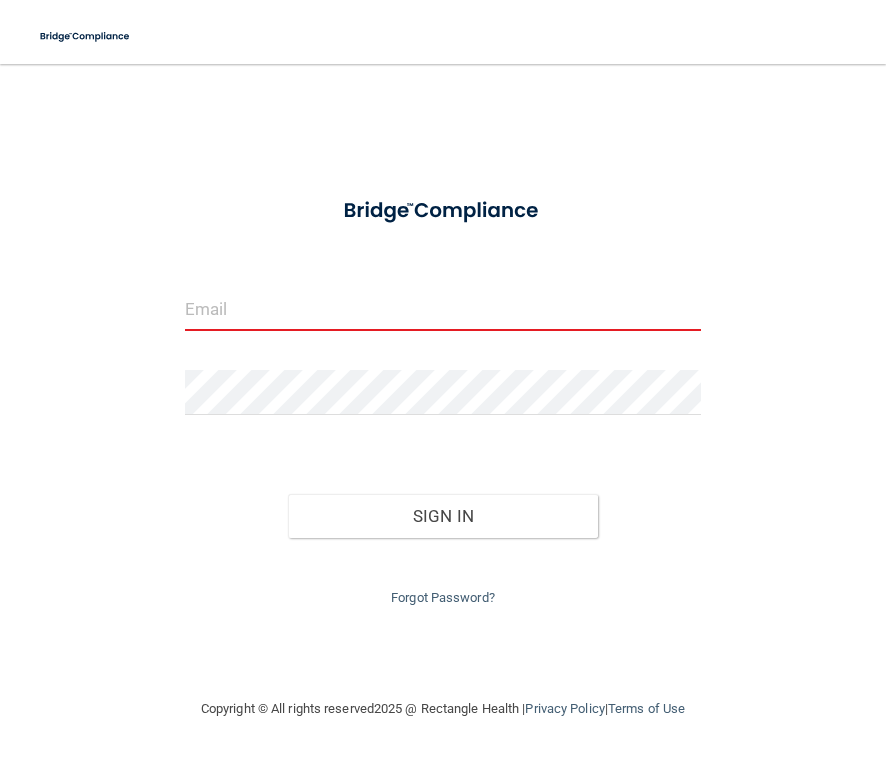 type on "[EMAIL]" 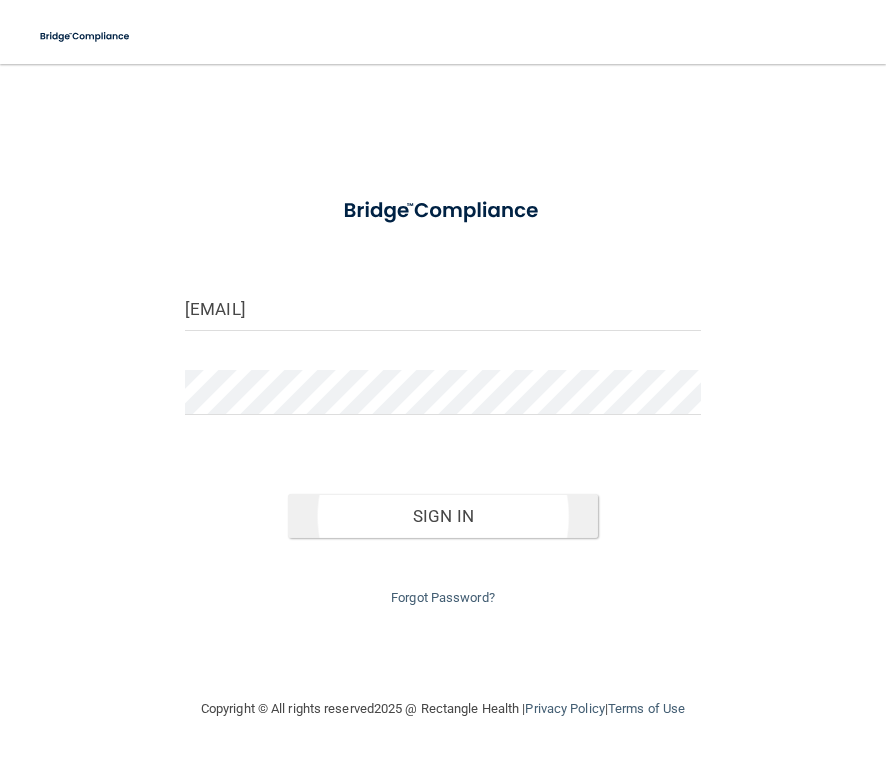 click on "Sign In" at bounding box center (443, 516) 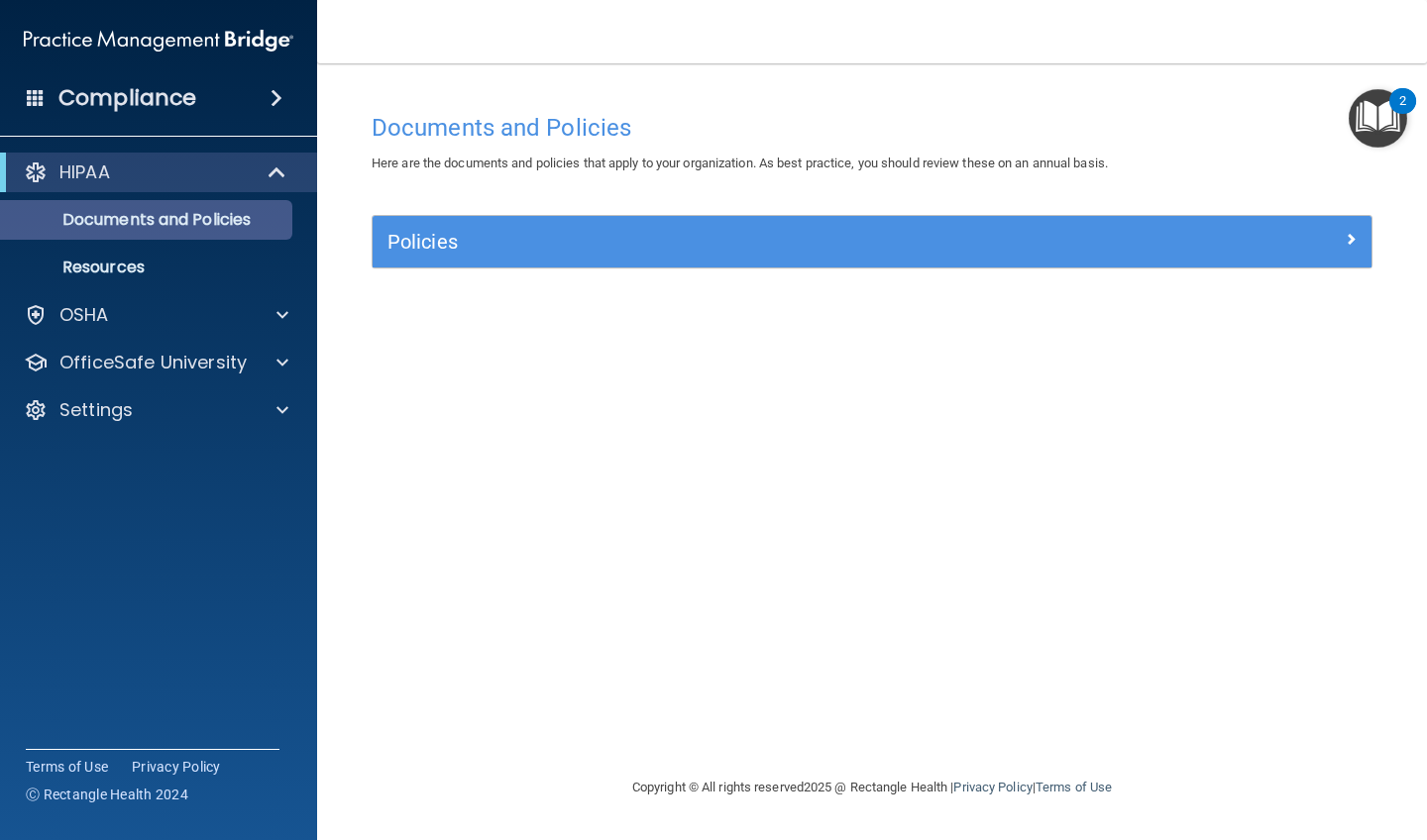 click on "Documents and Policies" at bounding box center [148, 220] 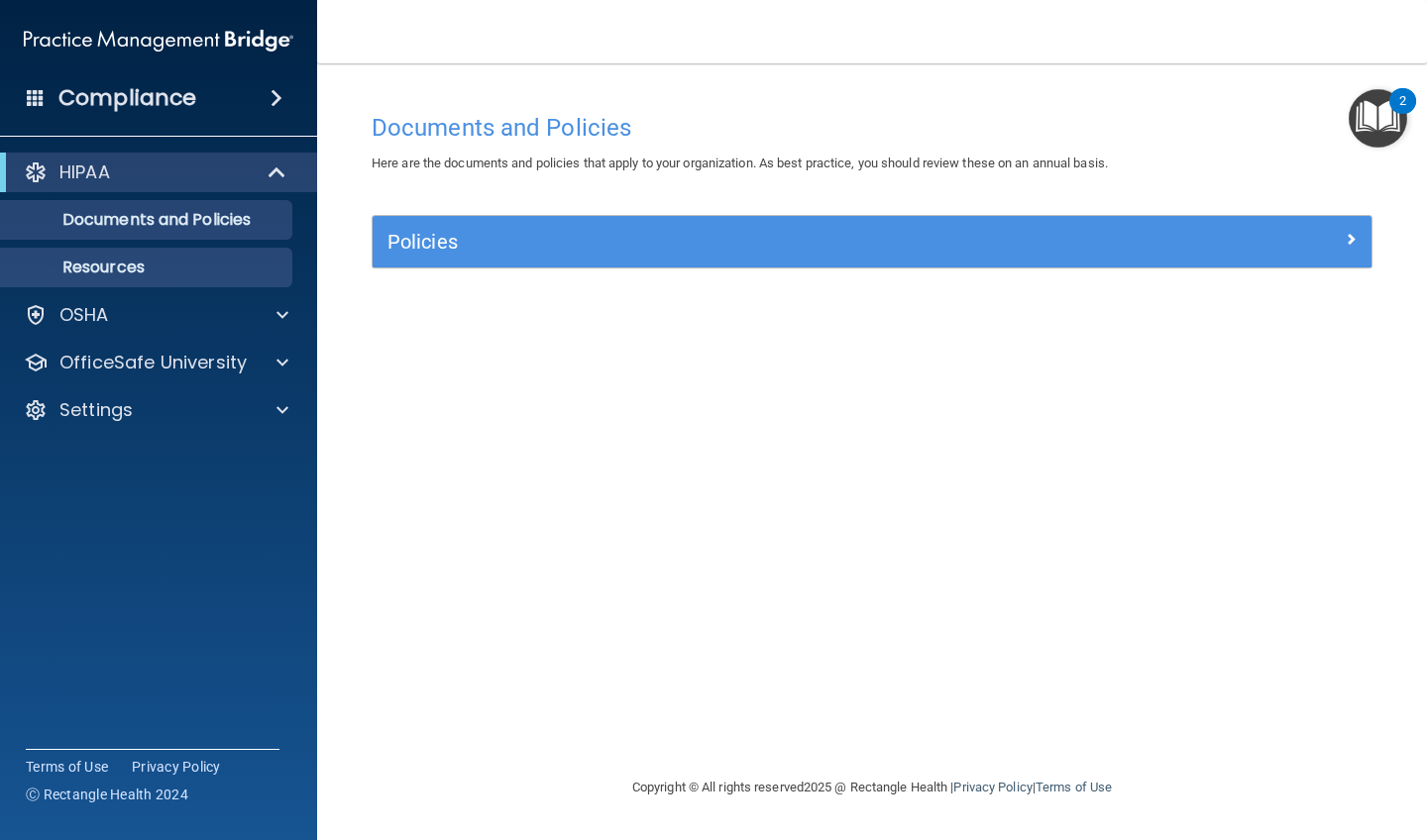 click on "Resources" at bounding box center (148, 267) 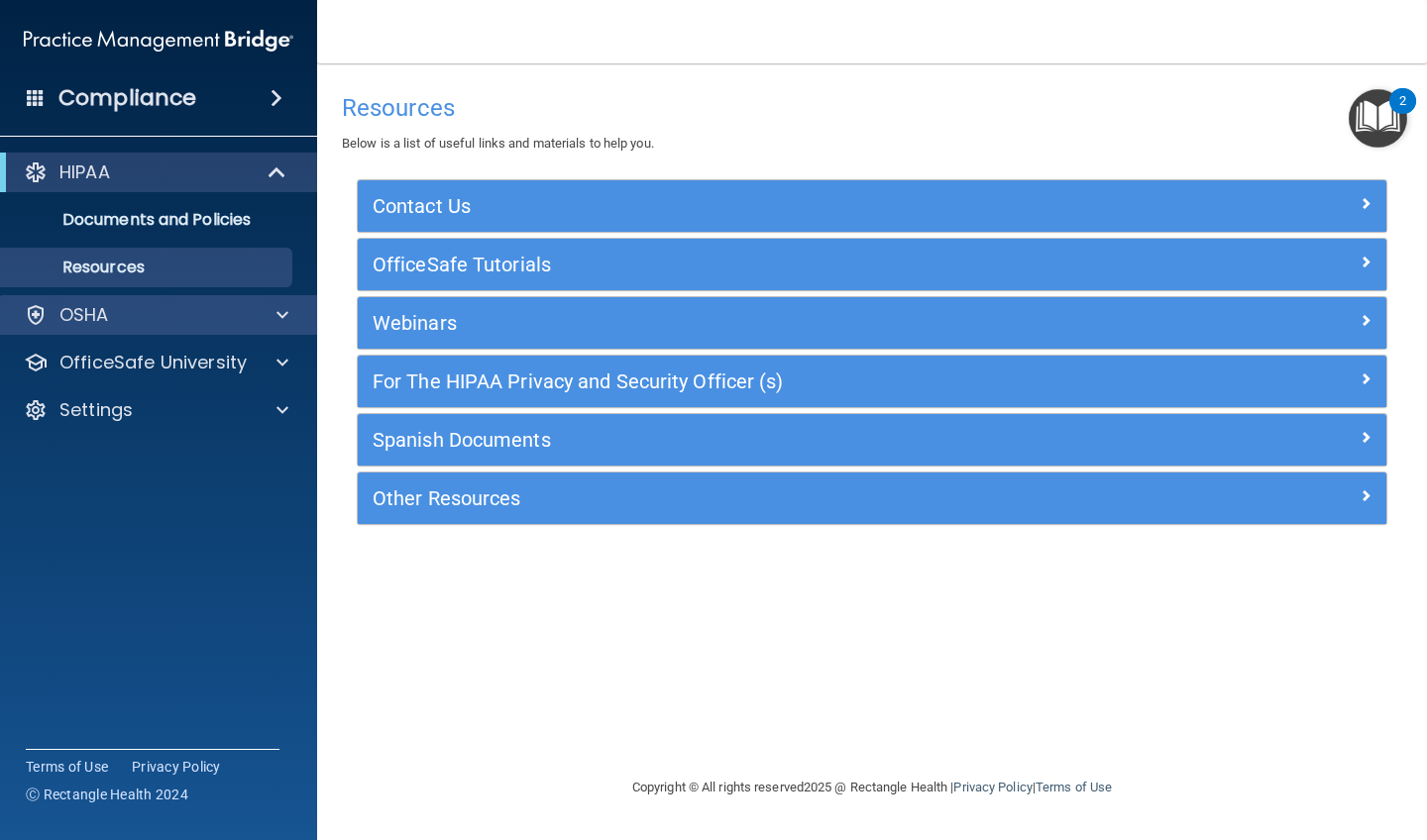 click at bounding box center (282, 315) 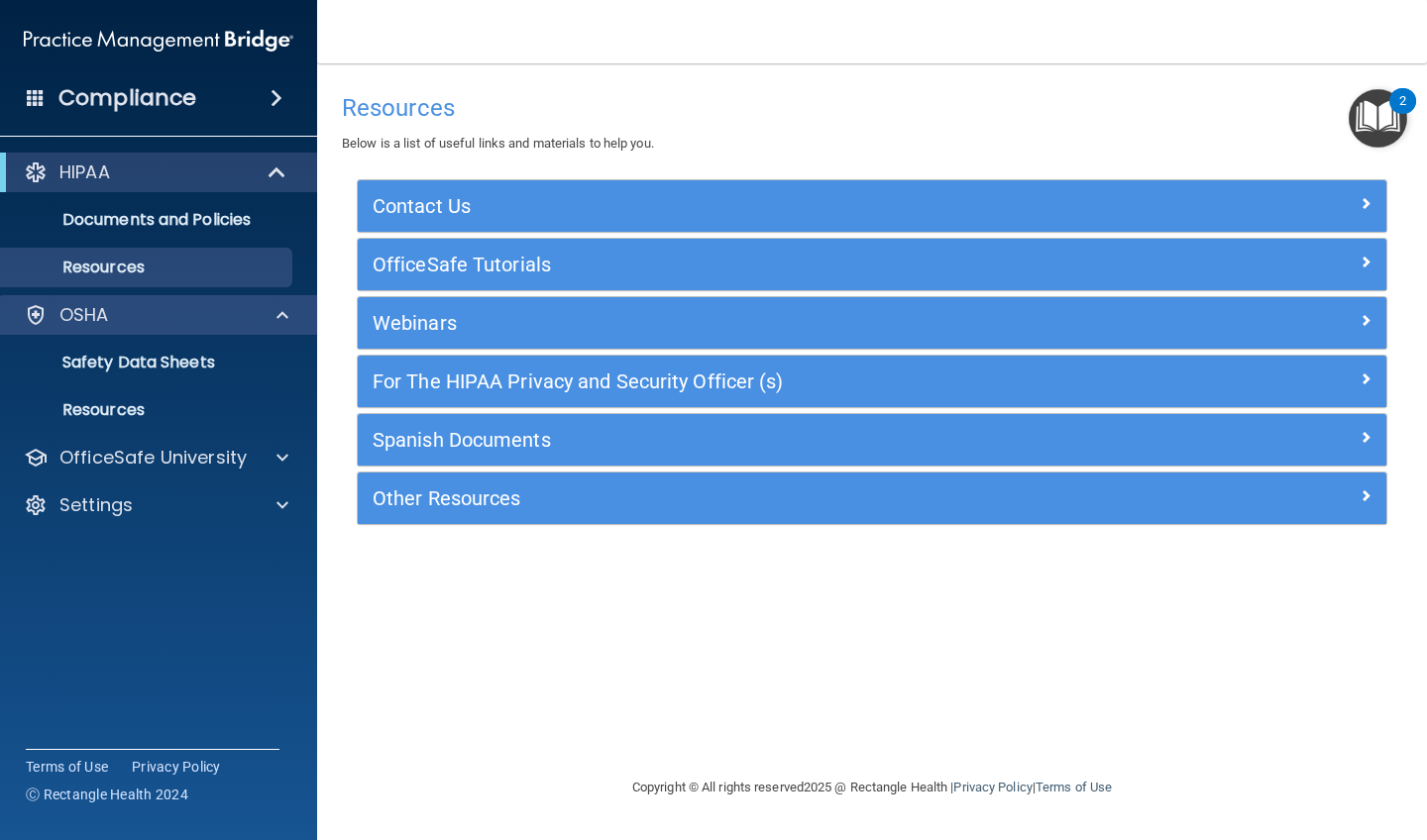 click on "OSHA" at bounding box center (132, 315) 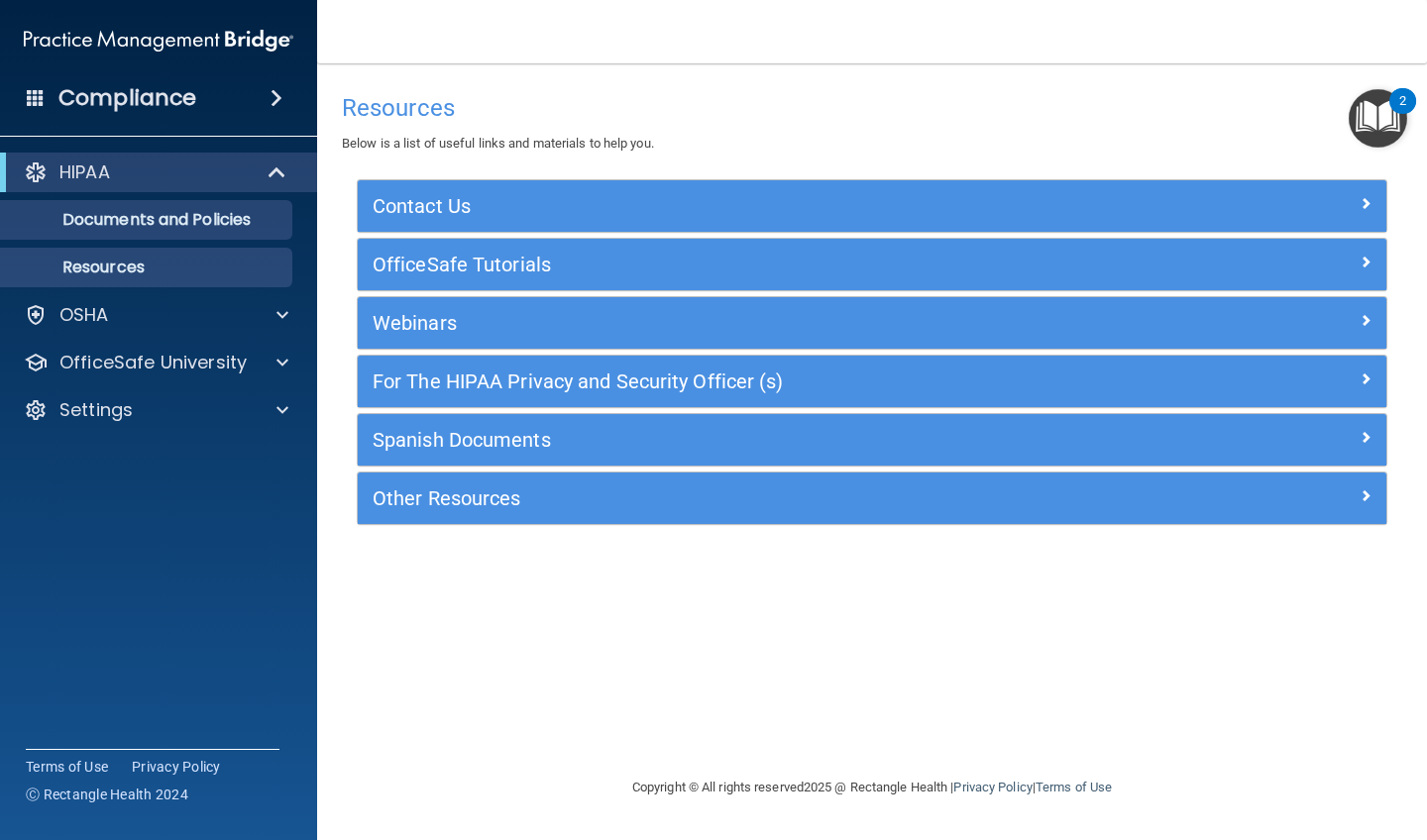 click on "Documents and Policies" at bounding box center (148, 220) 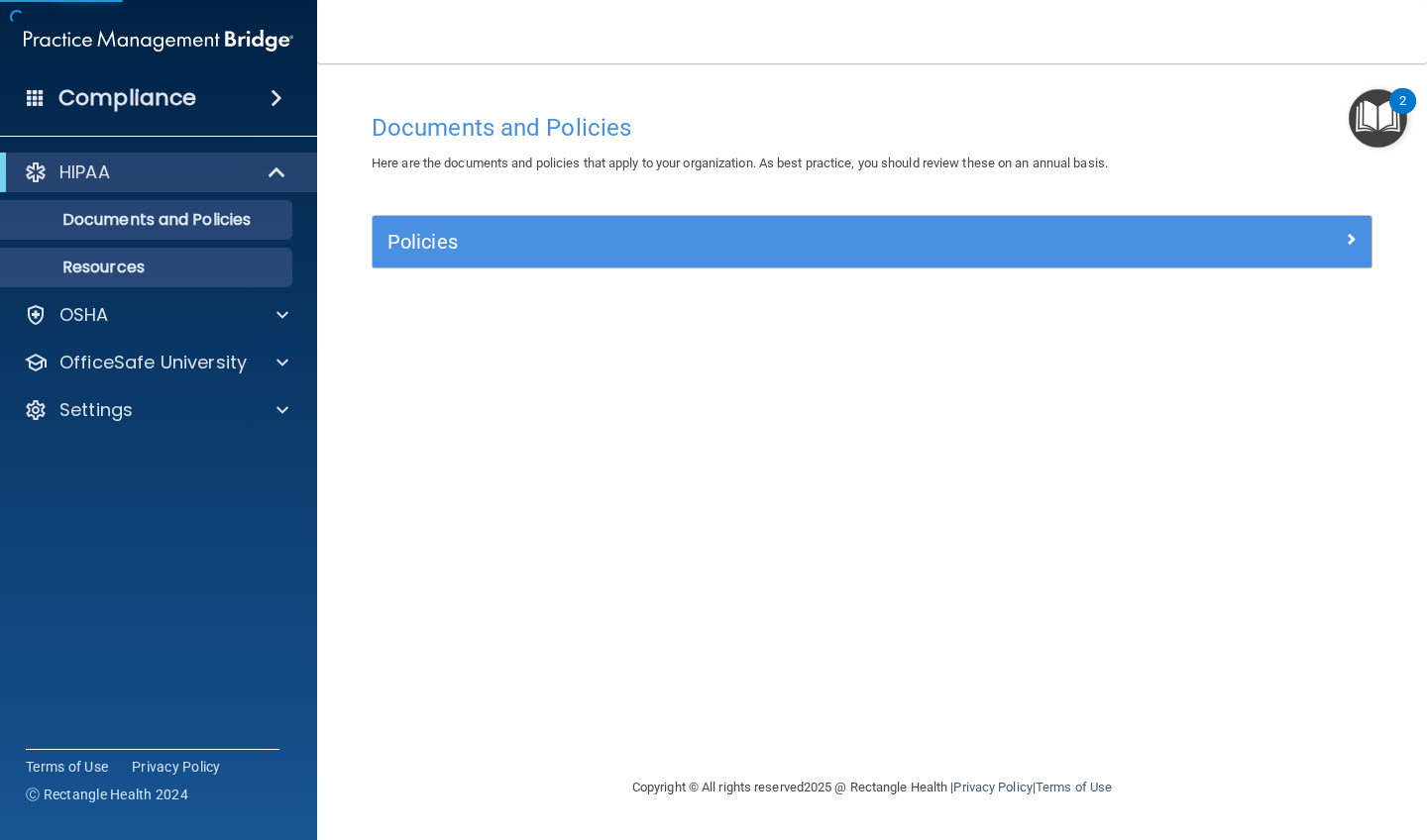 click on "Resources" at bounding box center [148, 267] 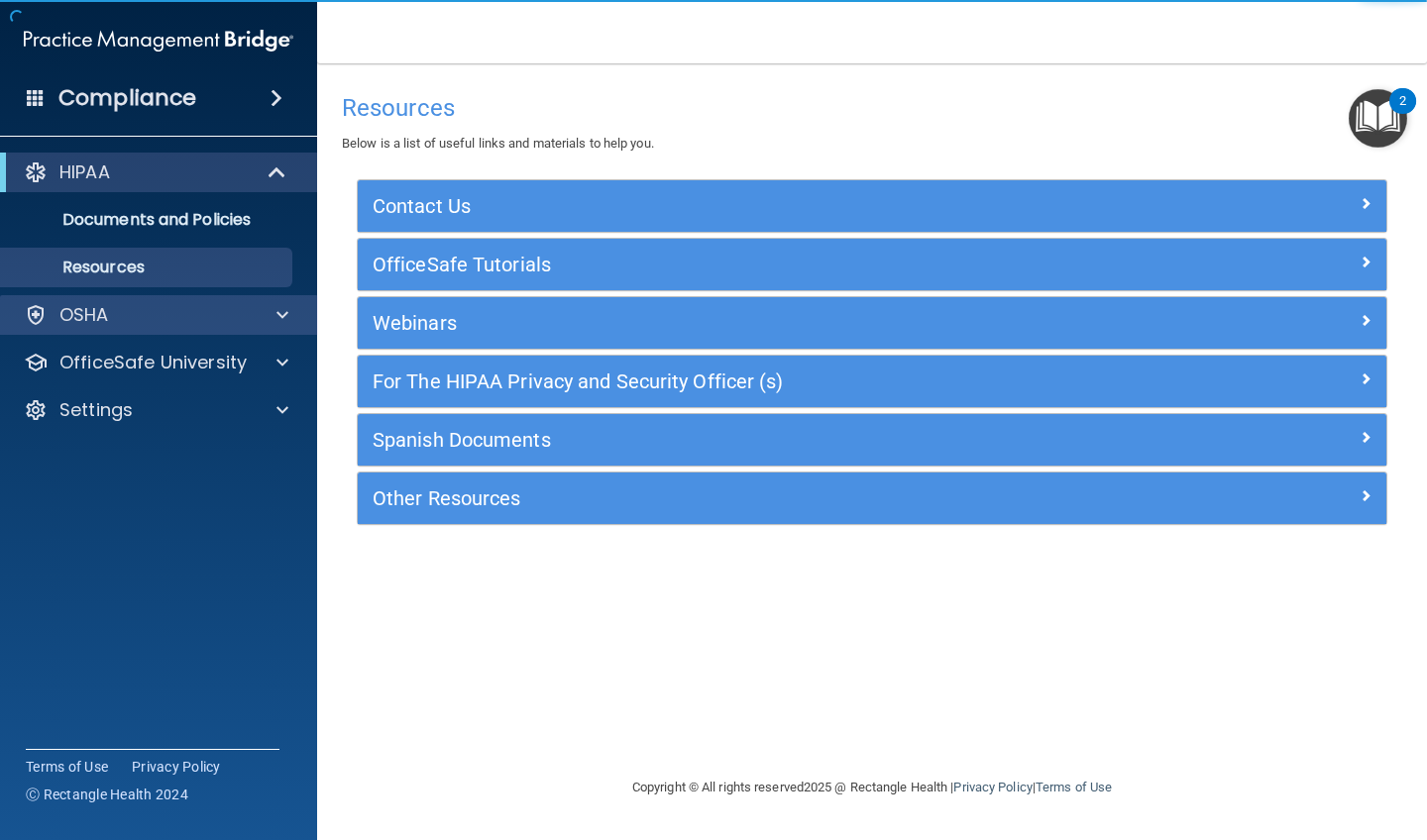 click on "OSHA" at bounding box center (159, 315) 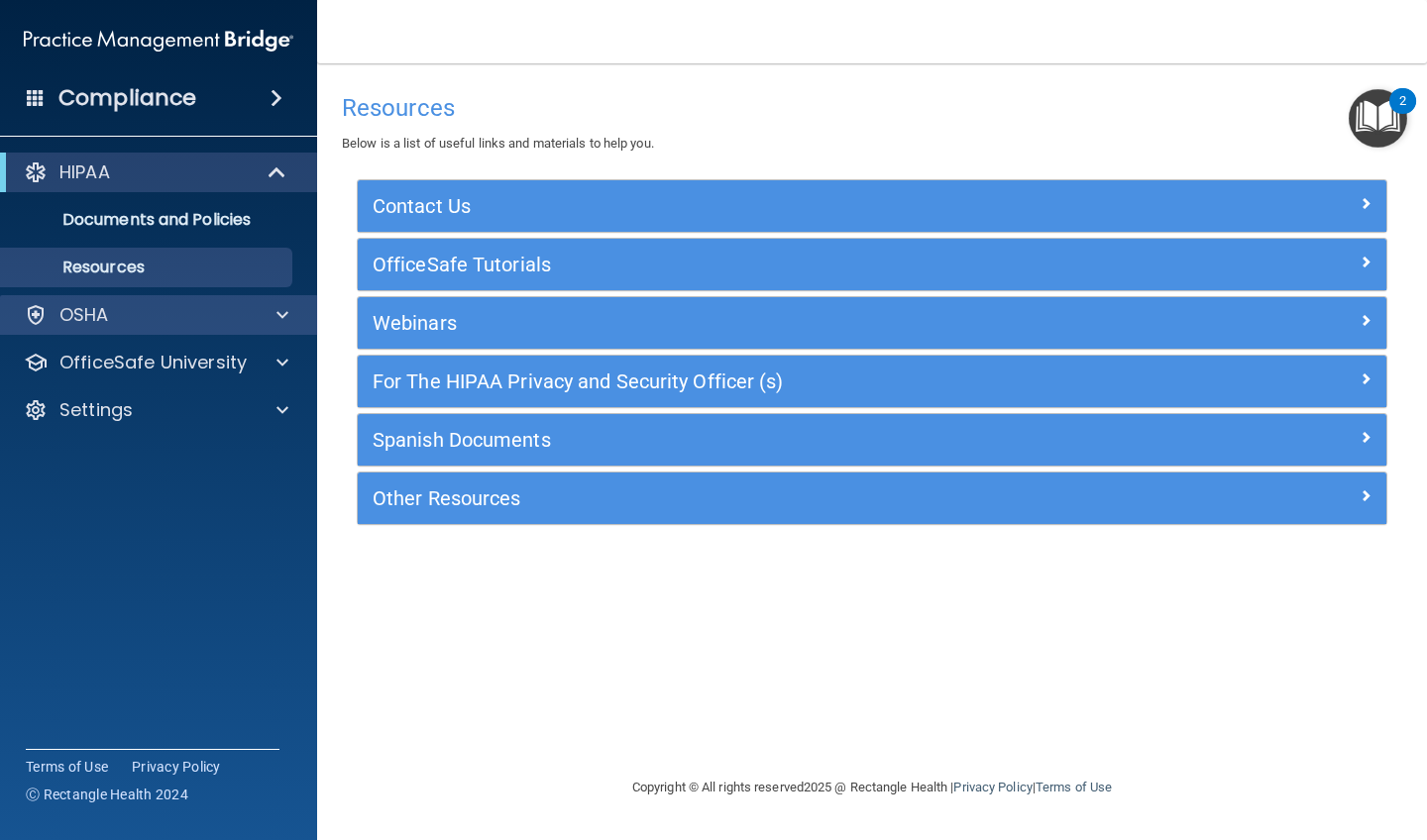 click at bounding box center [282, 315] 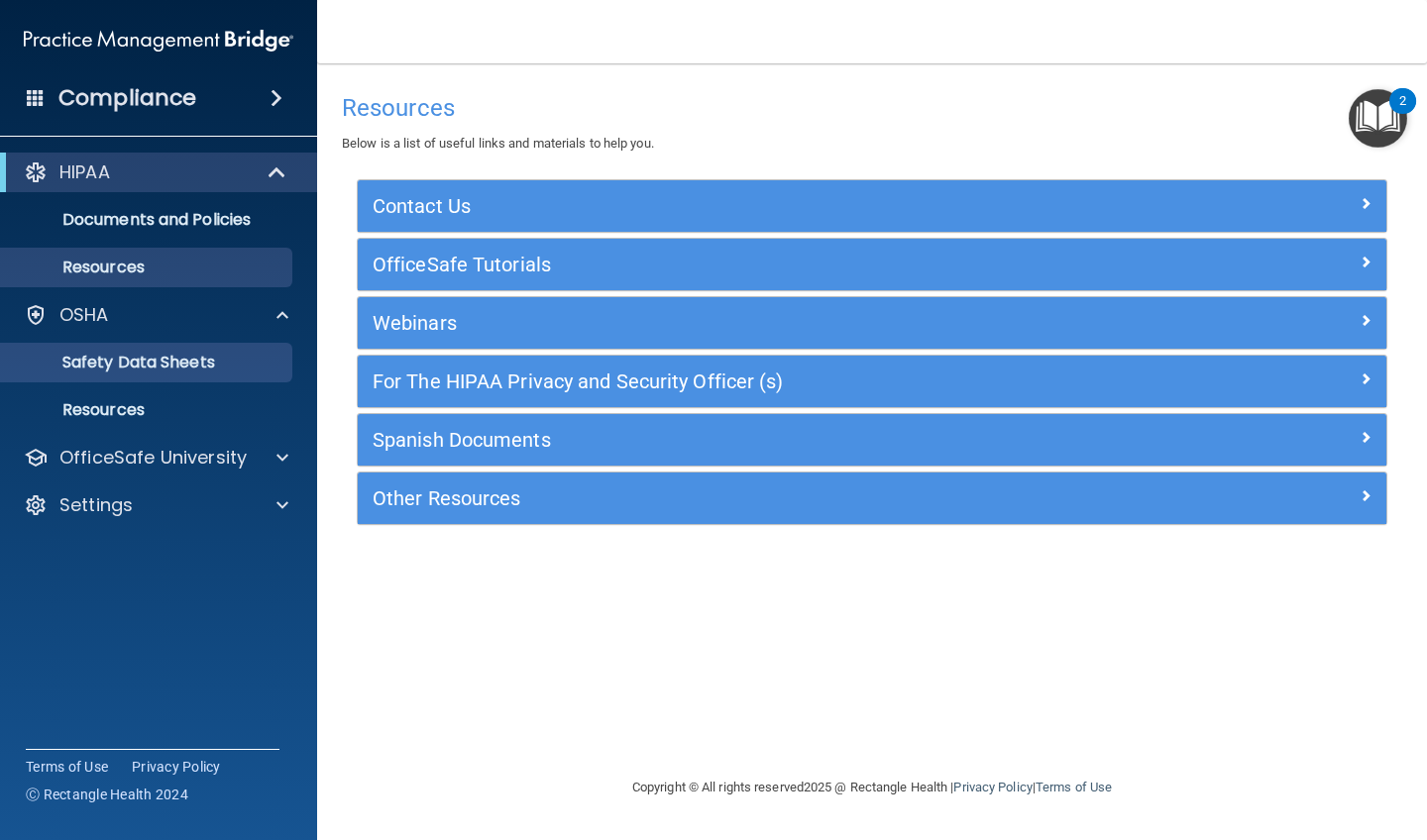click on "Safety Data Sheets" at bounding box center (136, 363) 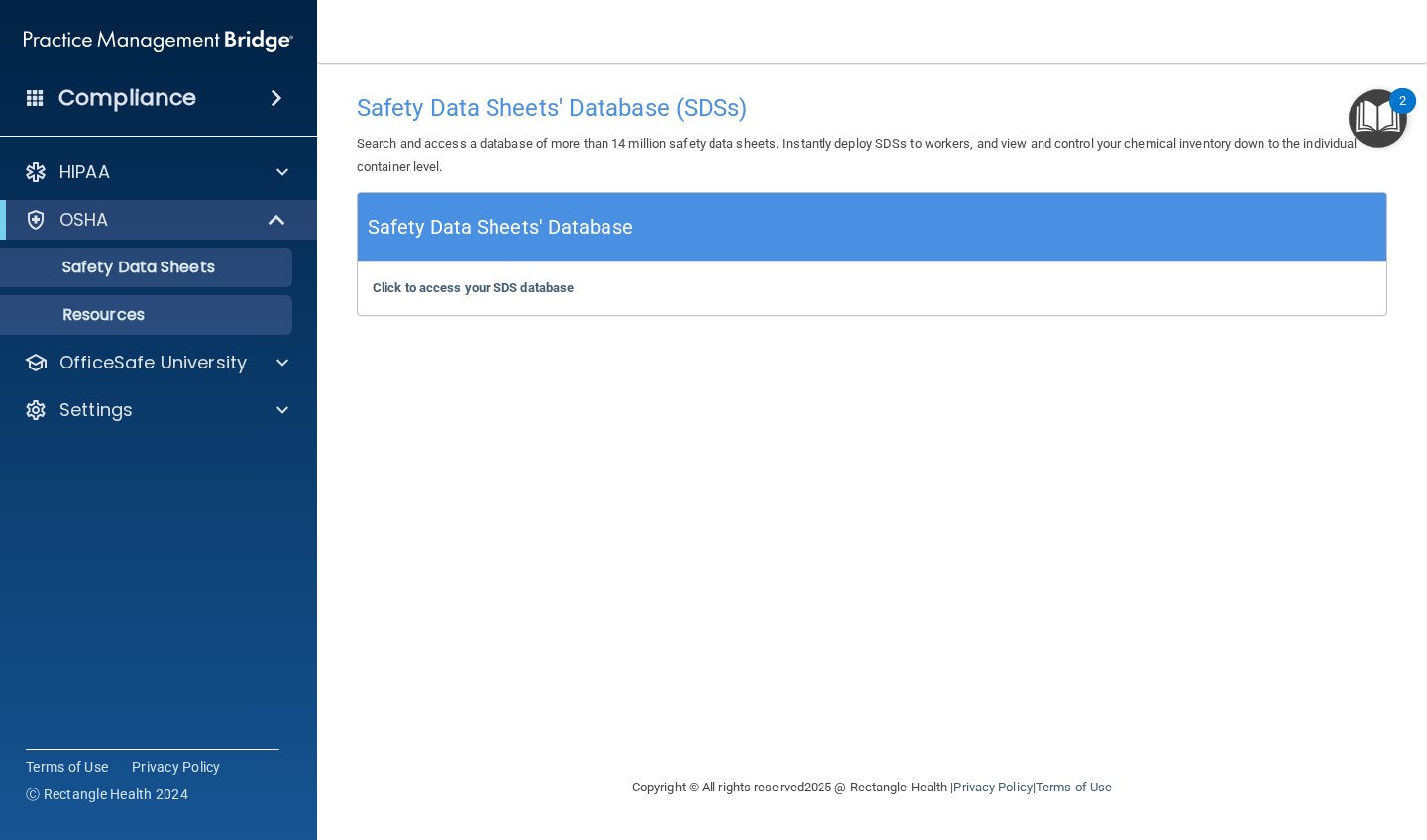 click on "Resources" at bounding box center [148, 315] 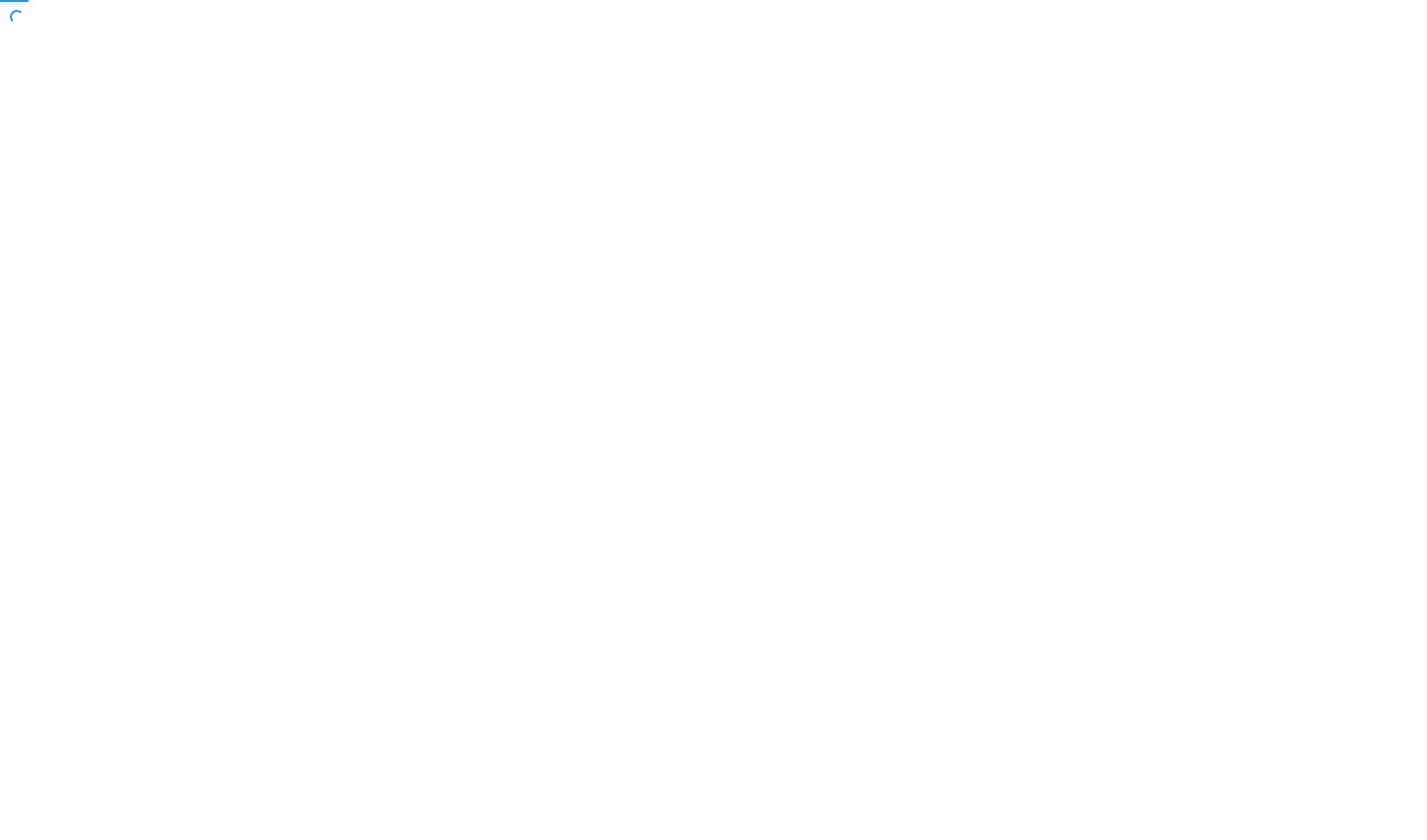 scroll, scrollTop: 0, scrollLeft: 0, axis: both 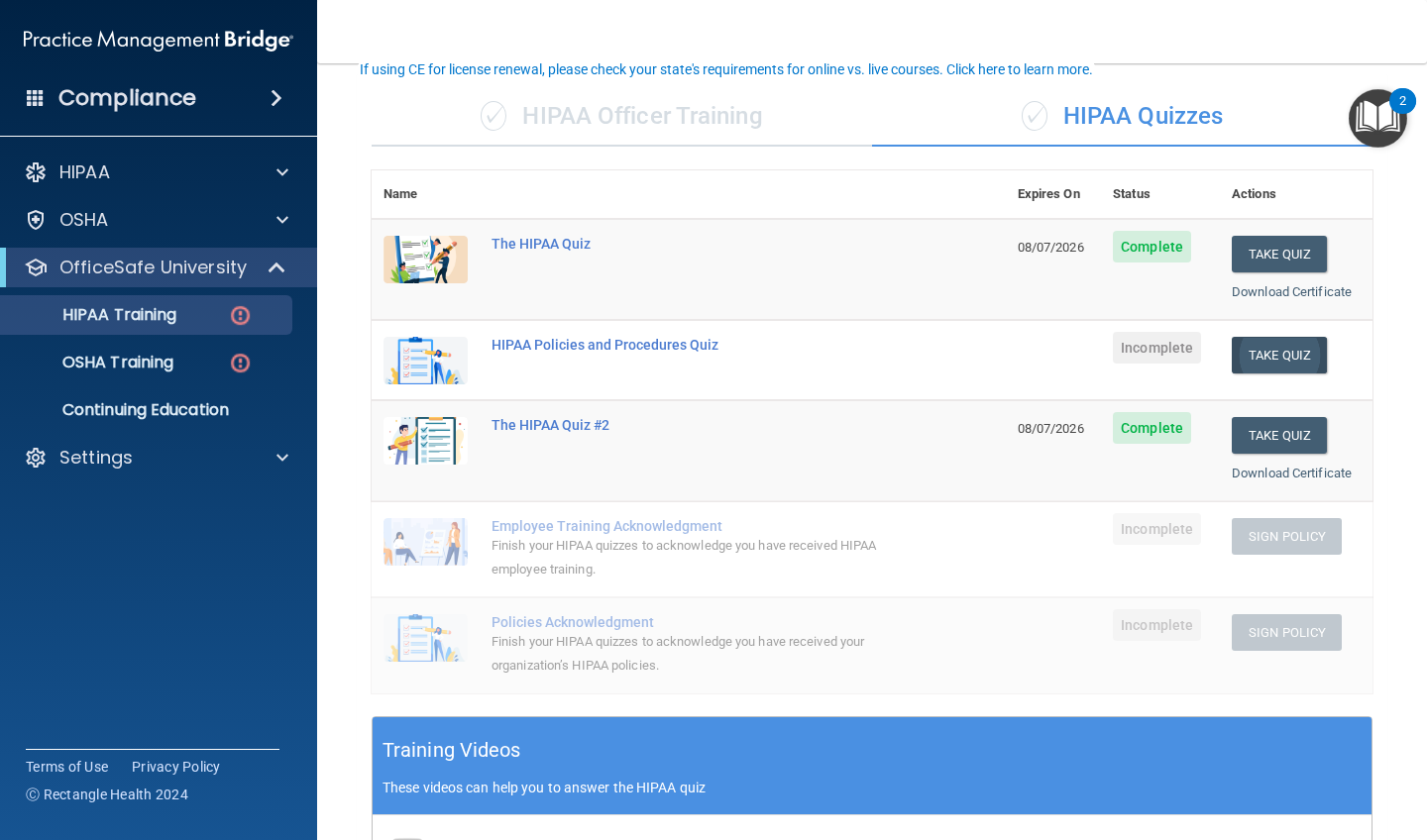 click on "Take Quiz" at bounding box center [1279, 355] 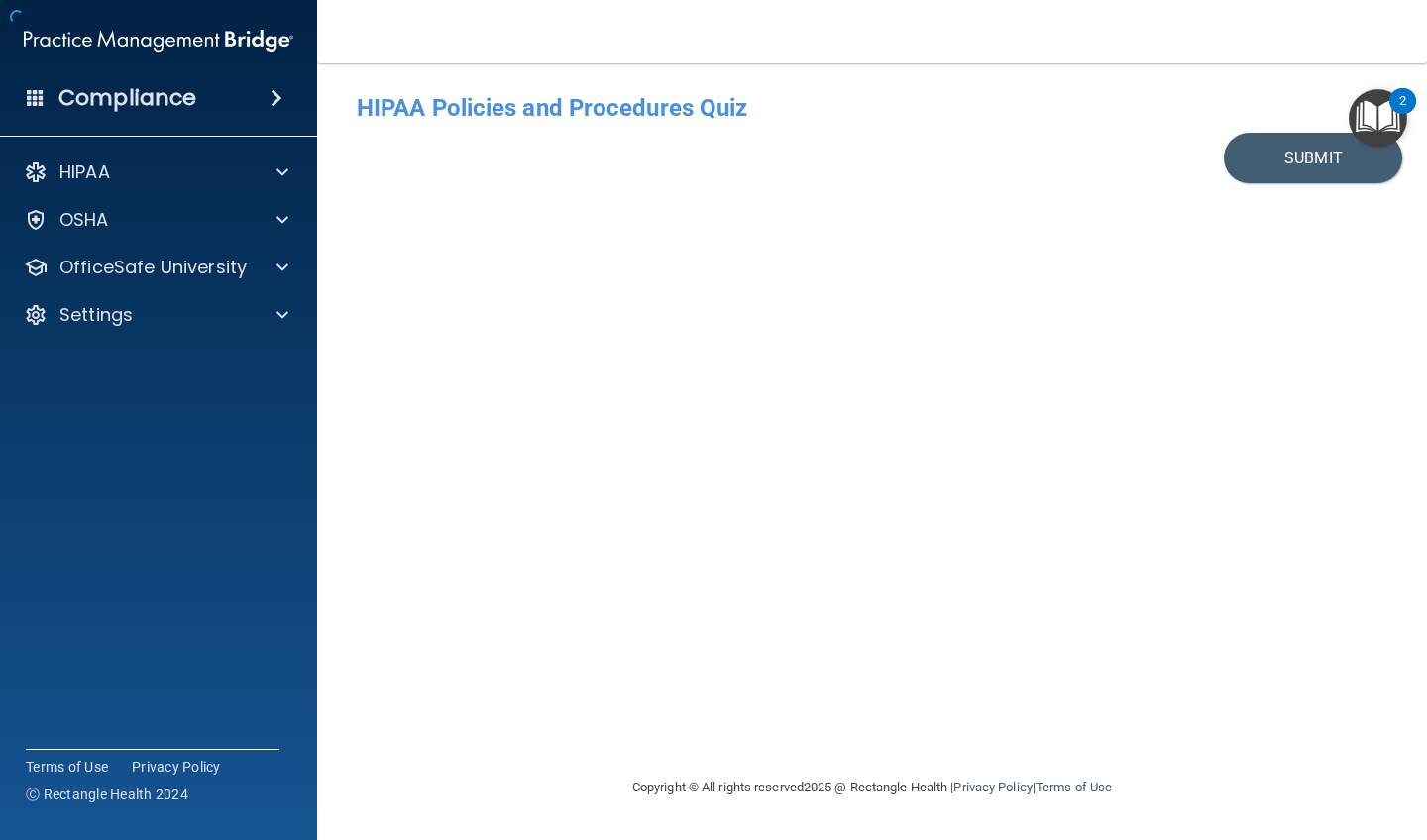 scroll, scrollTop: 0, scrollLeft: 0, axis: both 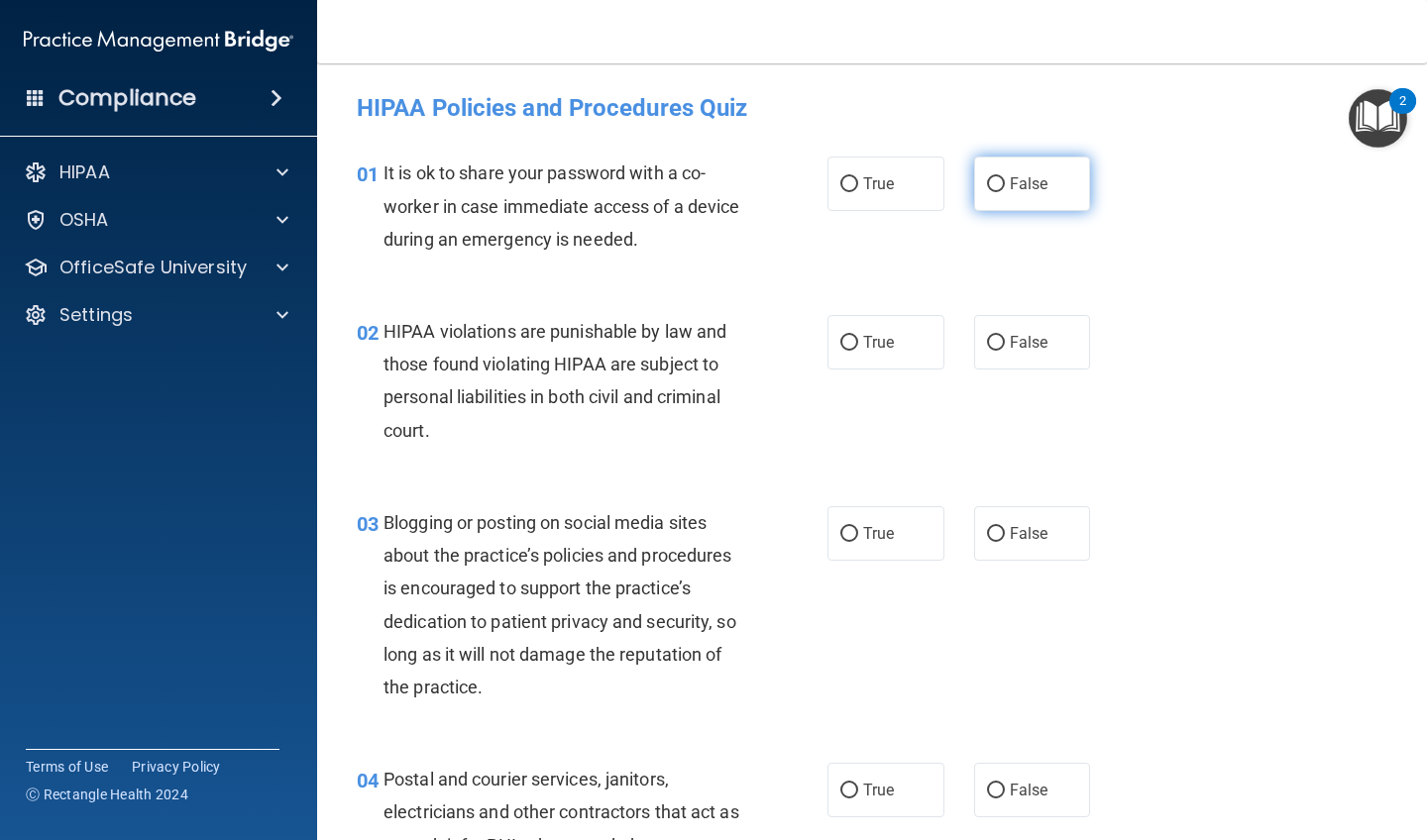click on "False" at bounding box center [1033, 183] 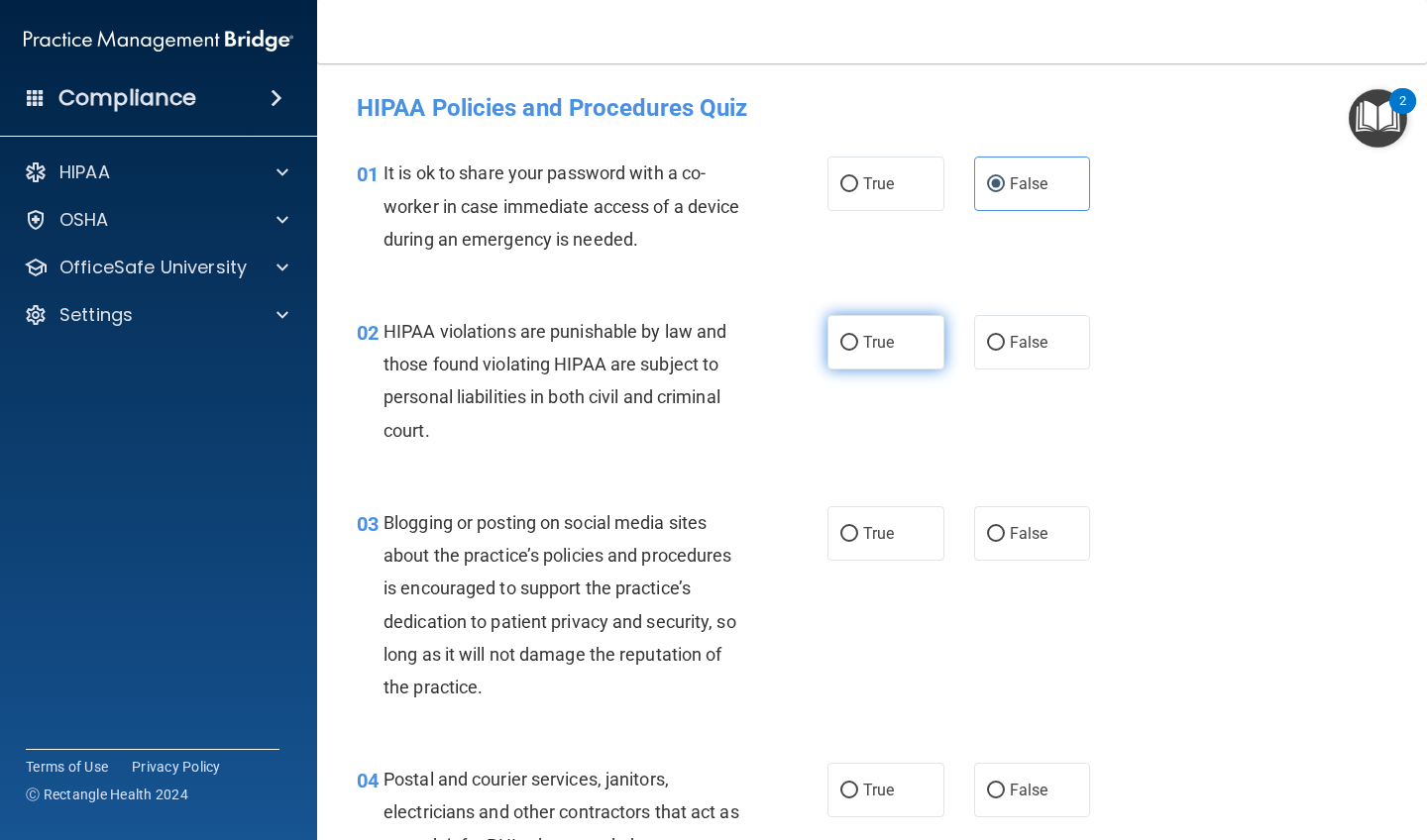 click on "True" at bounding box center [878, 342] 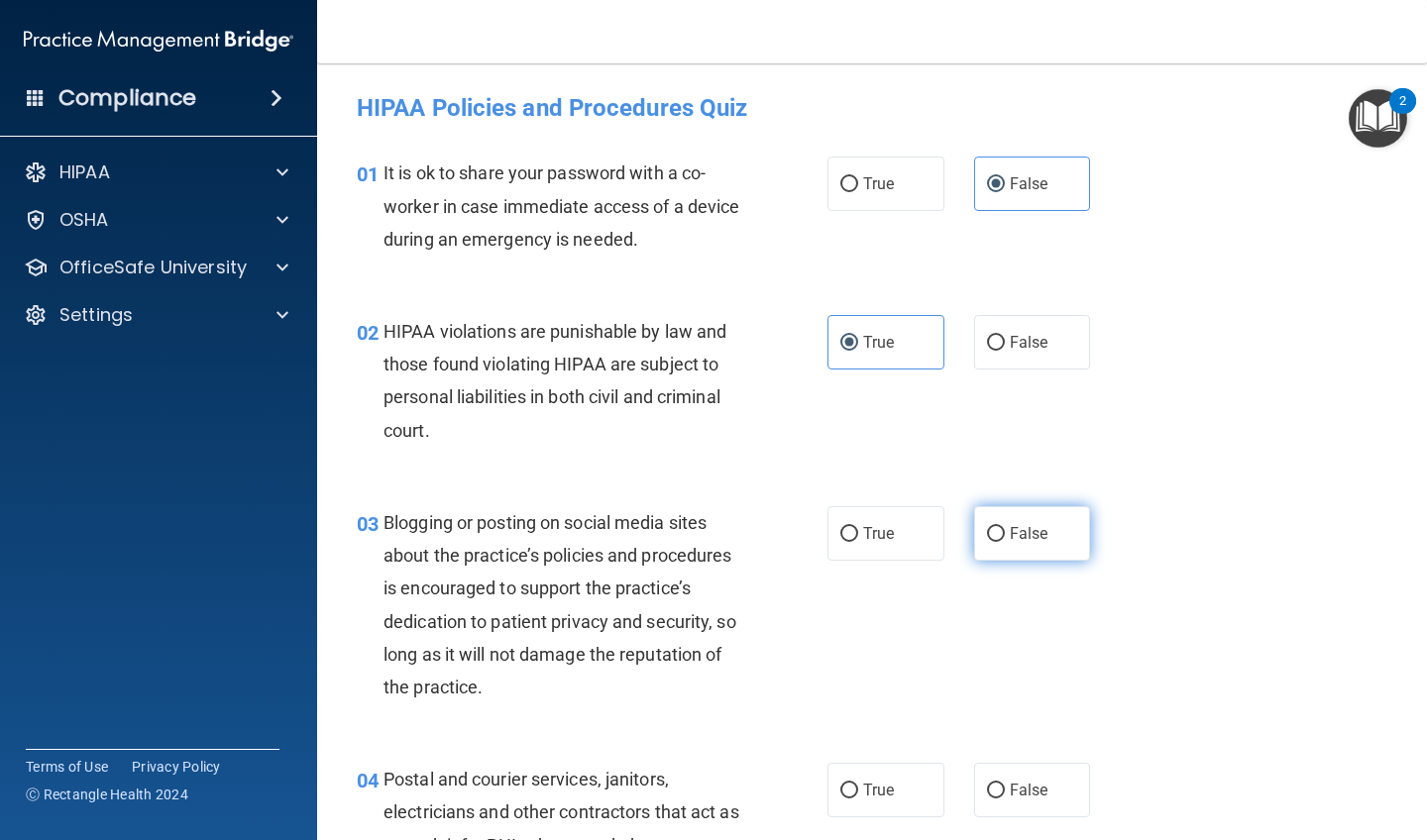 click on "False" at bounding box center (1029, 533) 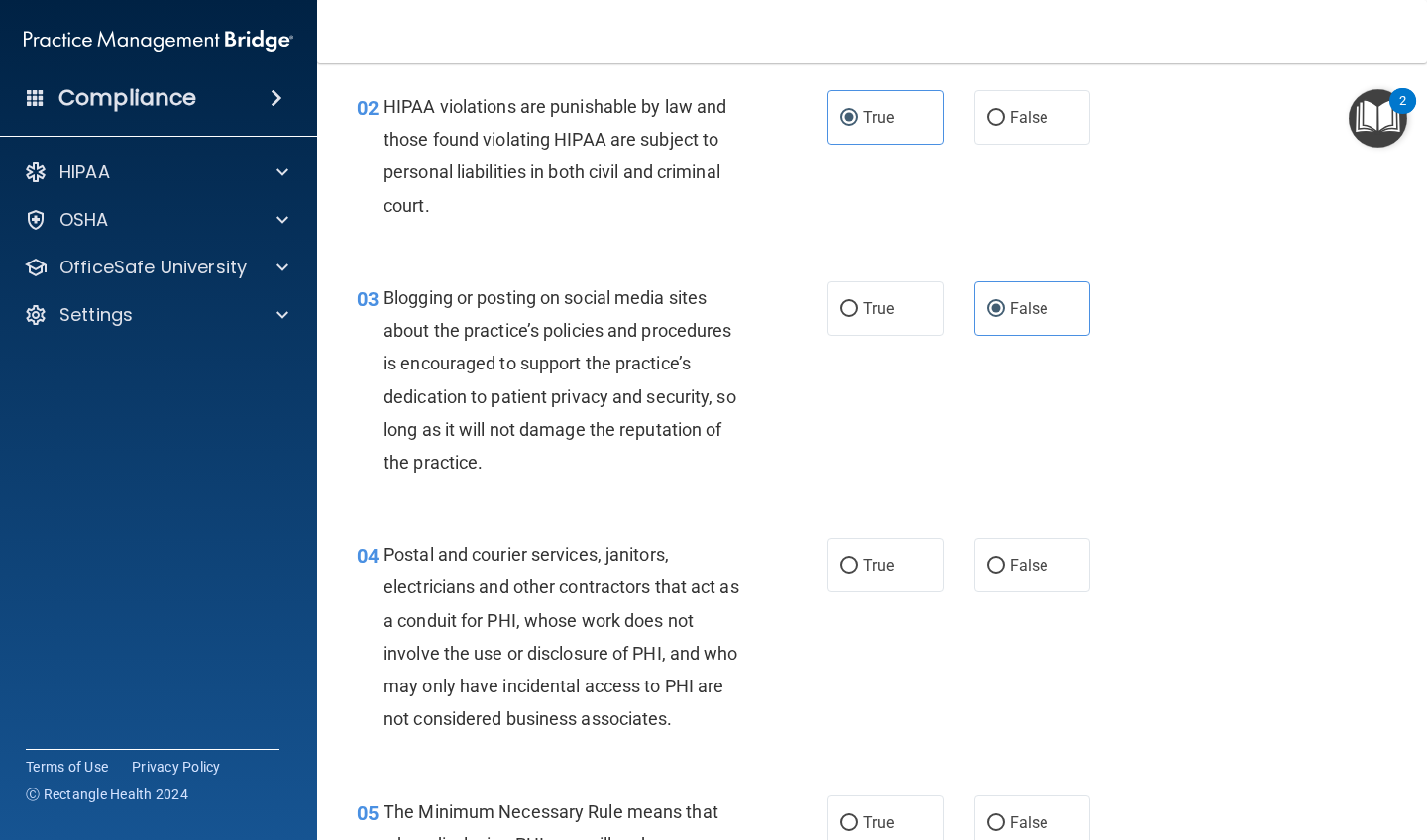 scroll, scrollTop: 231, scrollLeft: 0, axis: vertical 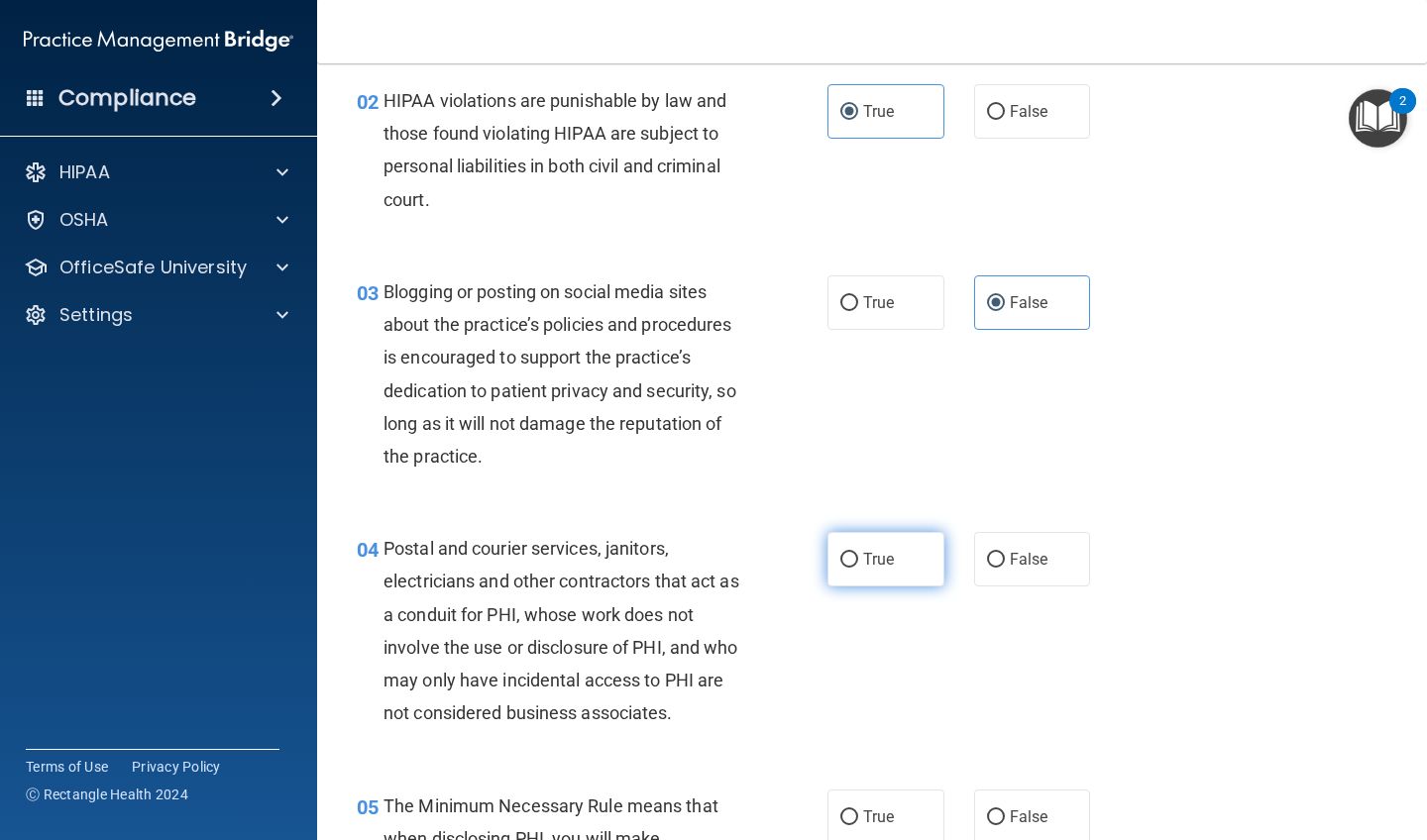 click on "True" at bounding box center [886, 559] 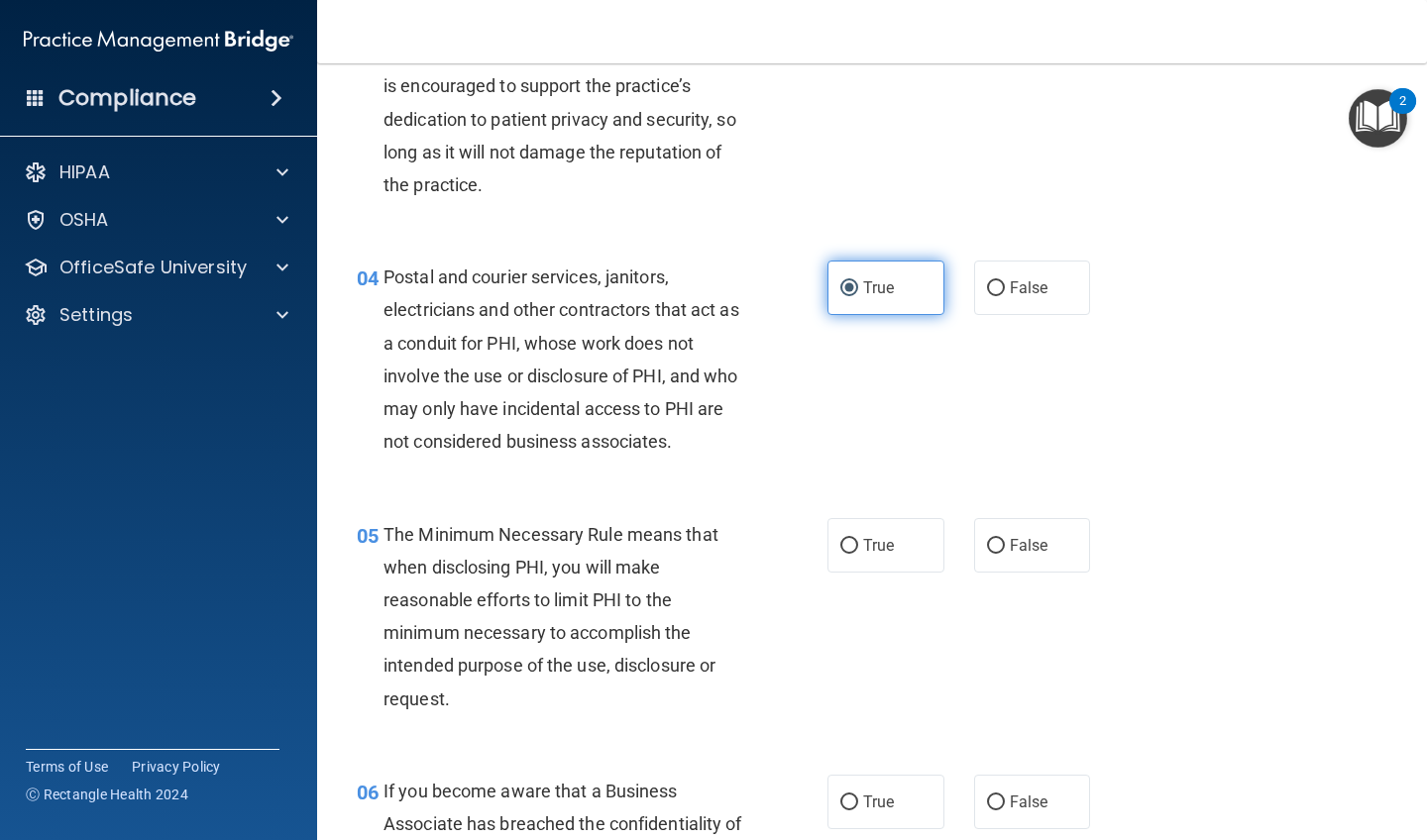 scroll, scrollTop: 504, scrollLeft: 0, axis: vertical 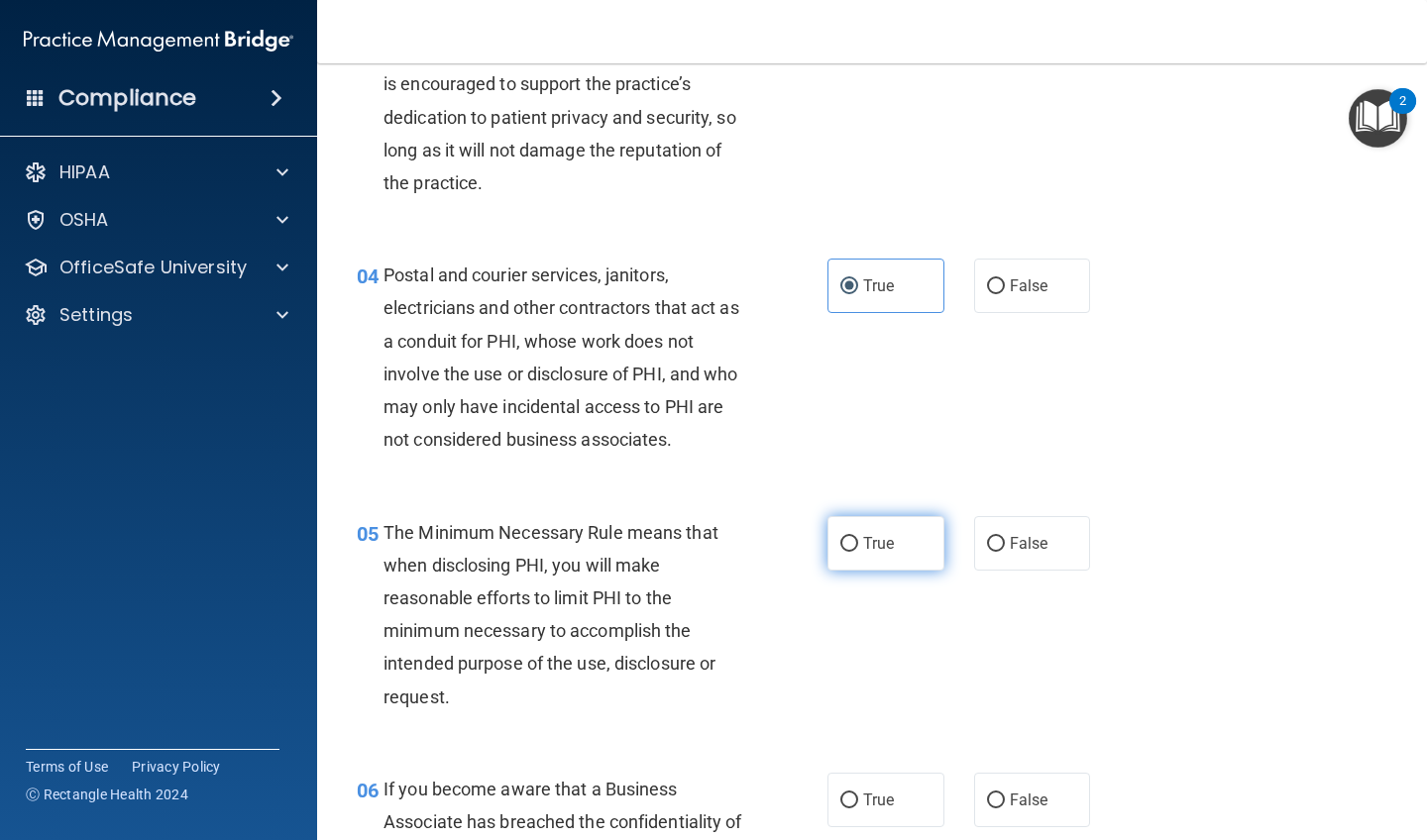 click on "True" at bounding box center (886, 543) 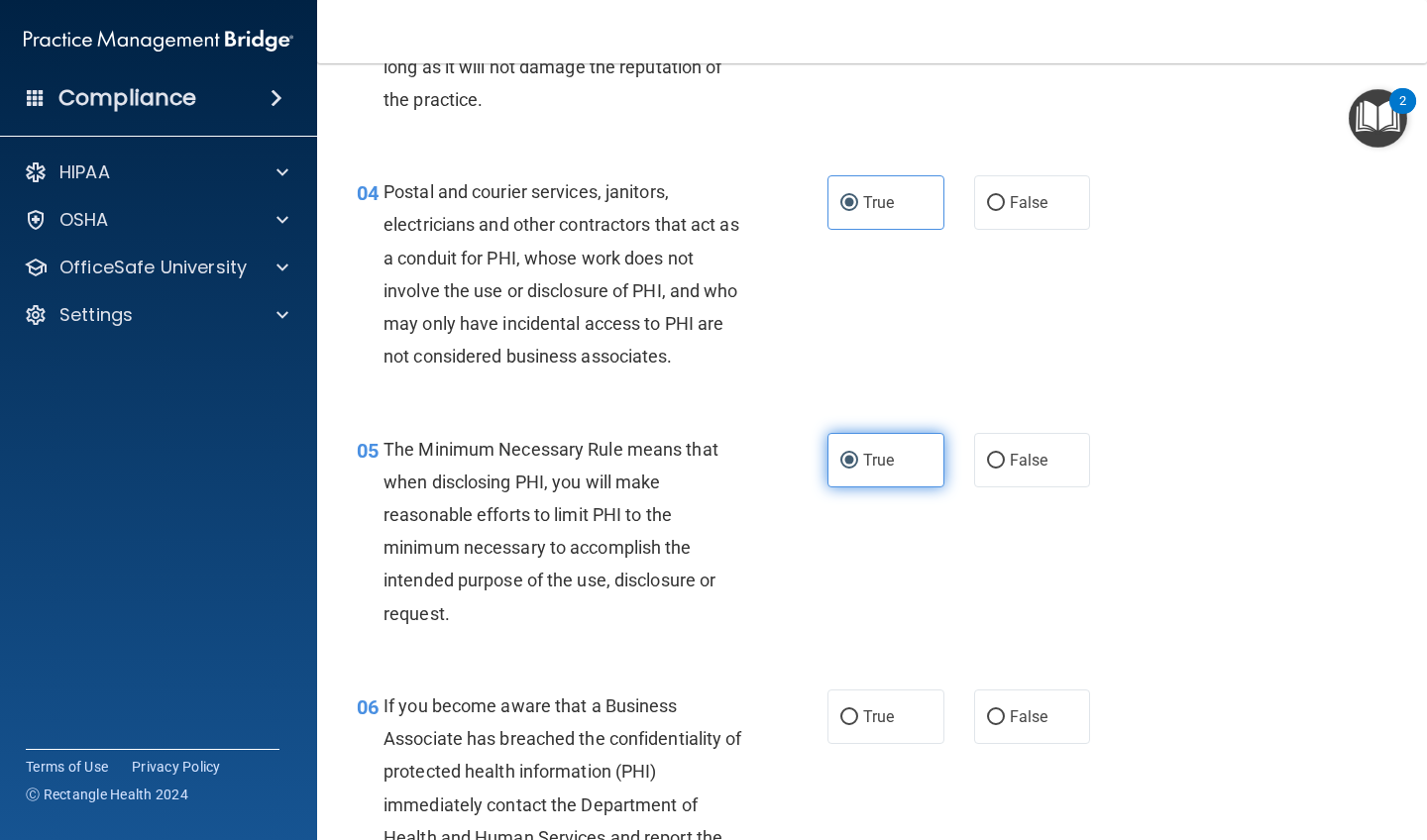 scroll, scrollTop: 591, scrollLeft: 0, axis: vertical 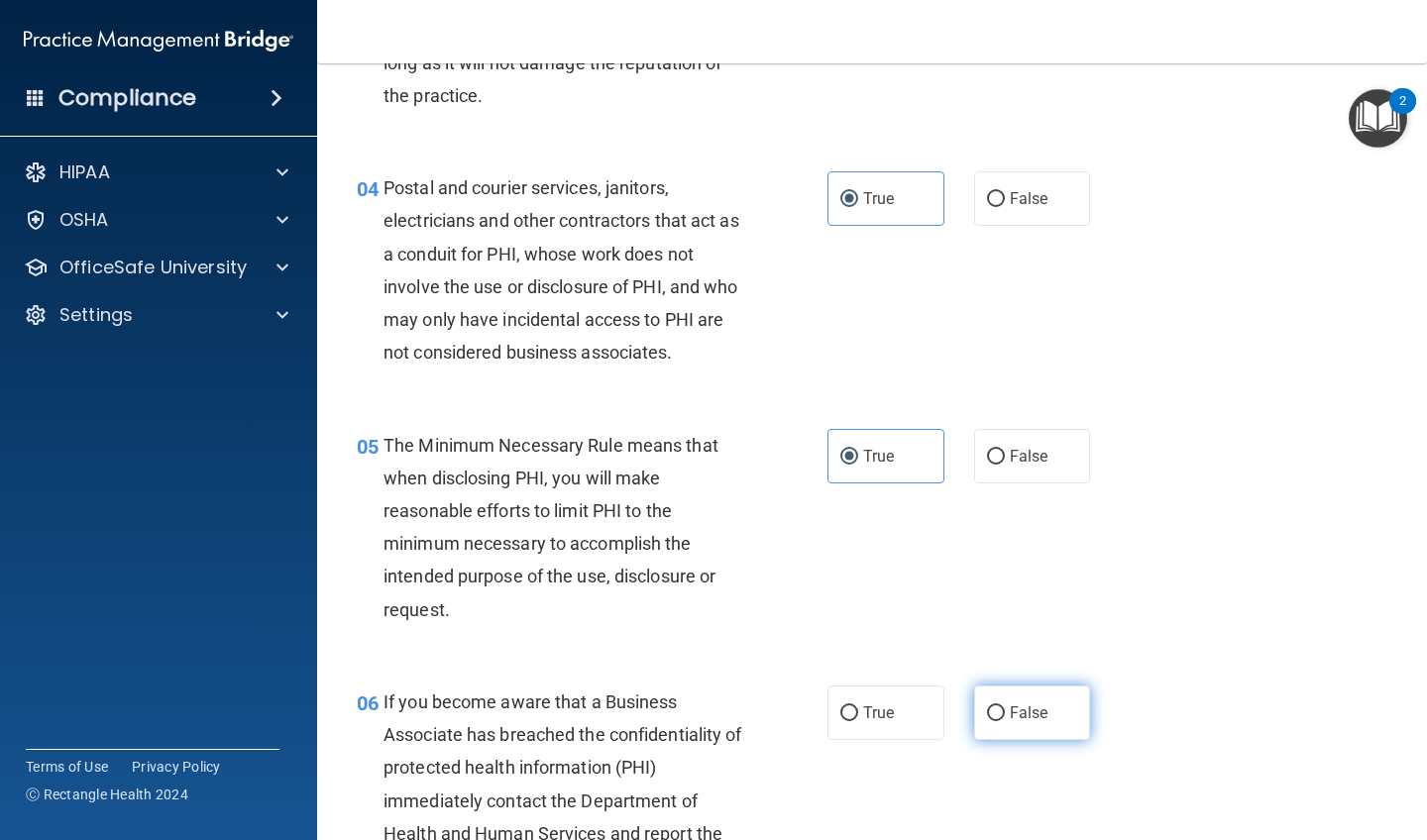 click on "False" at bounding box center [1029, 712] 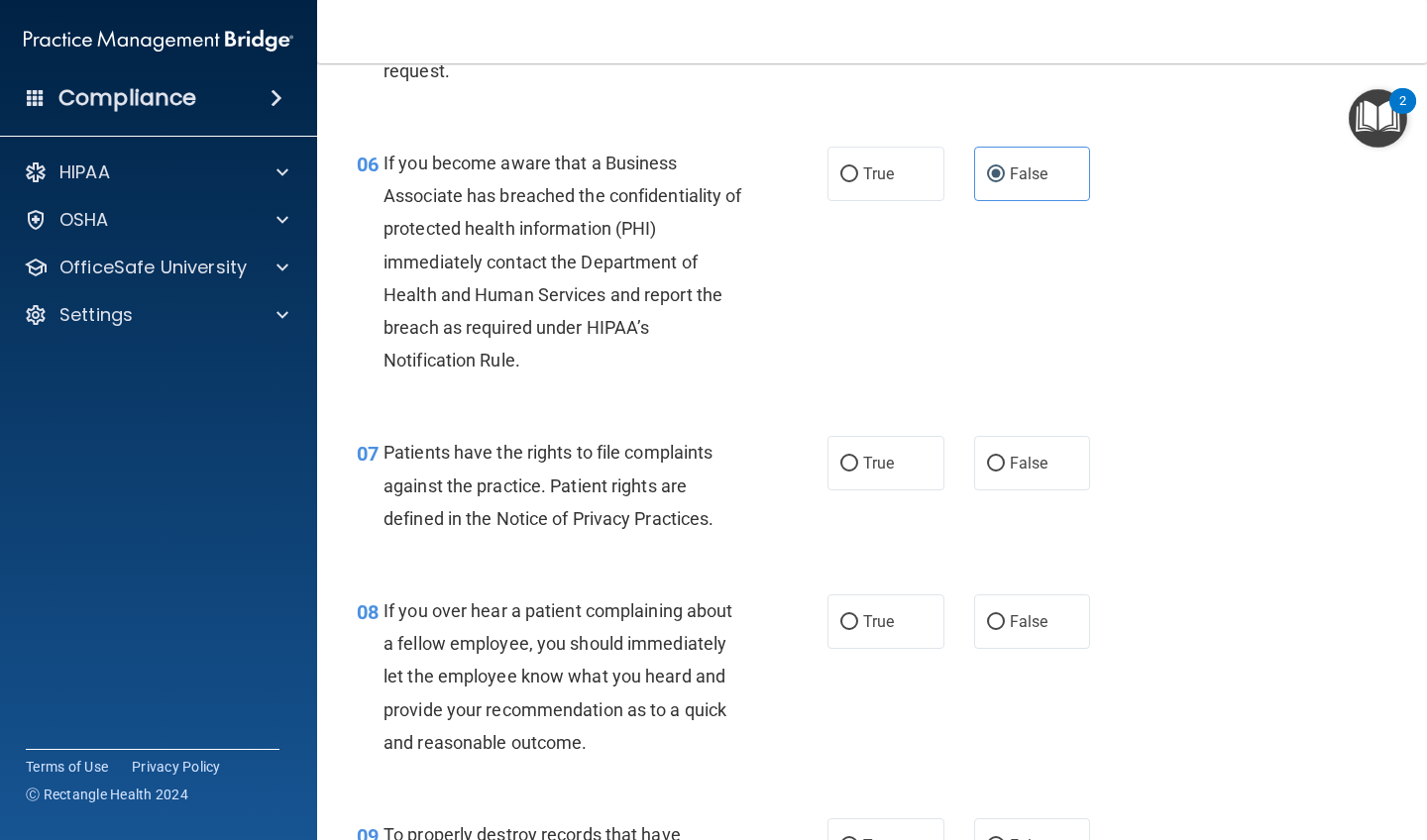 scroll, scrollTop: 1136, scrollLeft: 0, axis: vertical 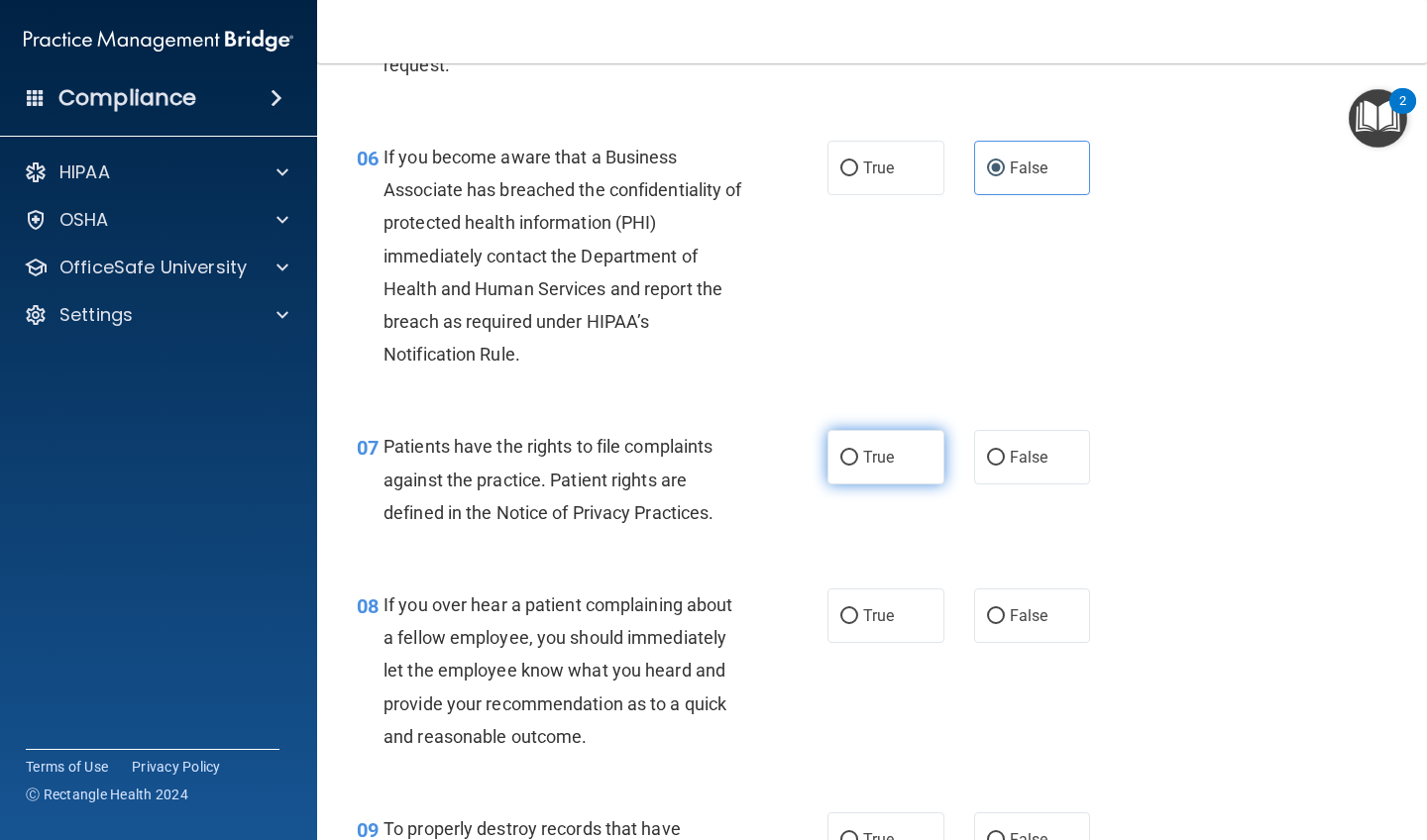 click on "True" at bounding box center (886, 457) 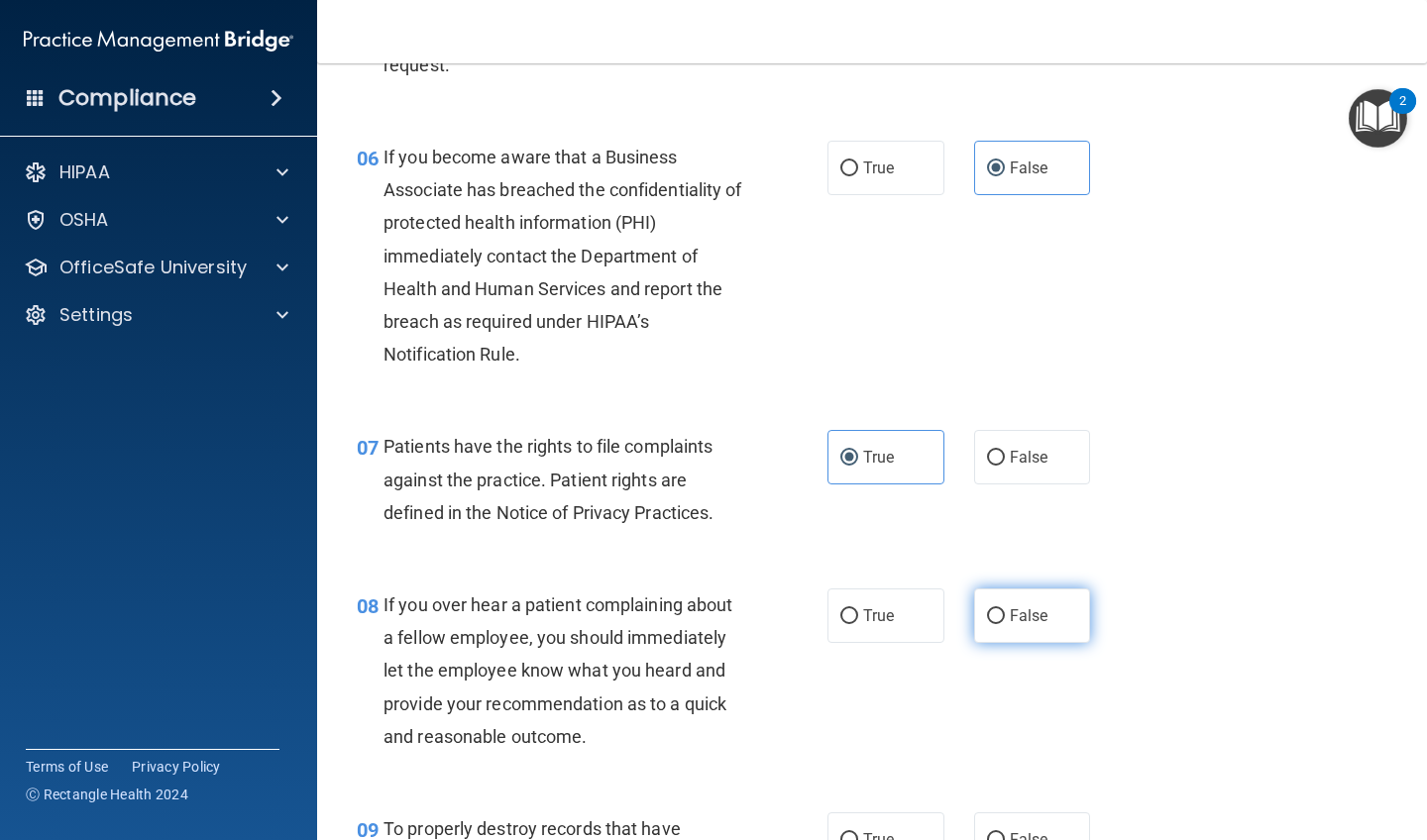 click on "False" at bounding box center [1033, 615] 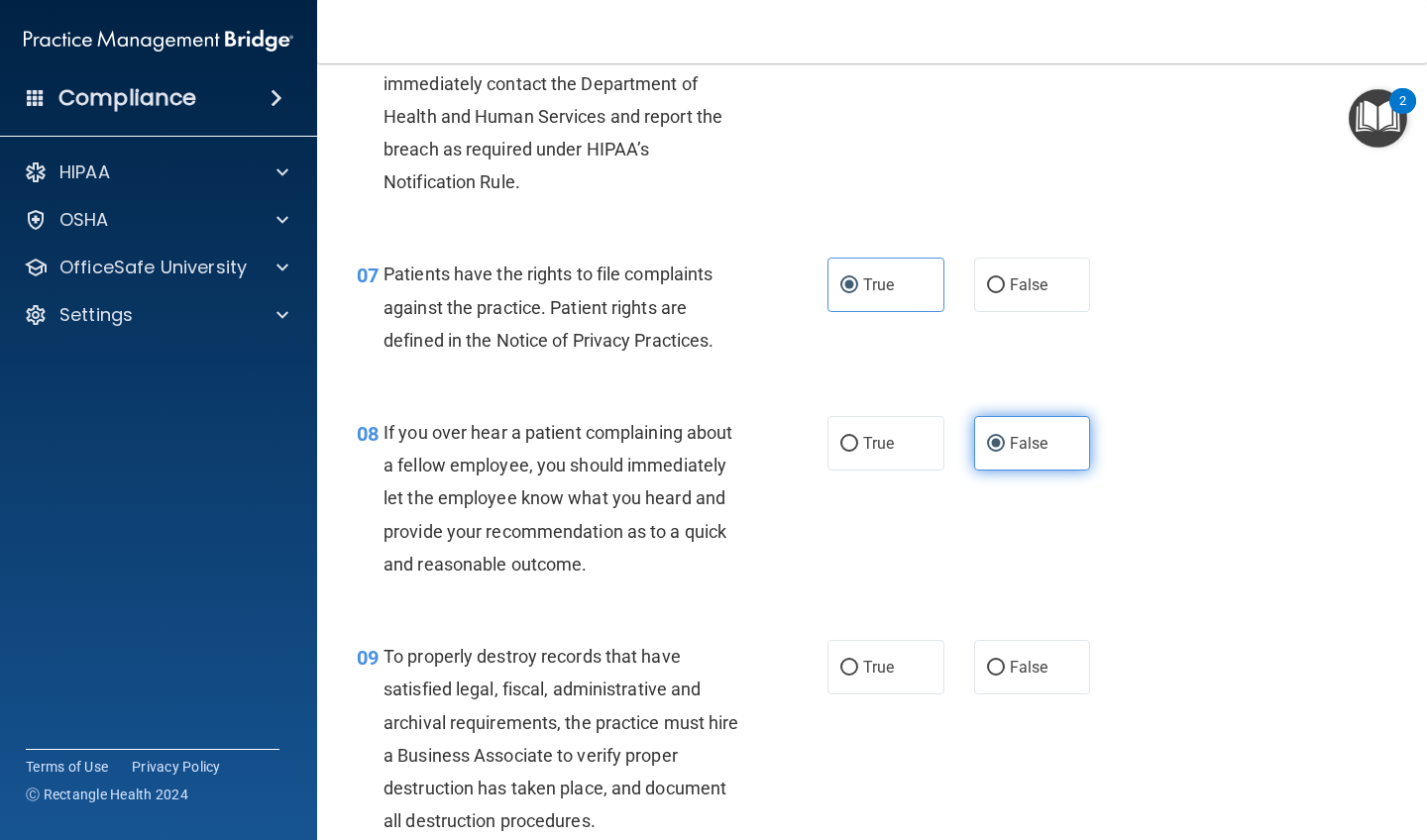 scroll, scrollTop: 1330, scrollLeft: 0, axis: vertical 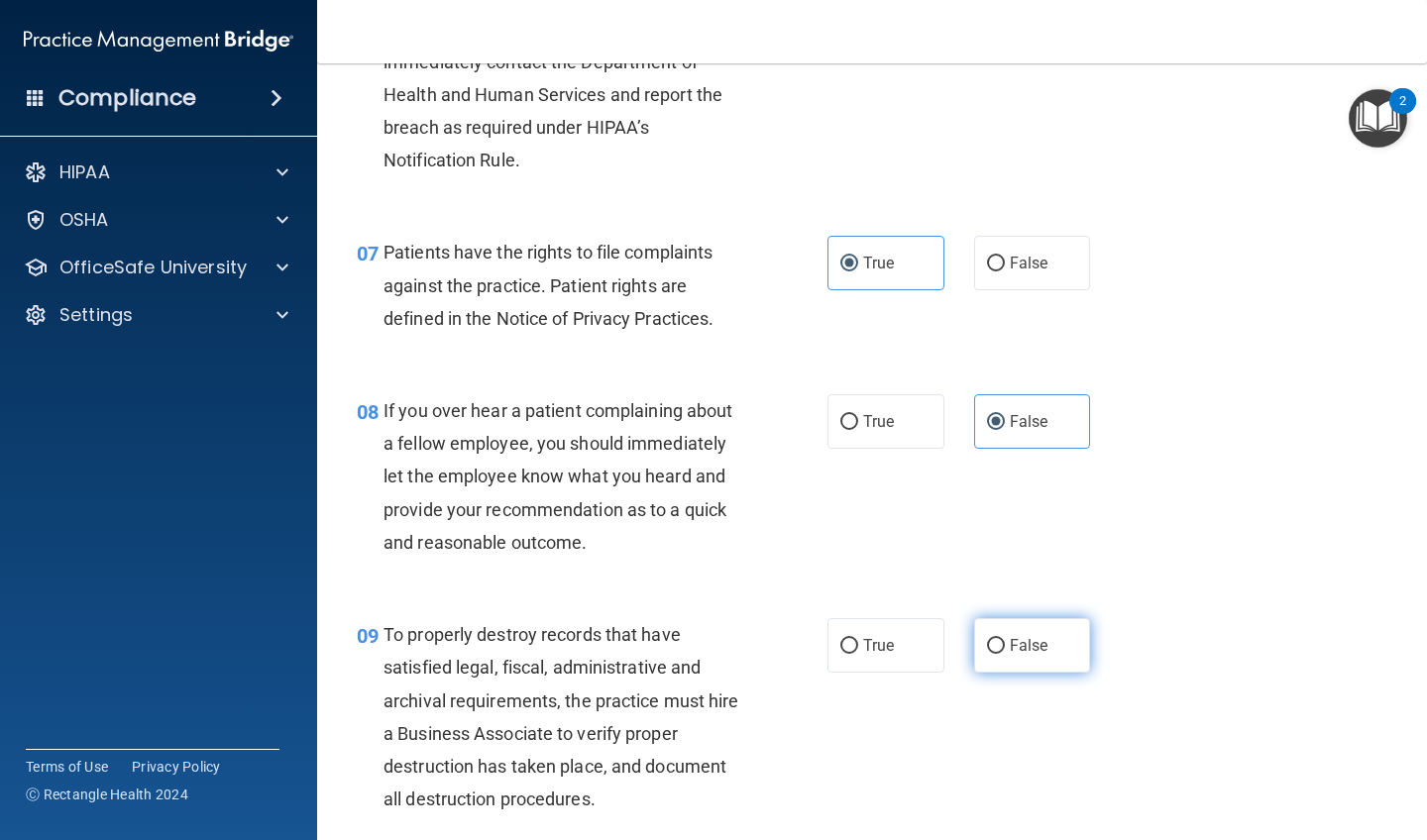 click on "False" at bounding box center [1033, 645] 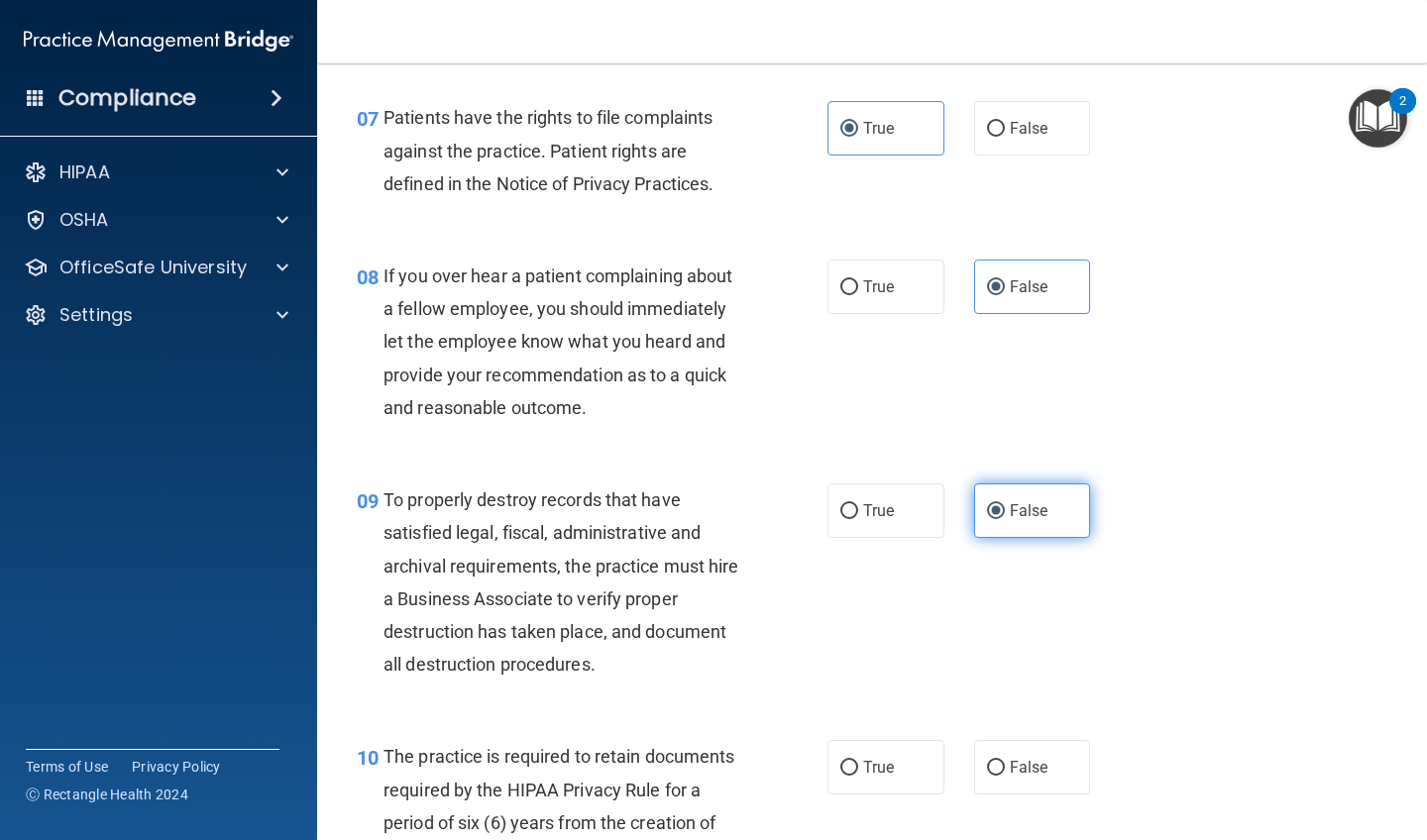 scroll, scrollTop: 1480, scrollLeft: 0, axis: vertical 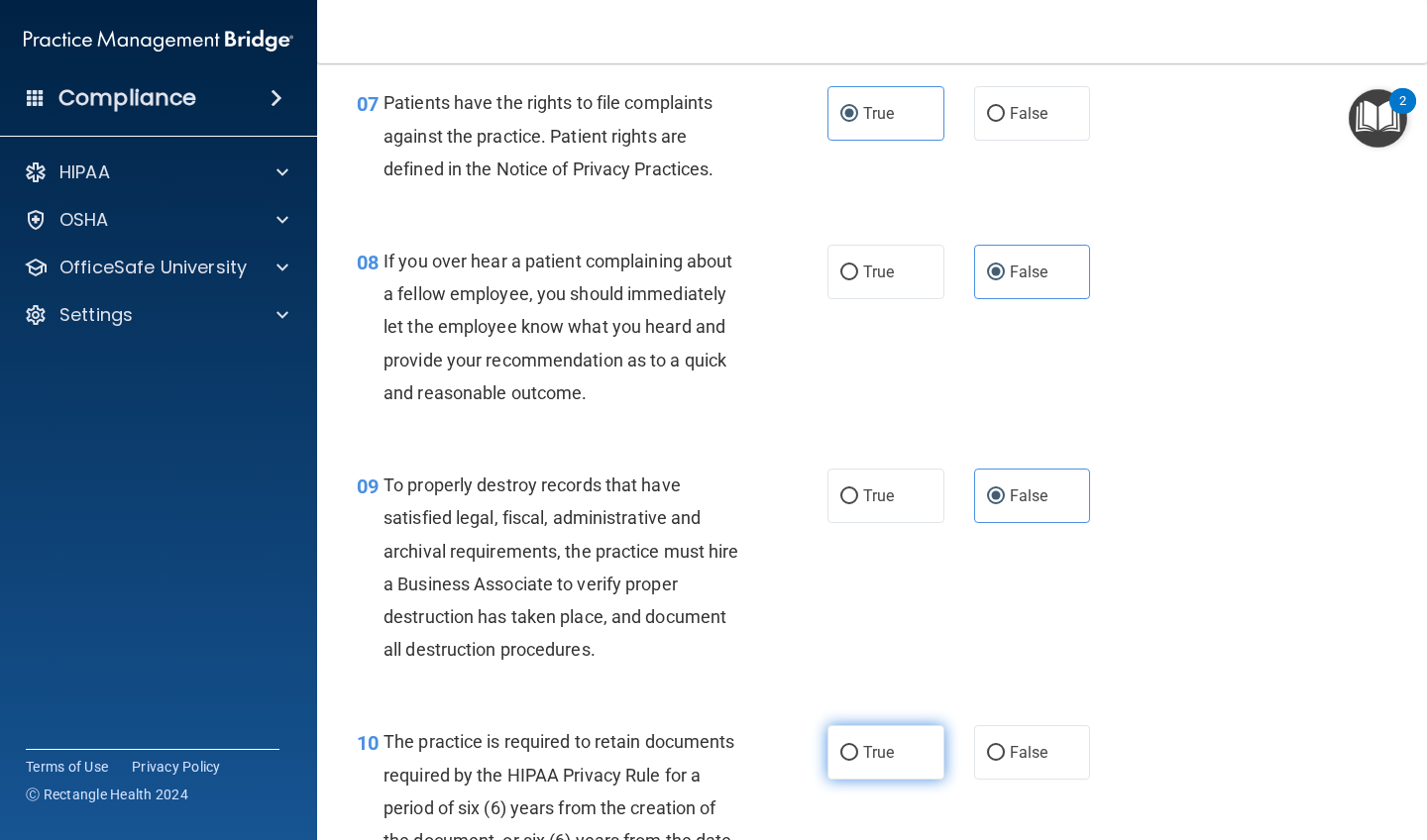 click on "True" at bounding box center (886, 752) 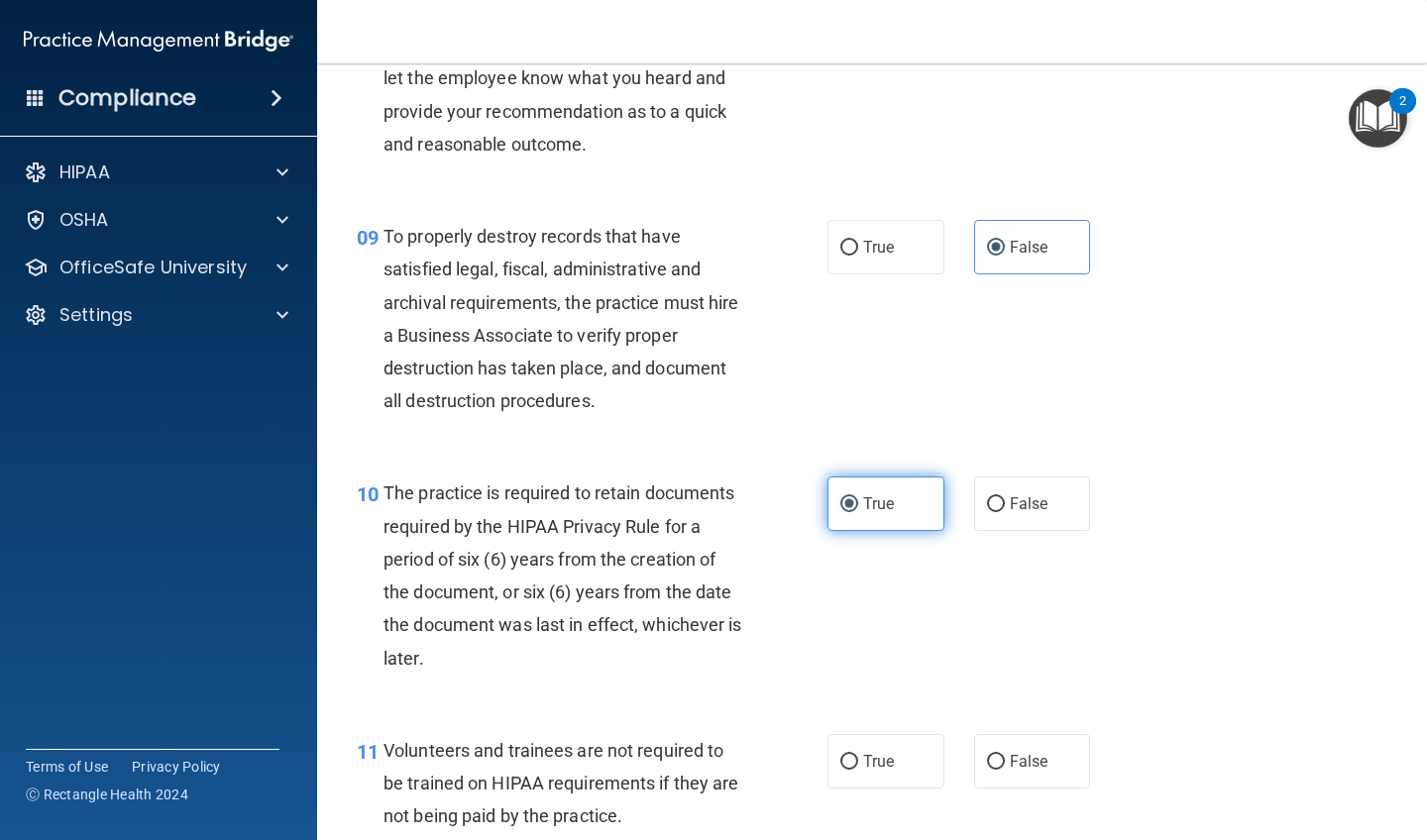 scroll, scrollTop: 1731, scrollLeft: 0, axis: vertical 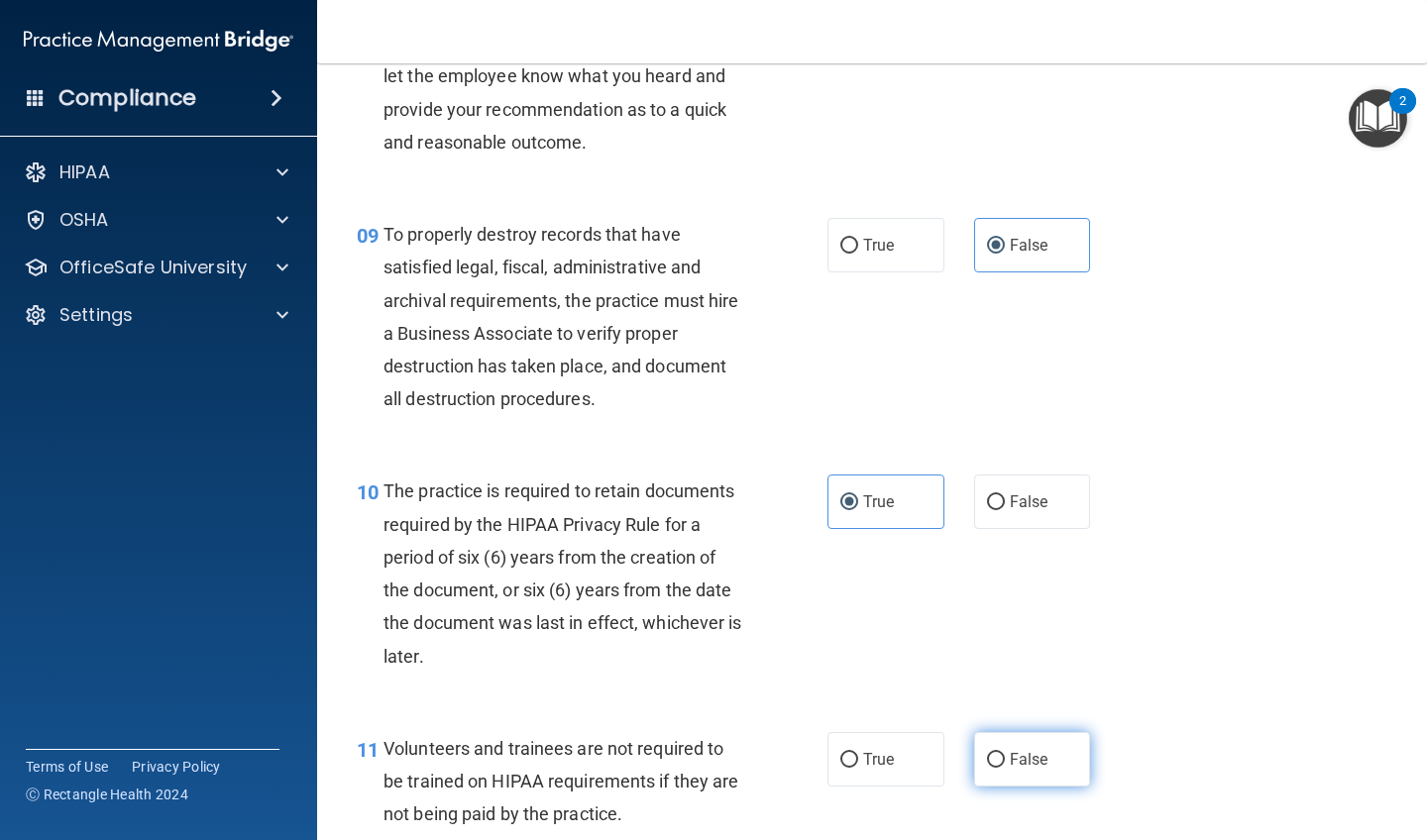 click on "False" at bounding box center (1029, 759) 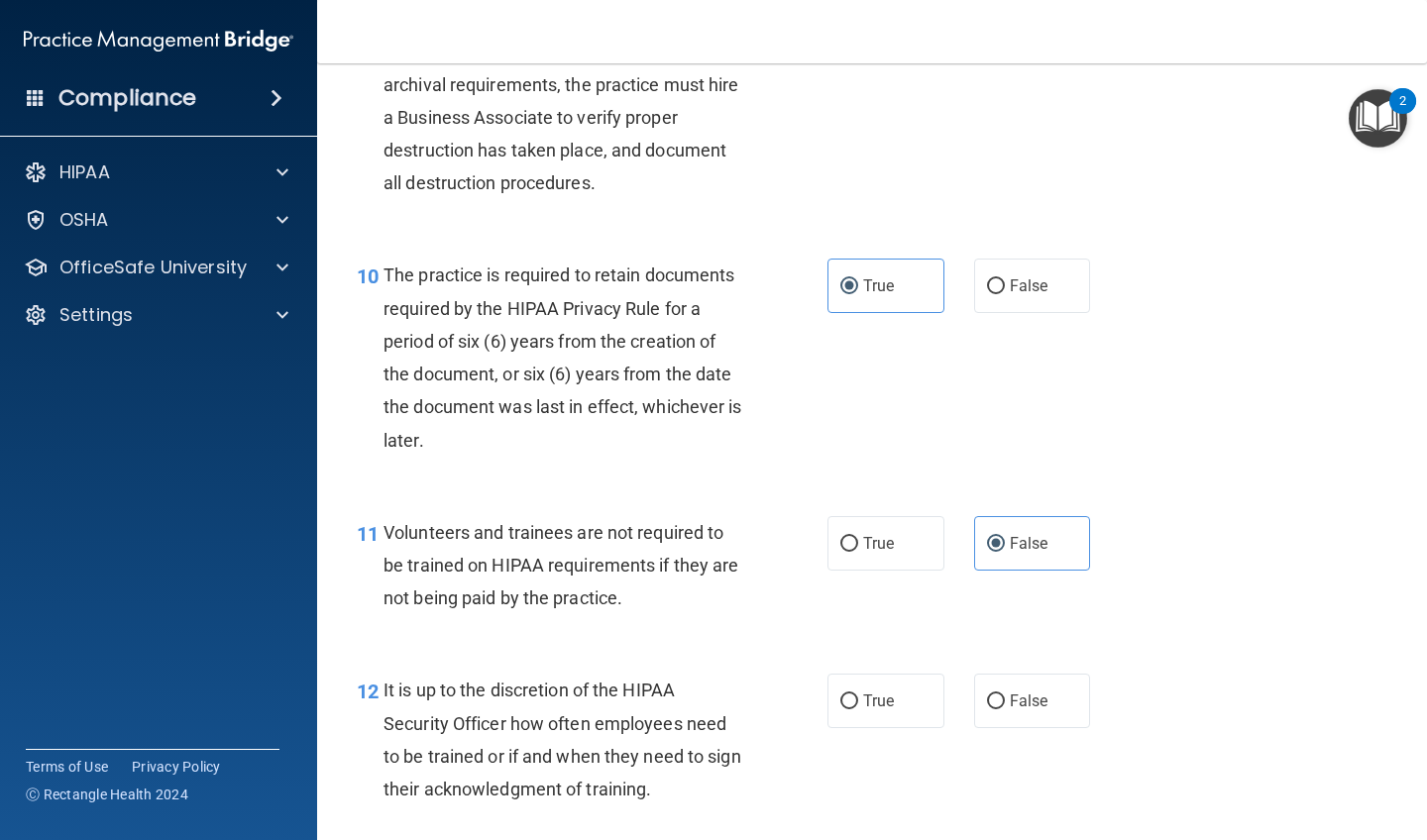 scroll, scrollTop: 1963, scrollLeft: 0, axis: vertical 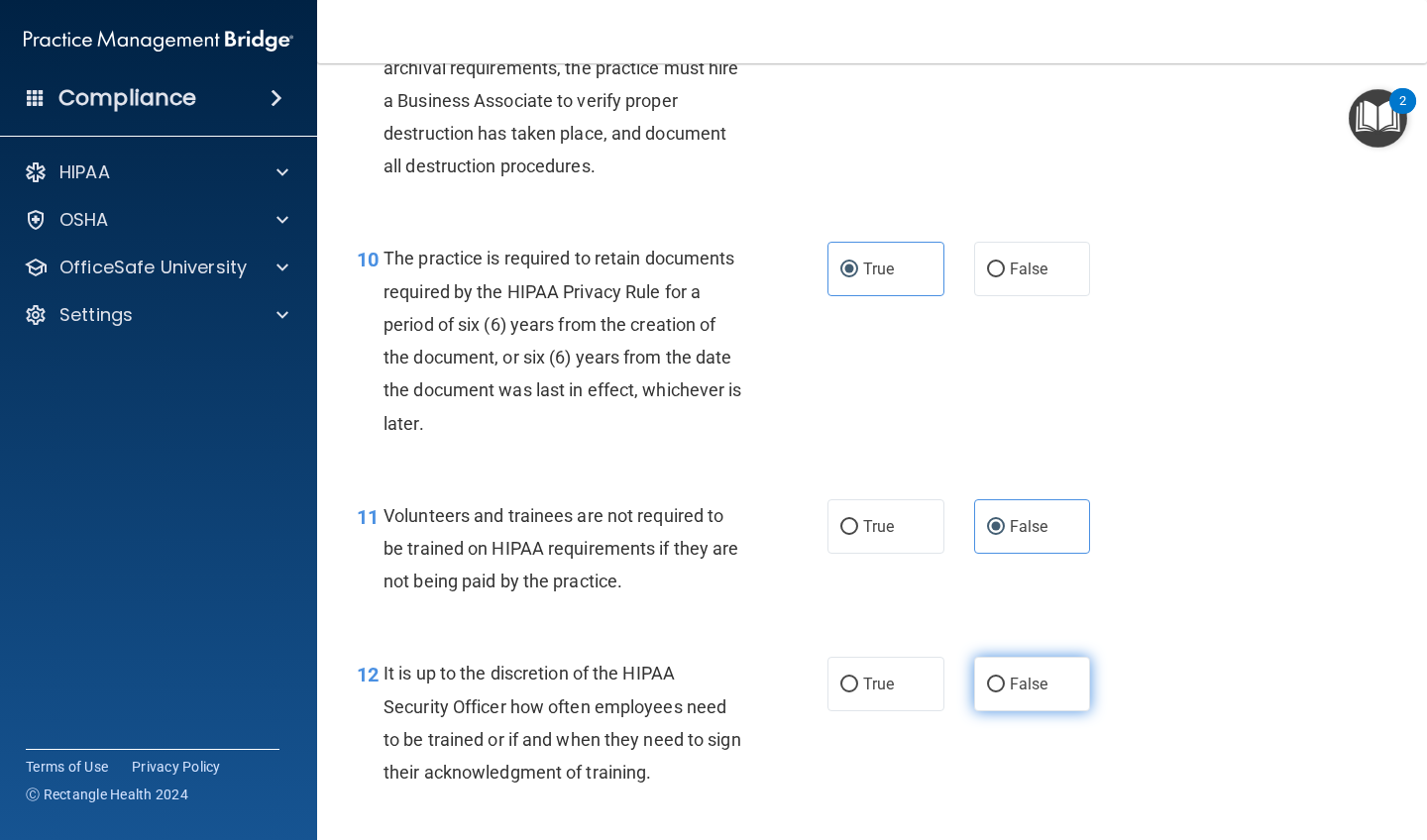 click on "False" at bounding box center (1029, 683) 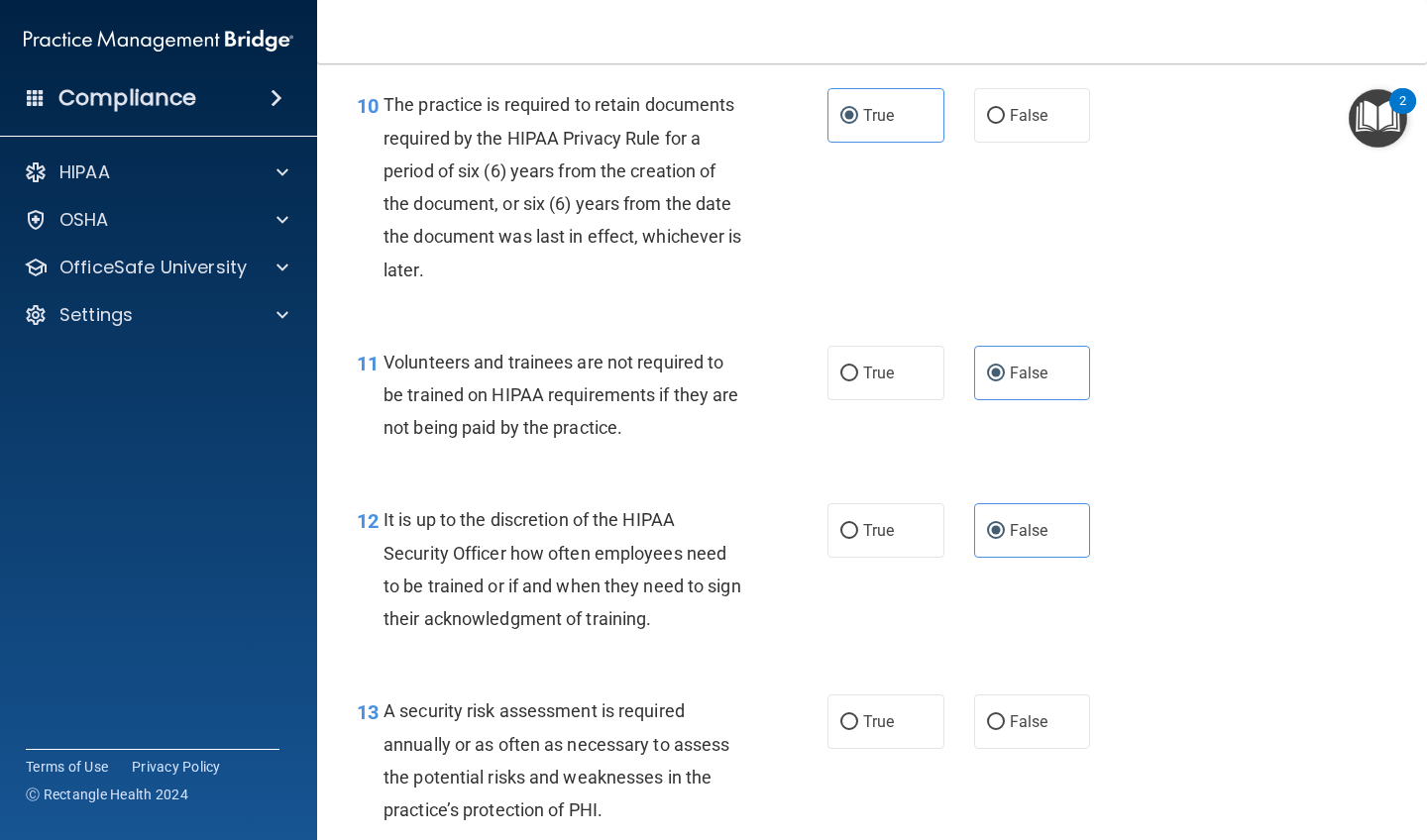 scroll, scrollTop: 2121, scrollLeft: 0, axis: vertical 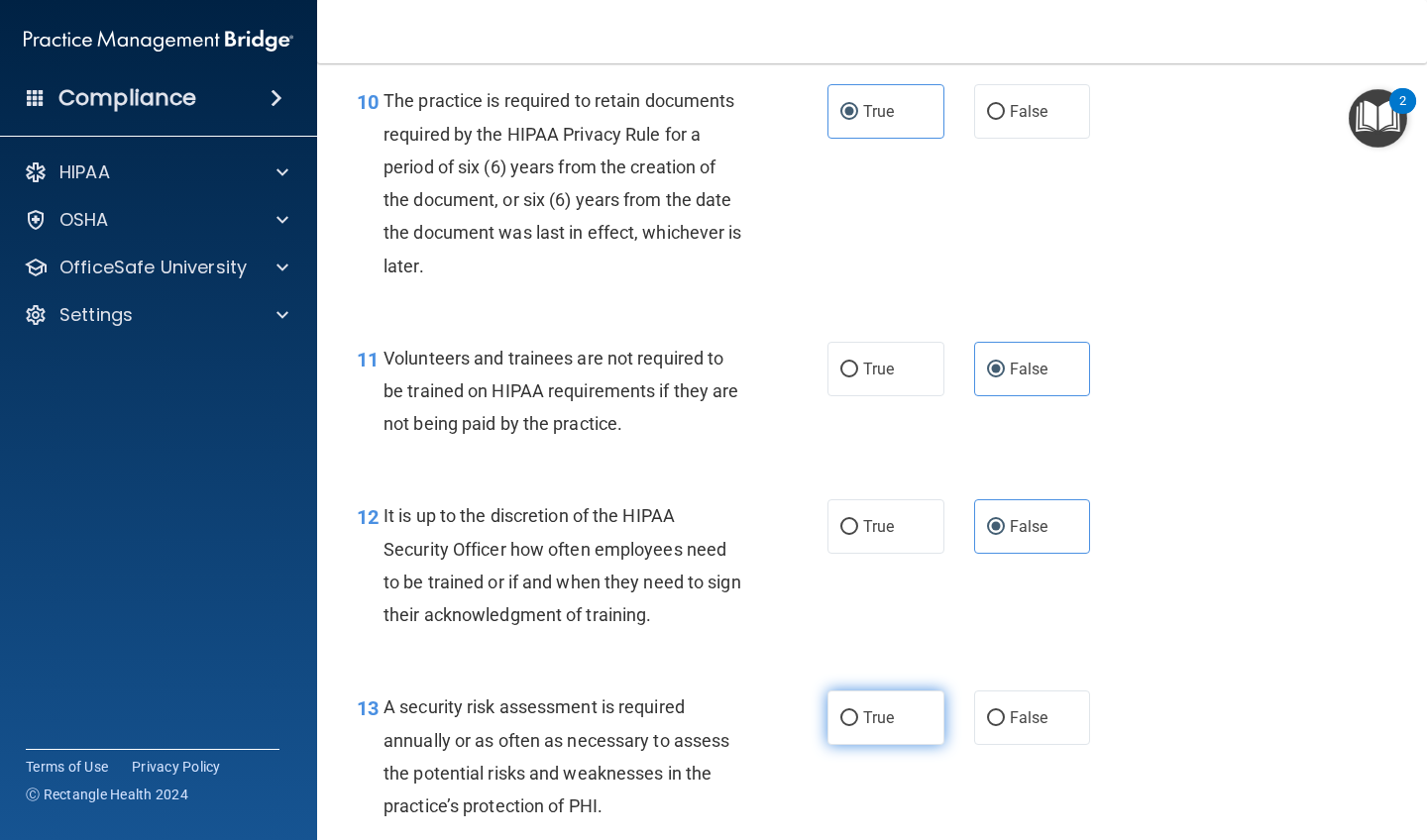 click on "True" at bounding box center (878, 717) 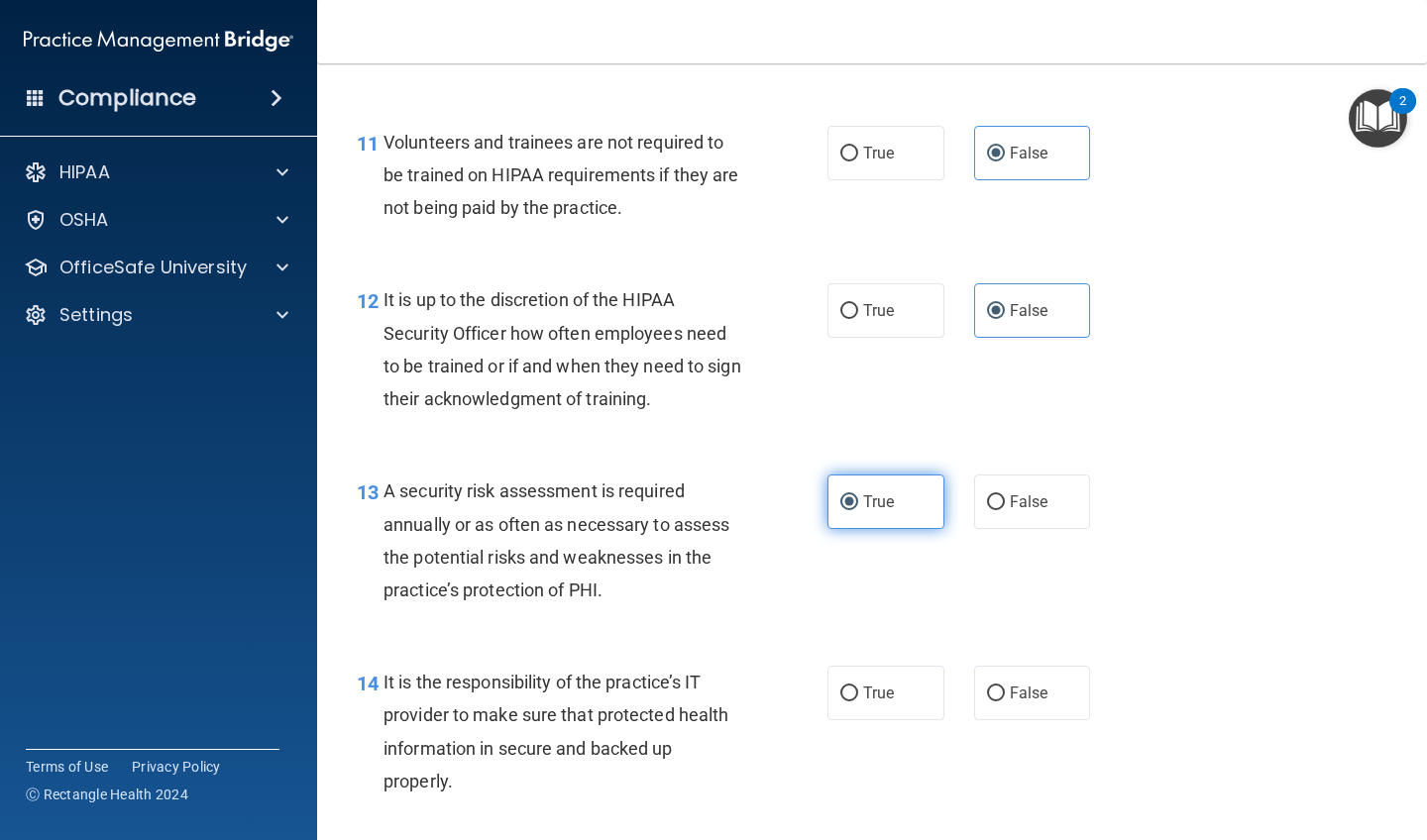 scroll, scrollTop: 2343, scrollLeft: 0, axis: vertical 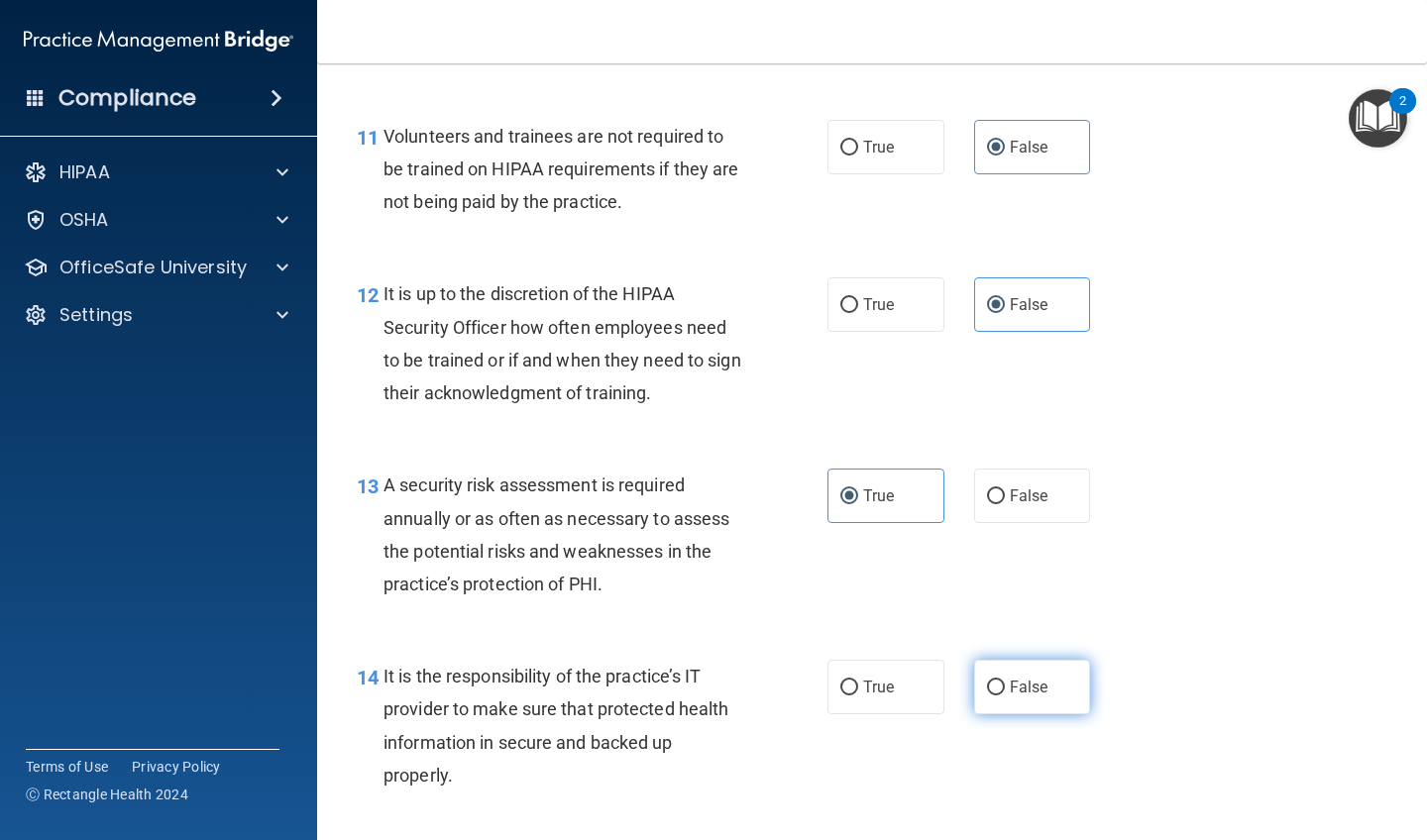 click on "False" at bounding box center [996, 687] 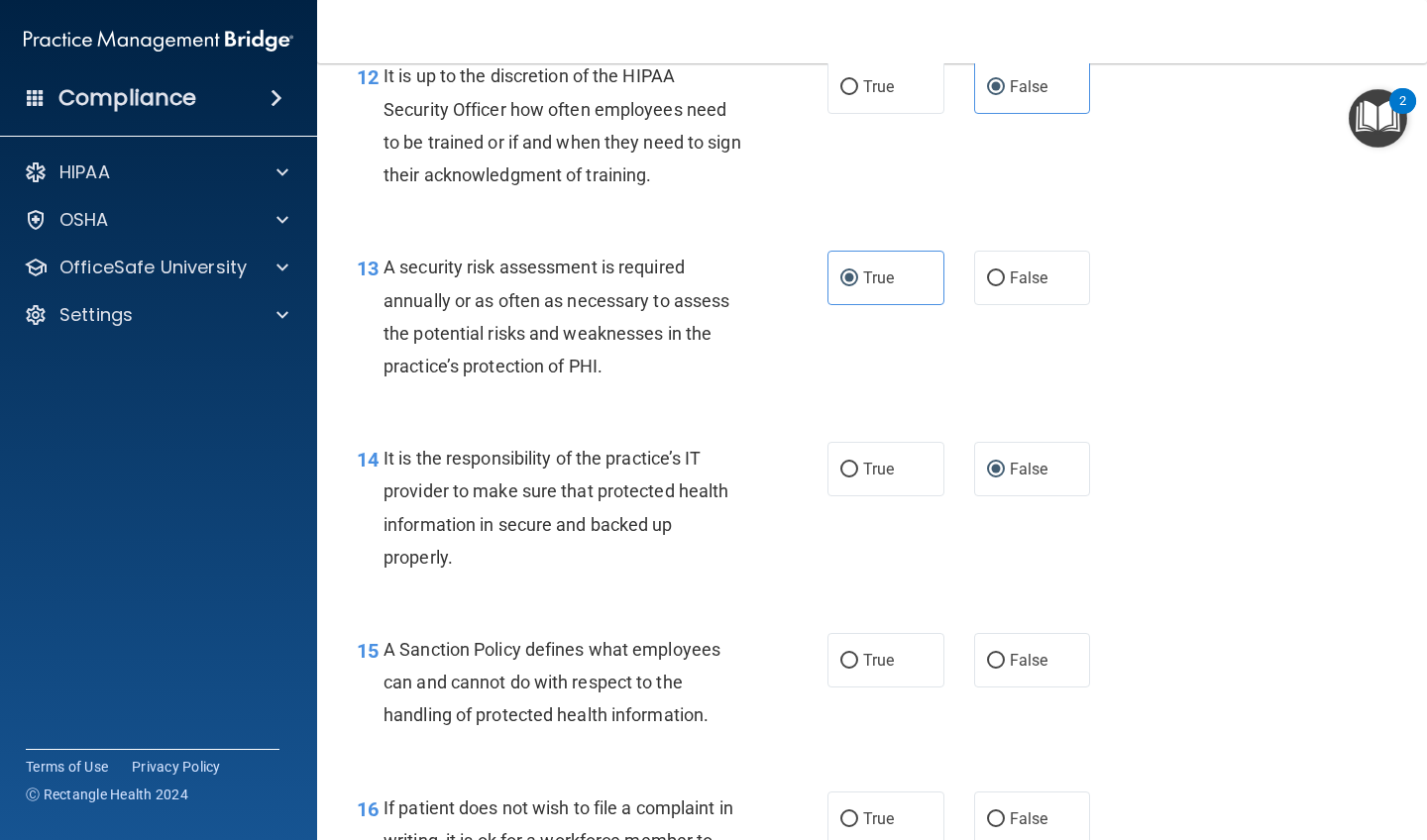scroll, scrollTop: 2572, scrollLeft: 0, axis: vertical 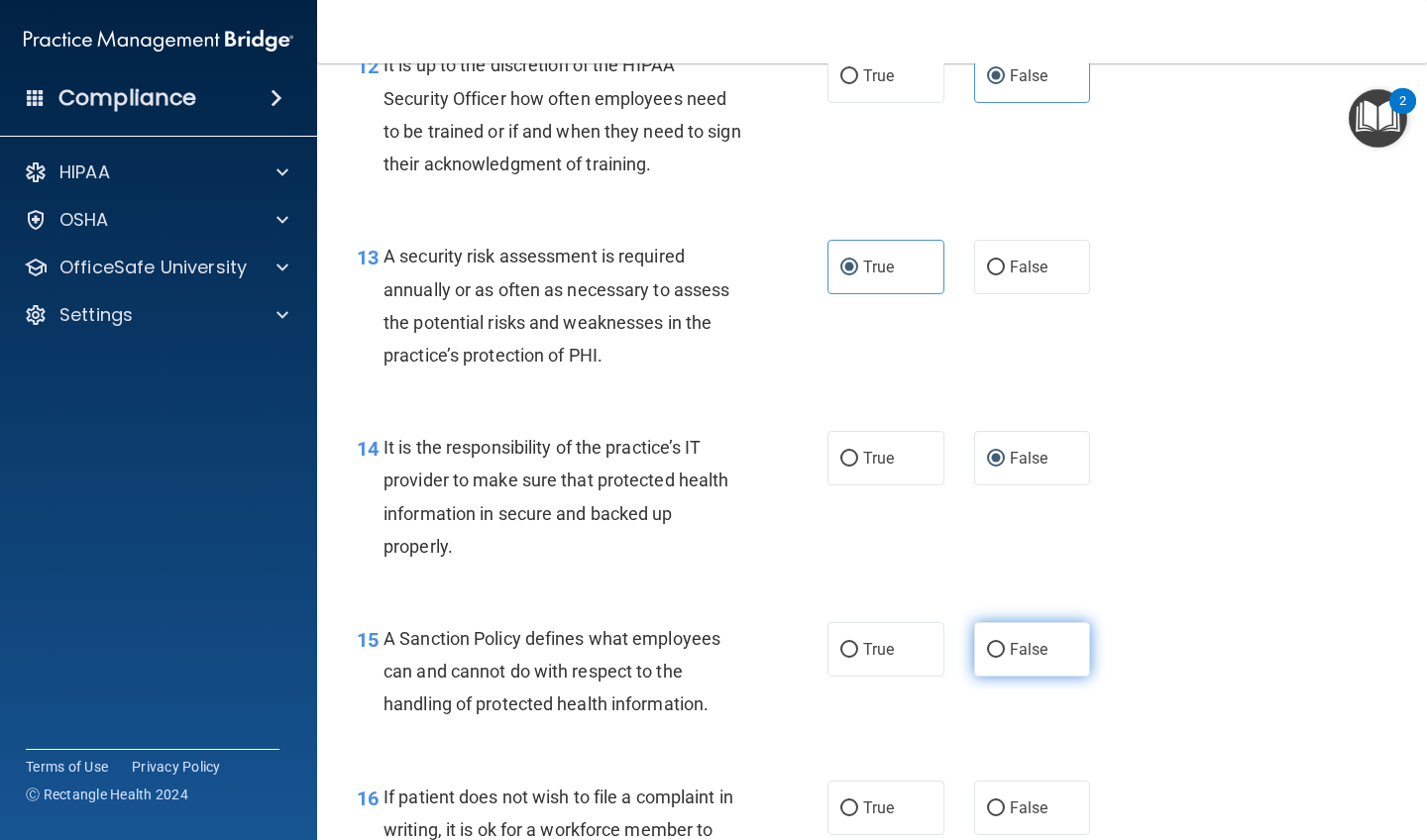 click on "False" at bounding box center (1033, 649) 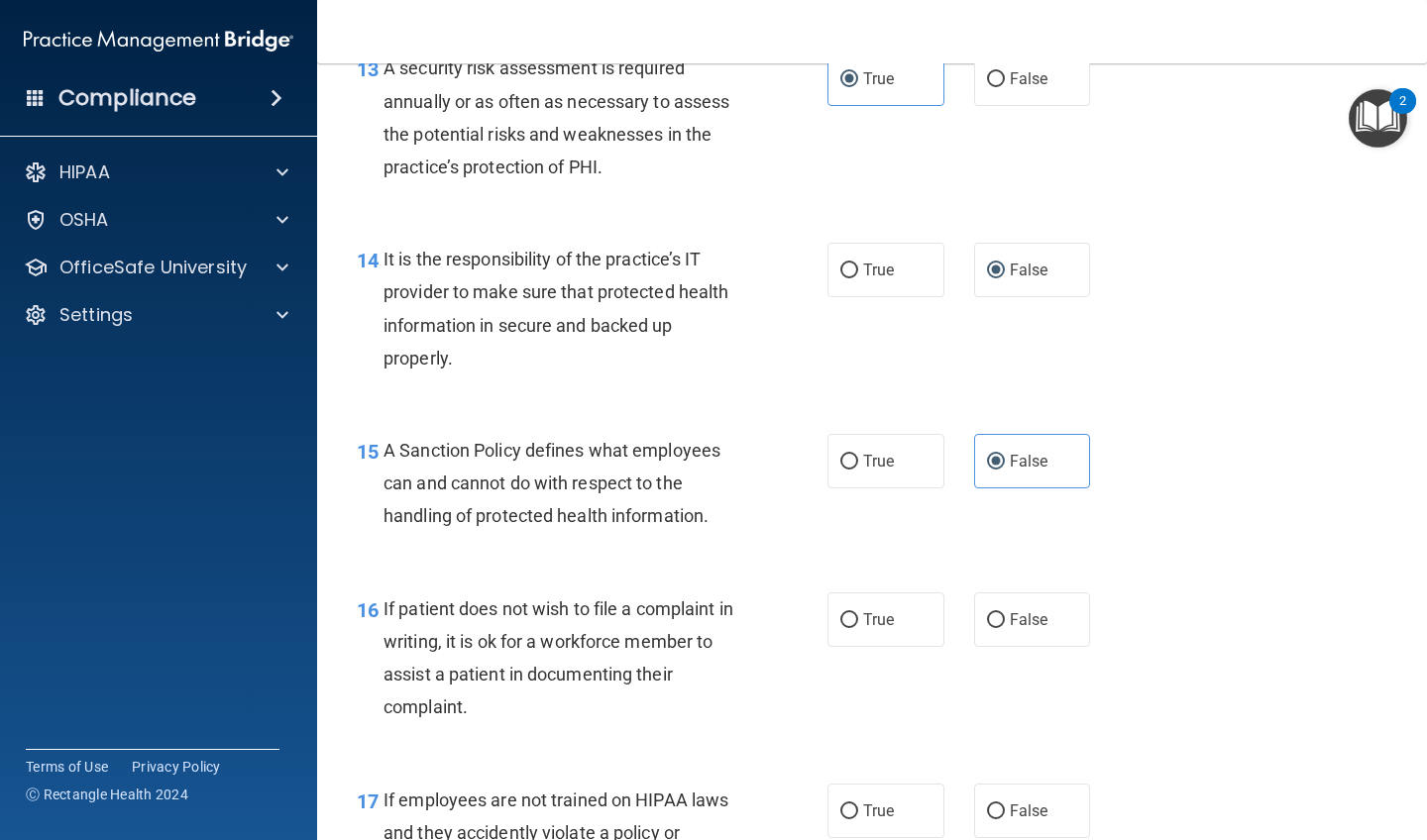 scroll, scrollTop: 2781, scrollLeft: 0, axis: vertical 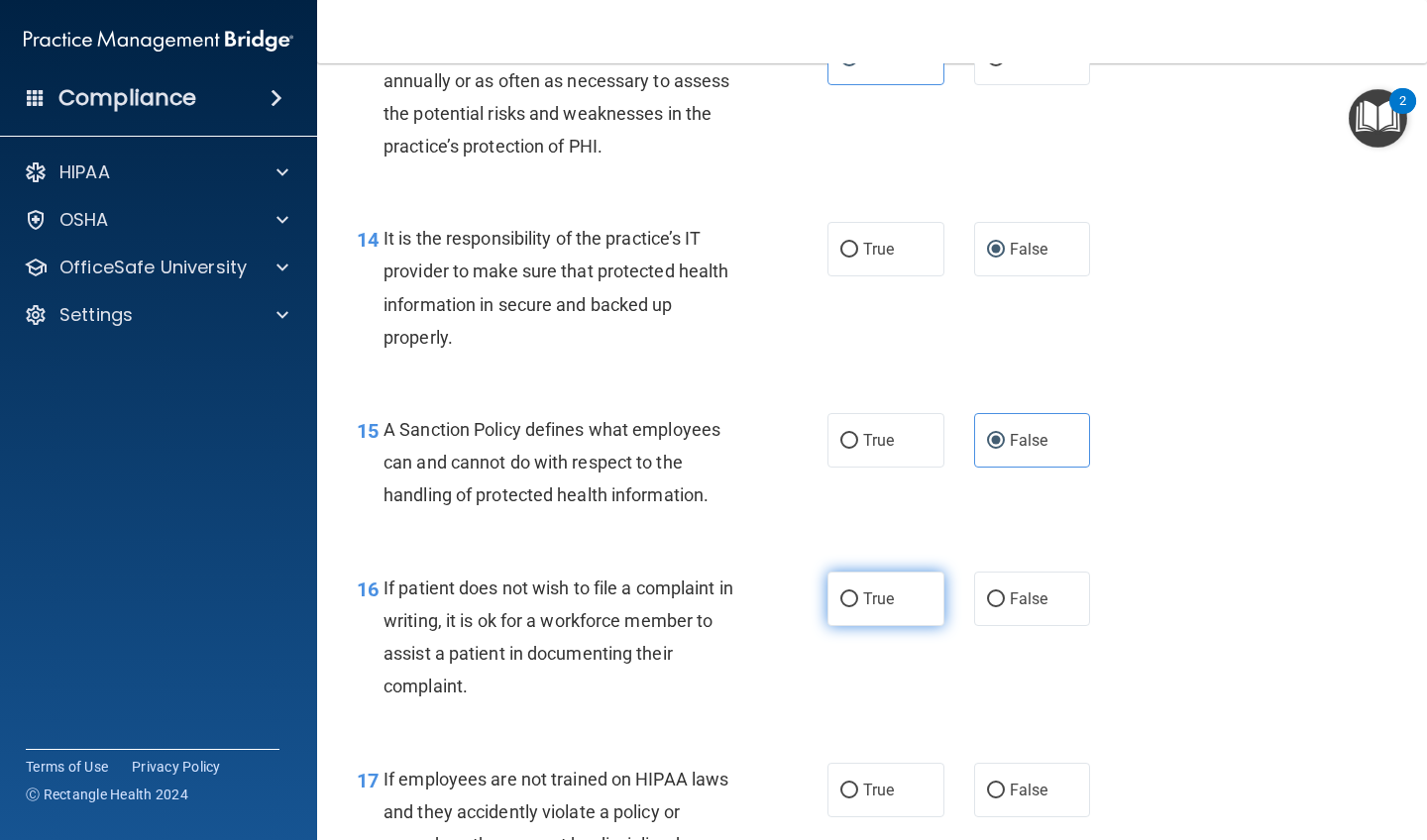 click on "True" at bounding box center (886, 598) 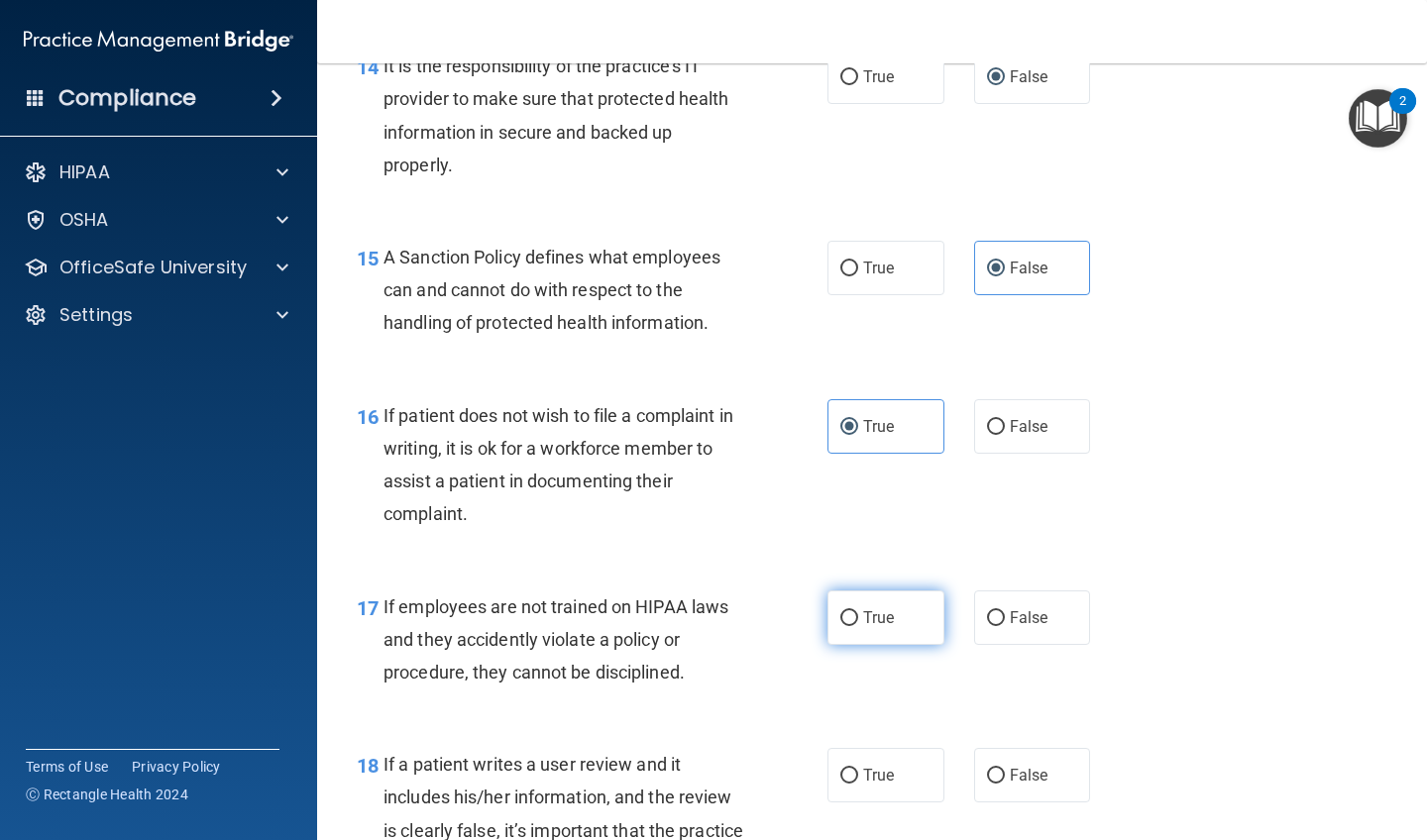 scroll, scrollTop: 2959, scrollLeft: 0, axis: vertical 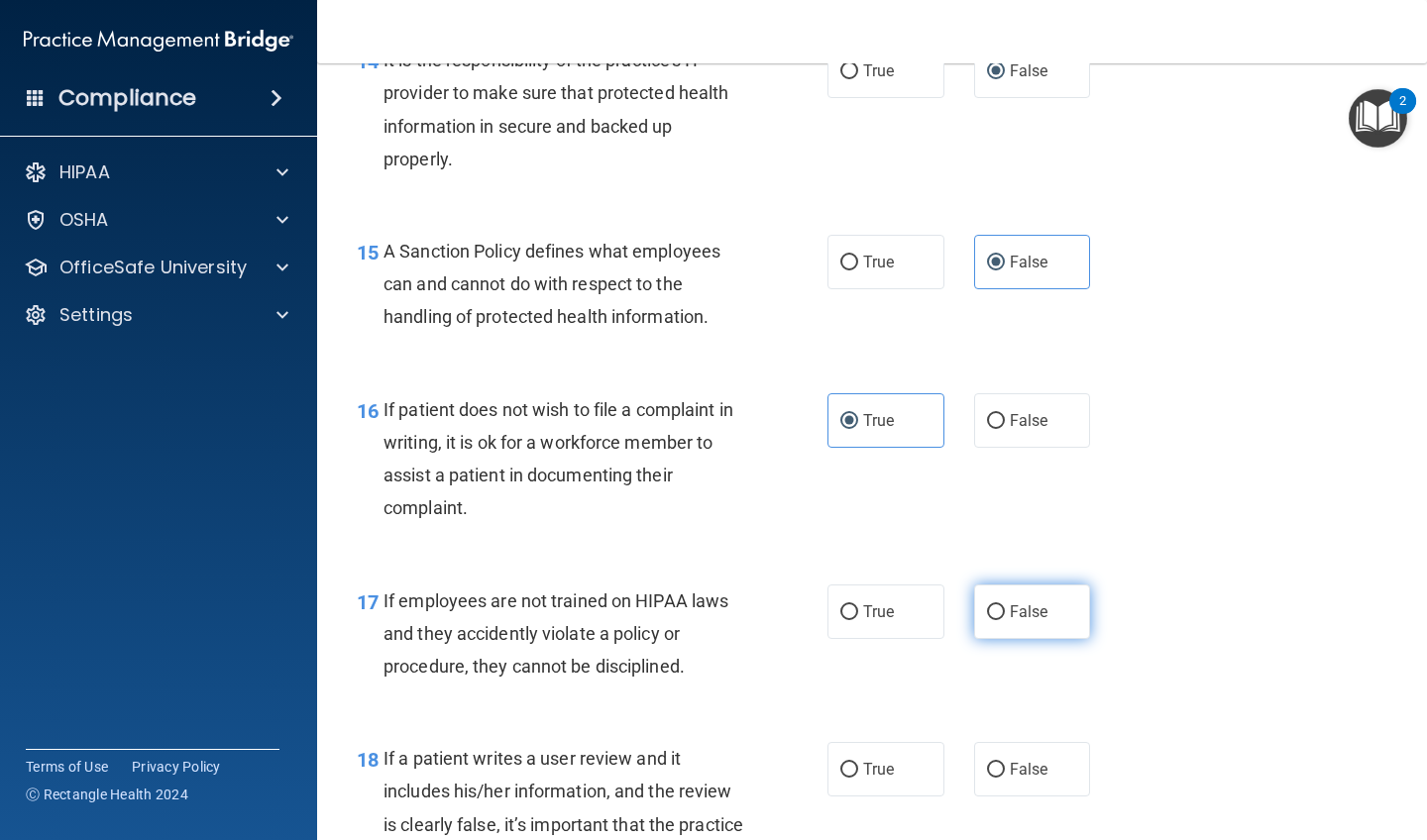 click on "False" at bounding box center (1033, 611) 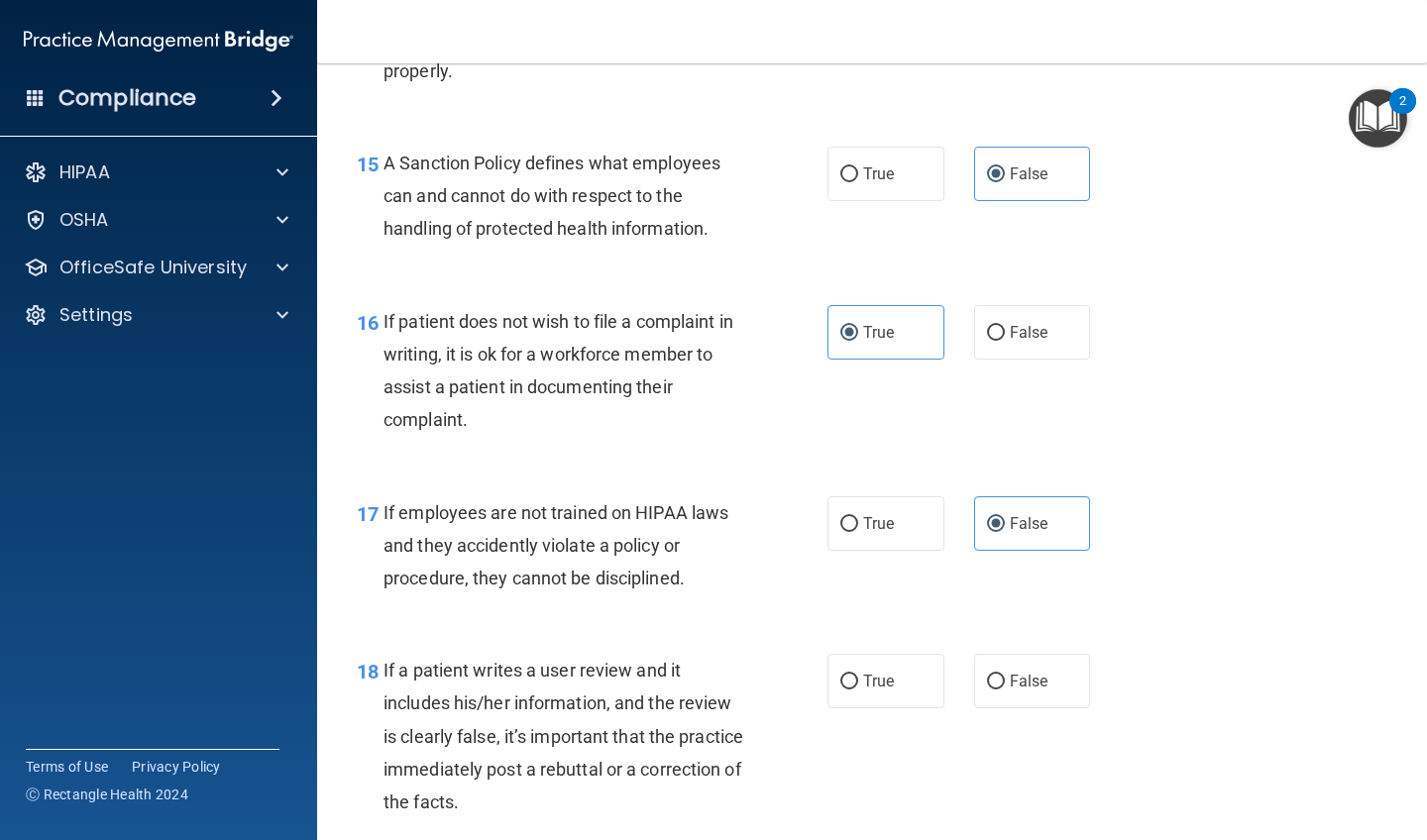 scroll, scrollTop: 3064, scrollLeft: 0, axis: vertical 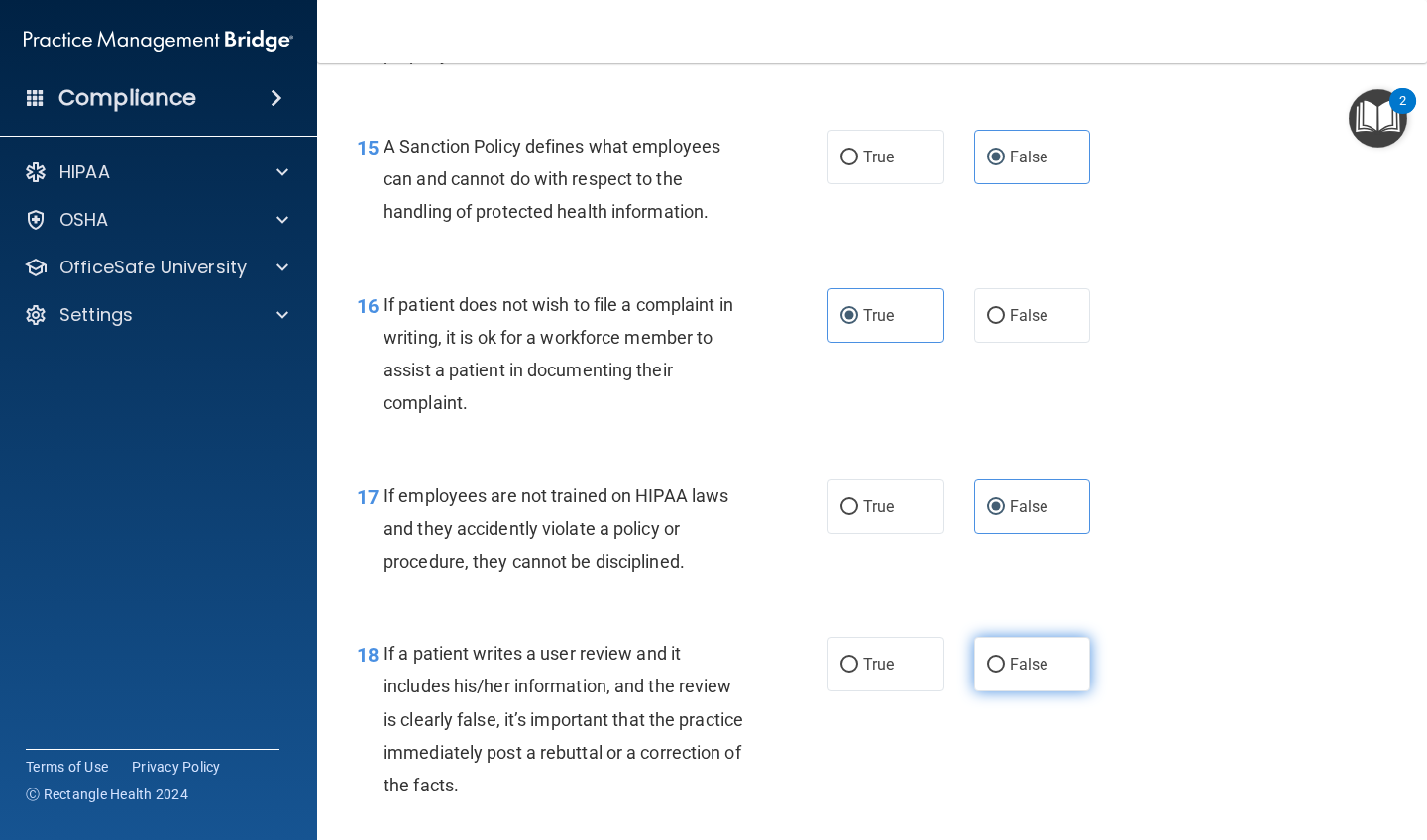 click on "False" at bounding box center (1033, 664) 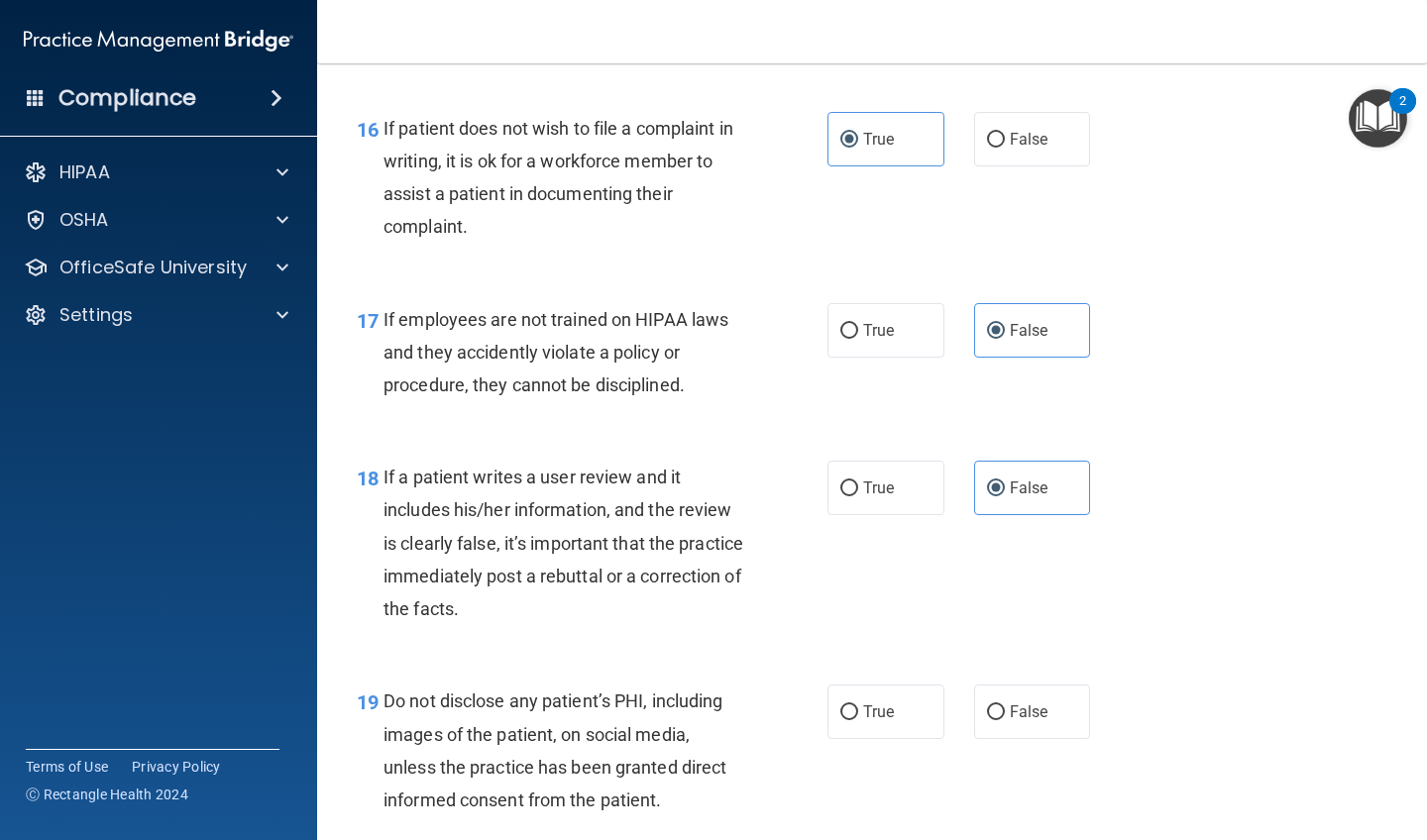 scroll, scrollTop: 3235, scrollLeft: 0, axis: vertical 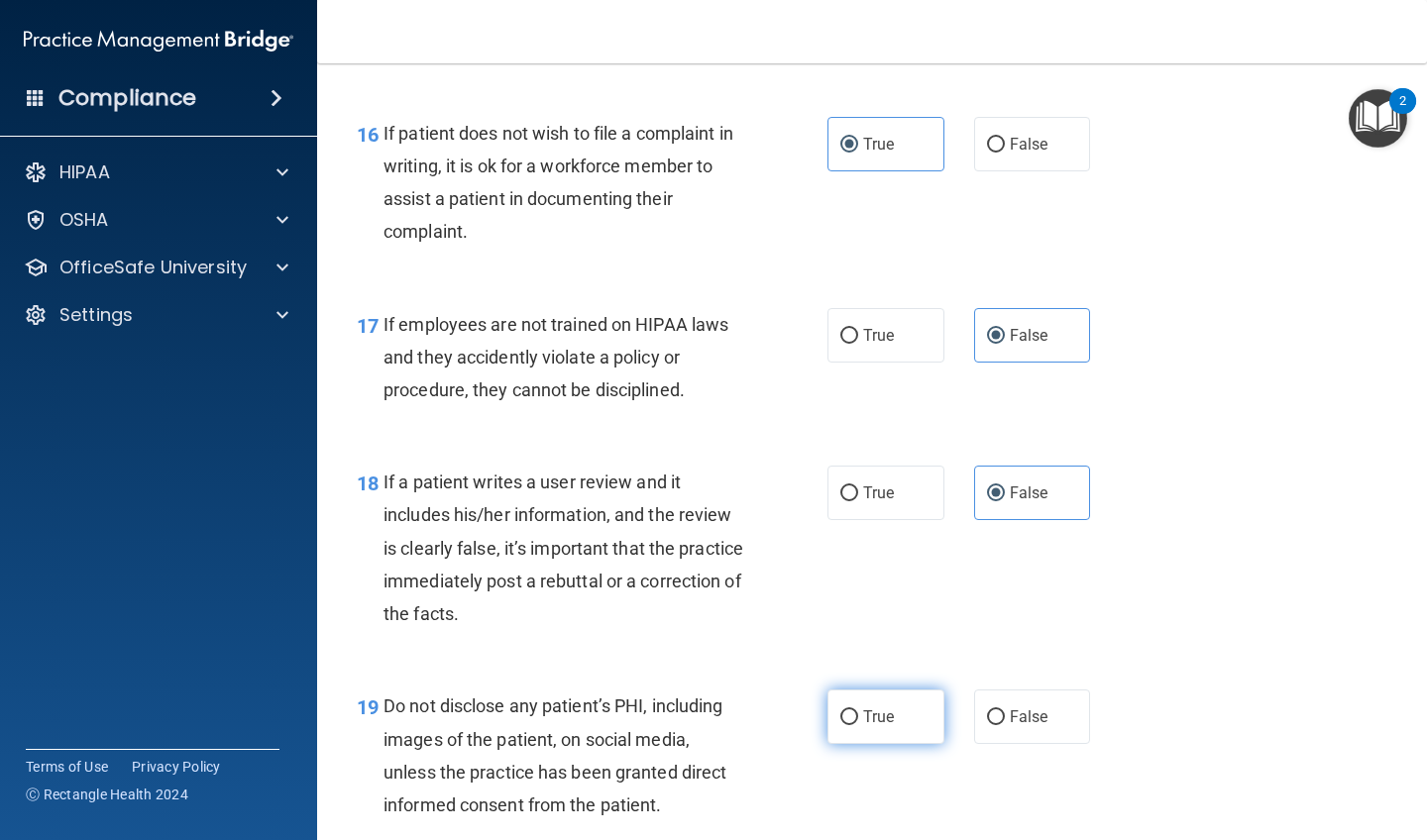 click on "True" at bounding box center (886, 716) 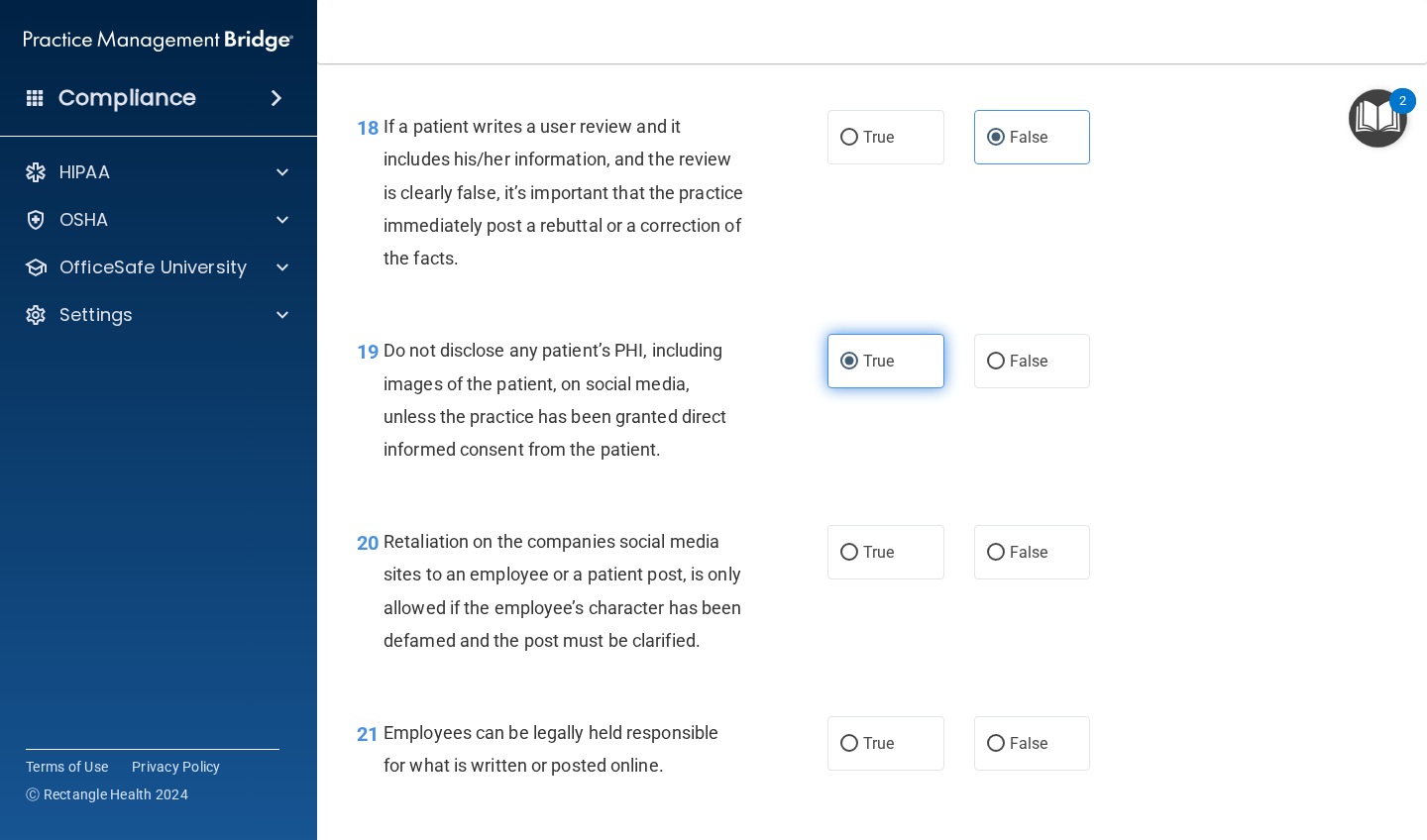 scroll, scrollTop: 3604, scrollLeft: 0, axis: vertical 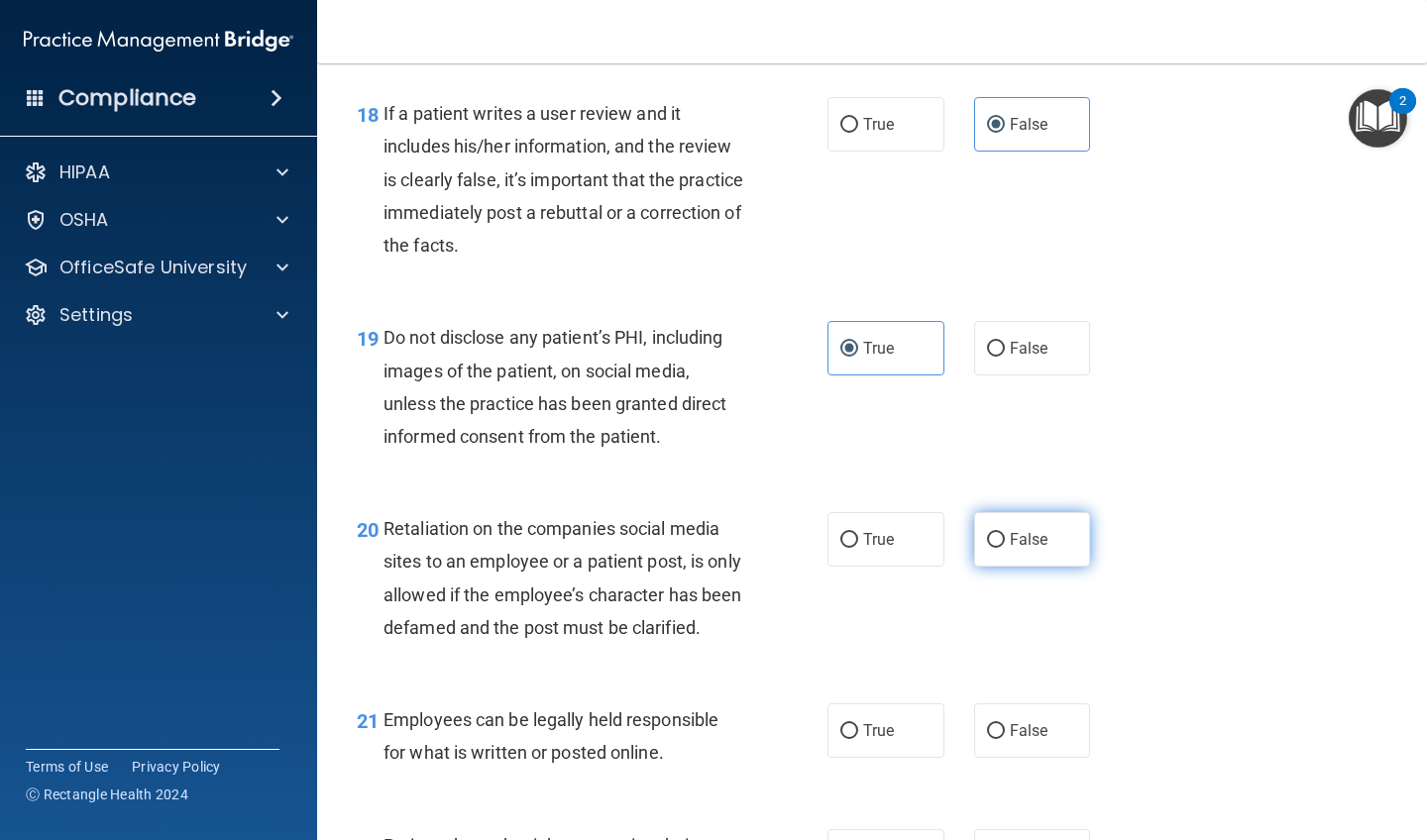 click on "False" at bounding box center [1029, 539] 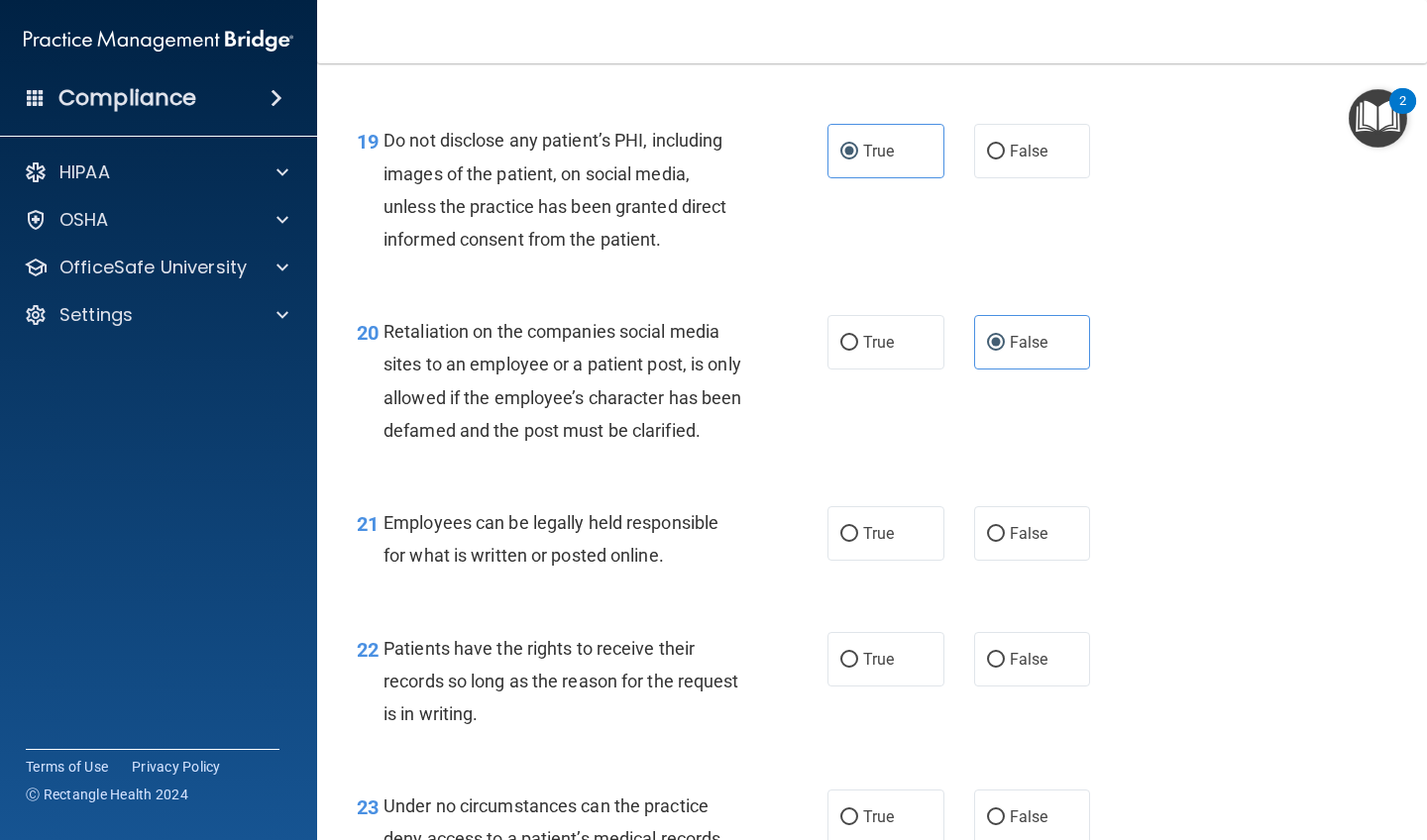scroll, scrollTop: 3803, scrollLeft: 0, axis: vertical 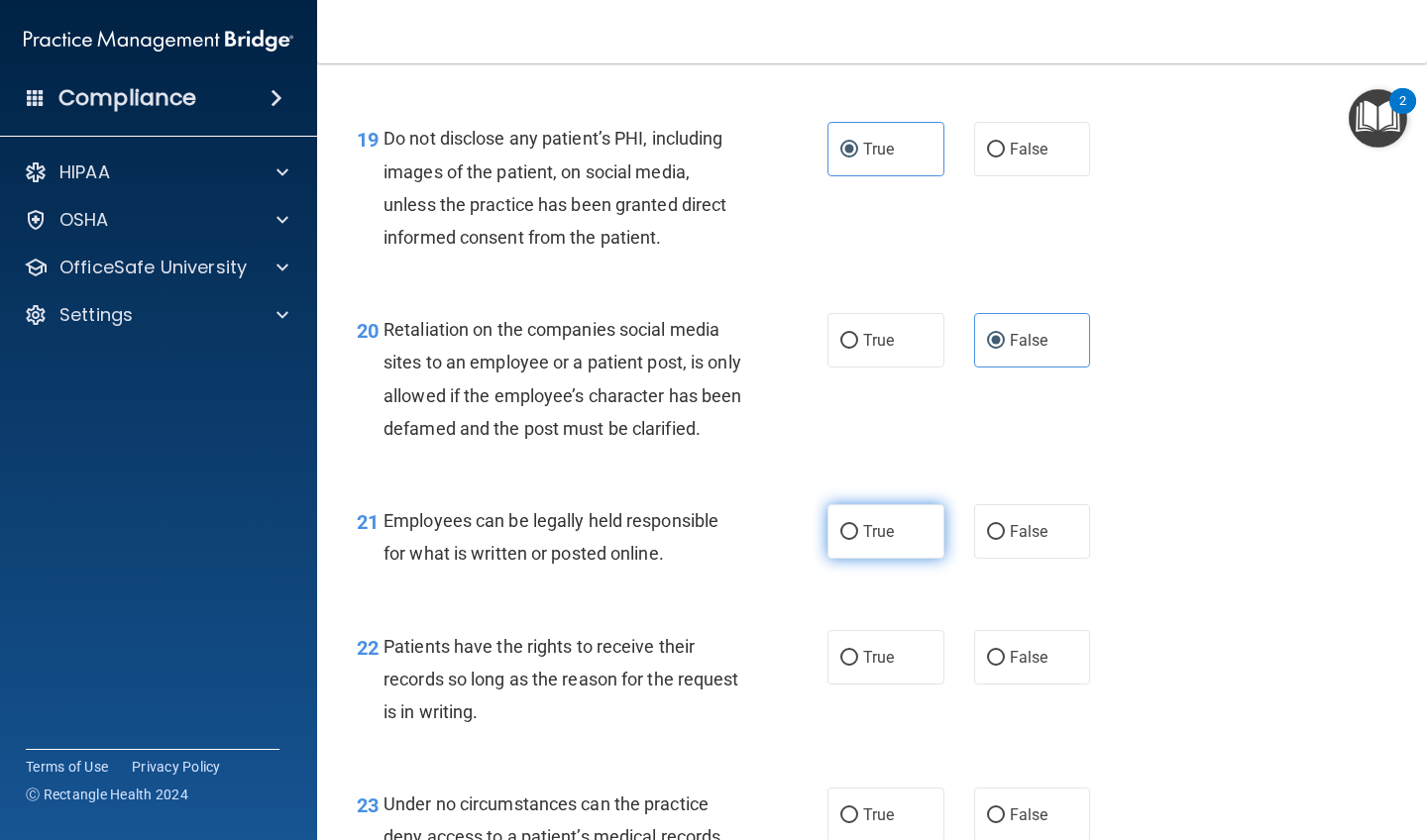 click on "True" at bounding box center (886, 531) 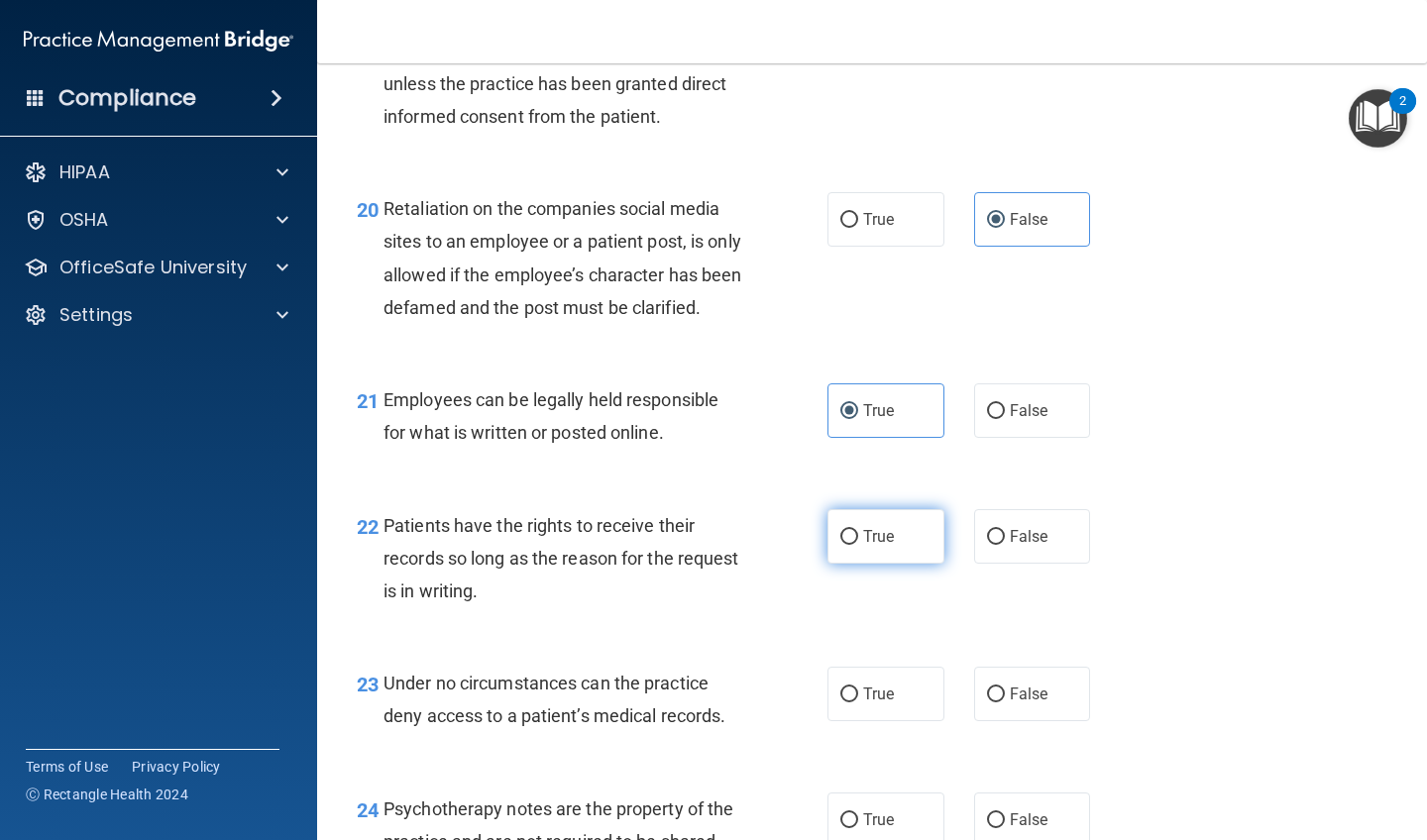 scroll, scrollTop: 3926, scrollLeft: 0, axis: vertical 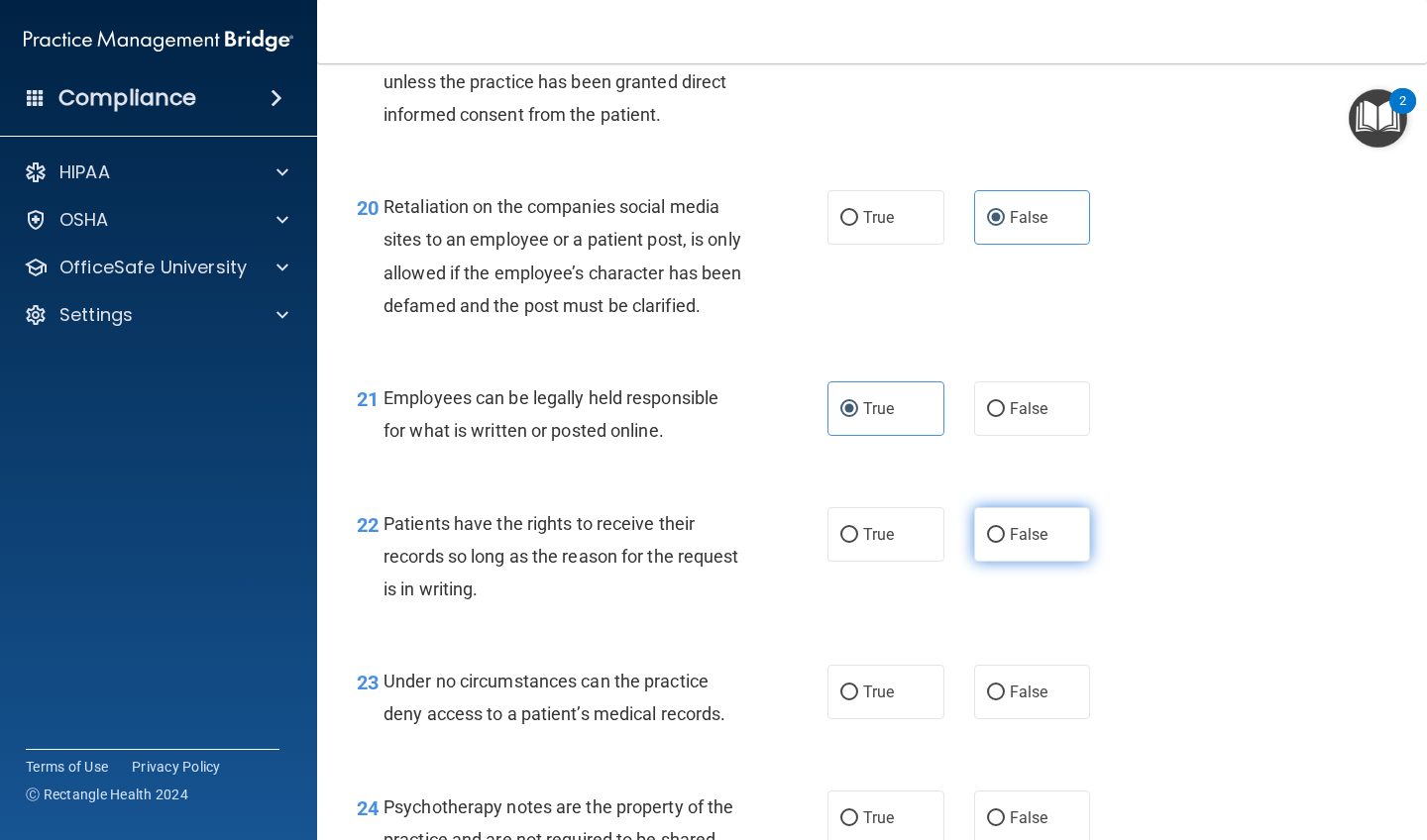click on "False" at bounding box center (1029, 534) 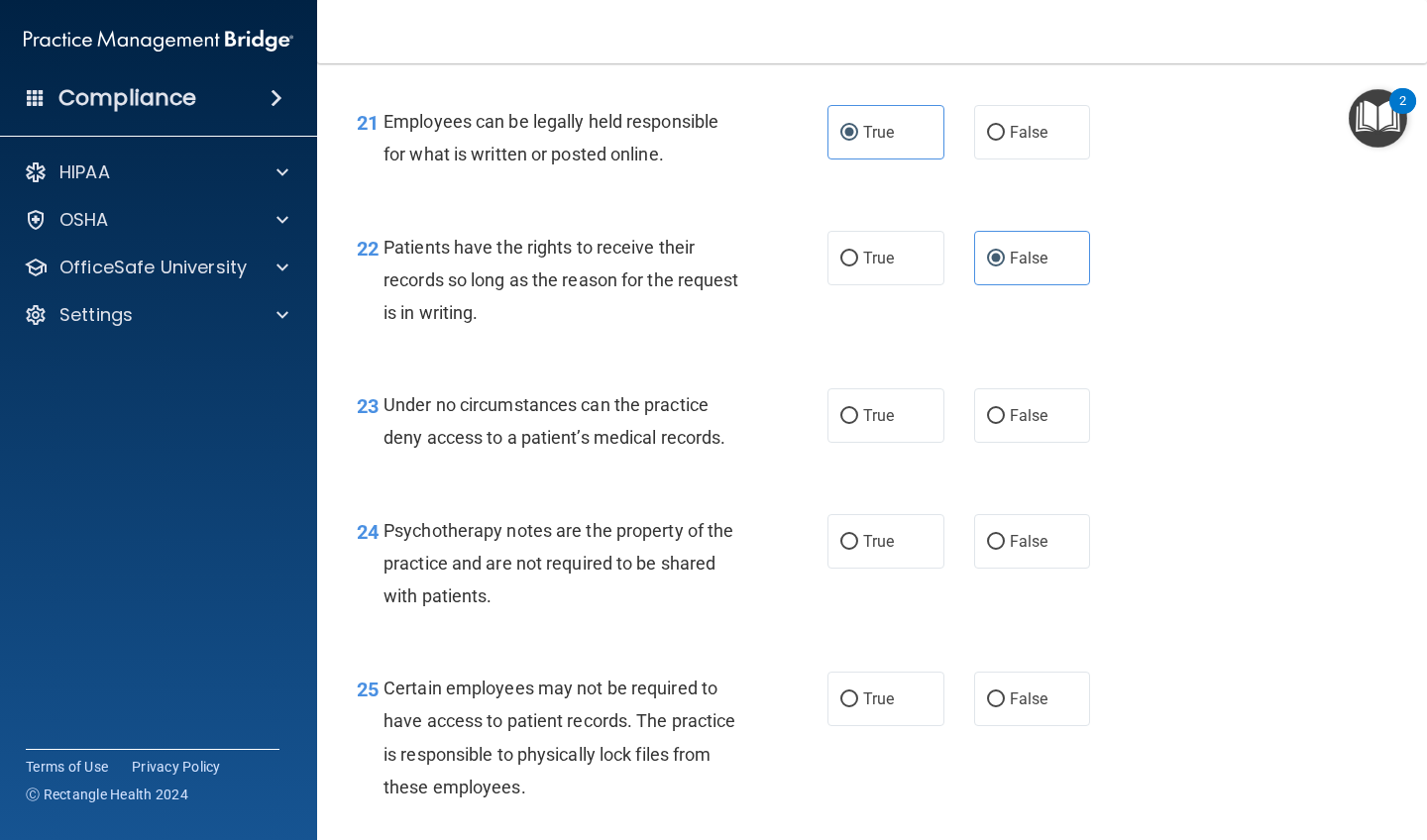 scroll, scrollTop: 4203, scrollLeft: 0, axis: vertical 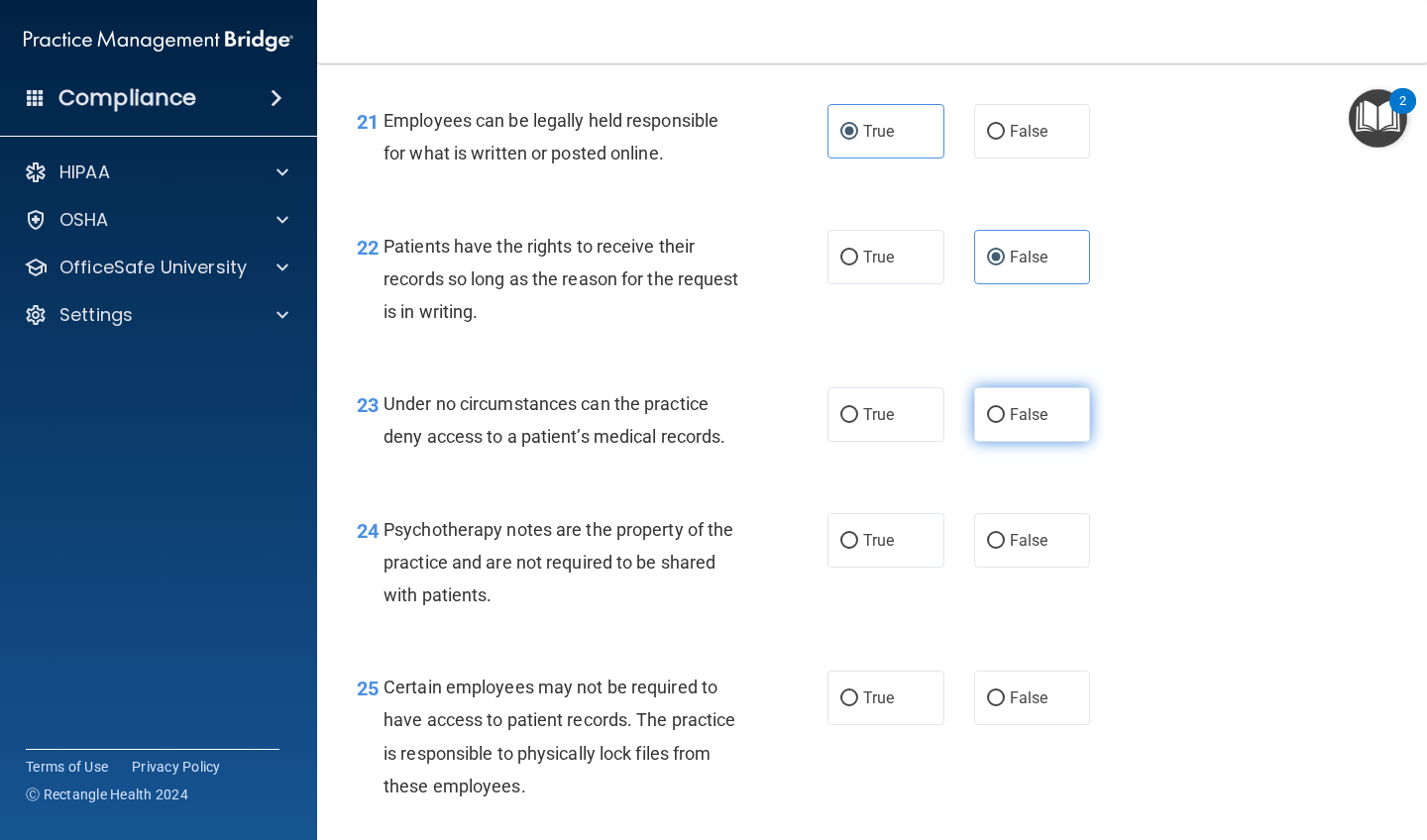 click on "False" at bounding box center [1033, 414] 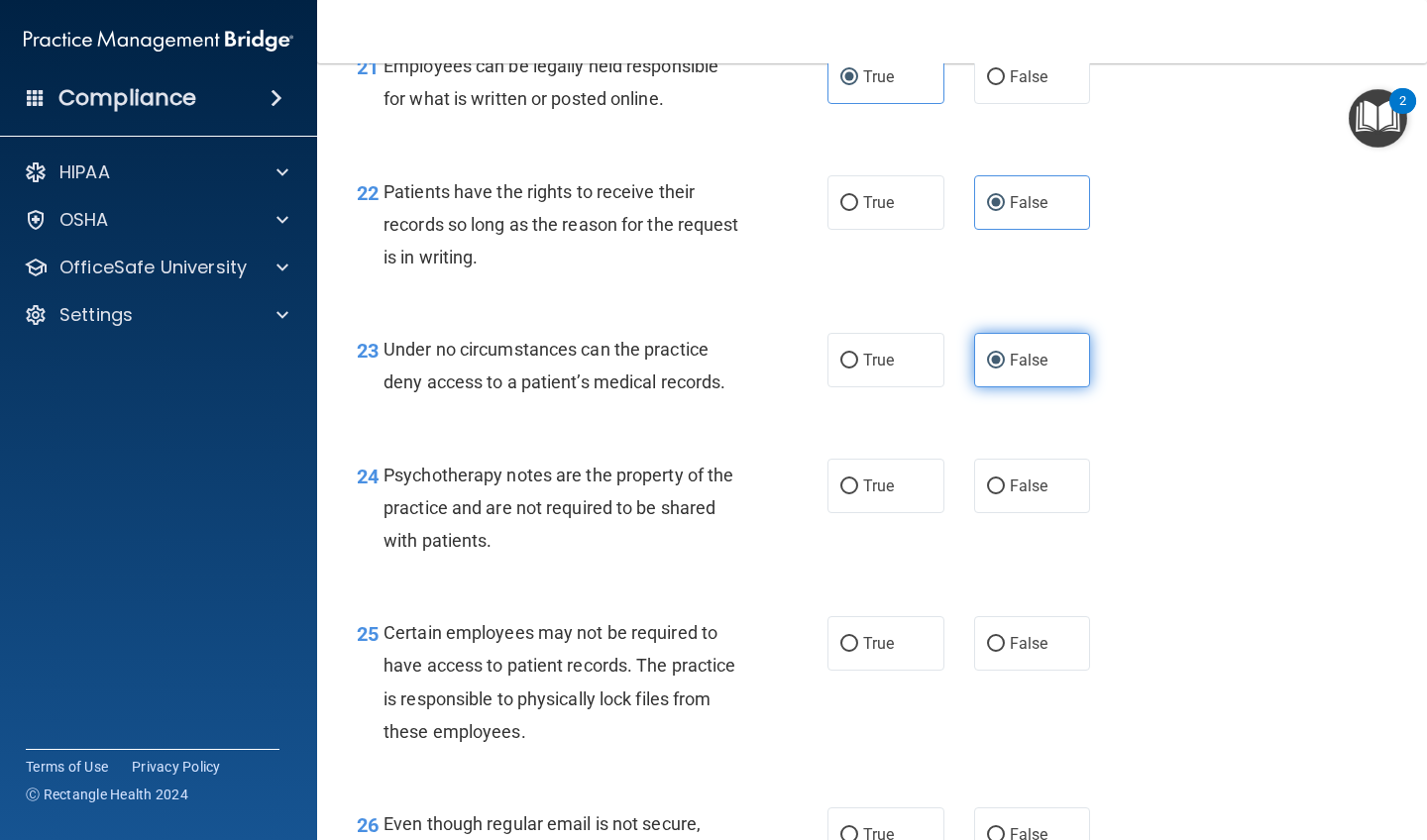 scroll, scrollTop: 4273, scrollLeft: 0, axis: vertical 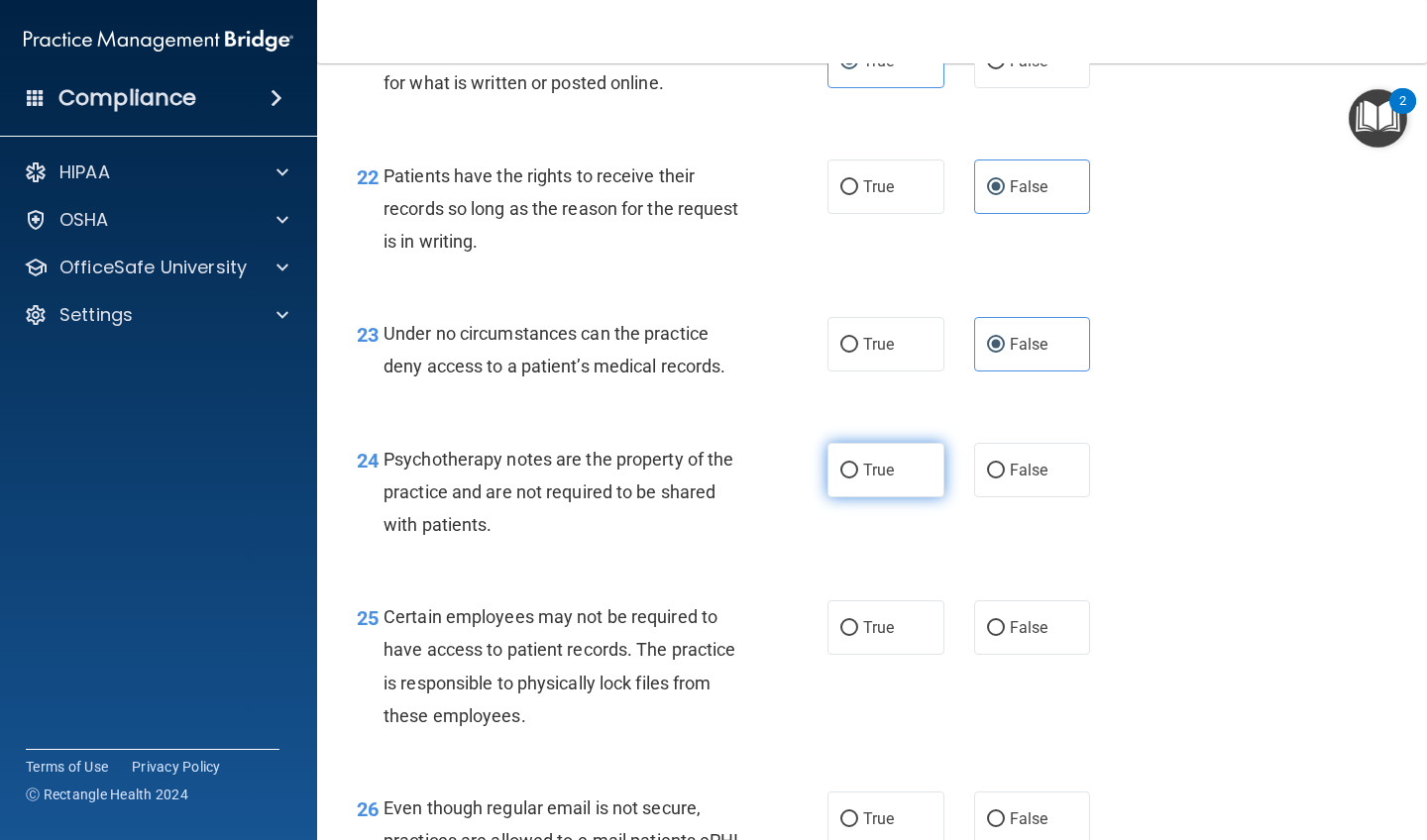 click on "True" at bounding box center [886, 470] 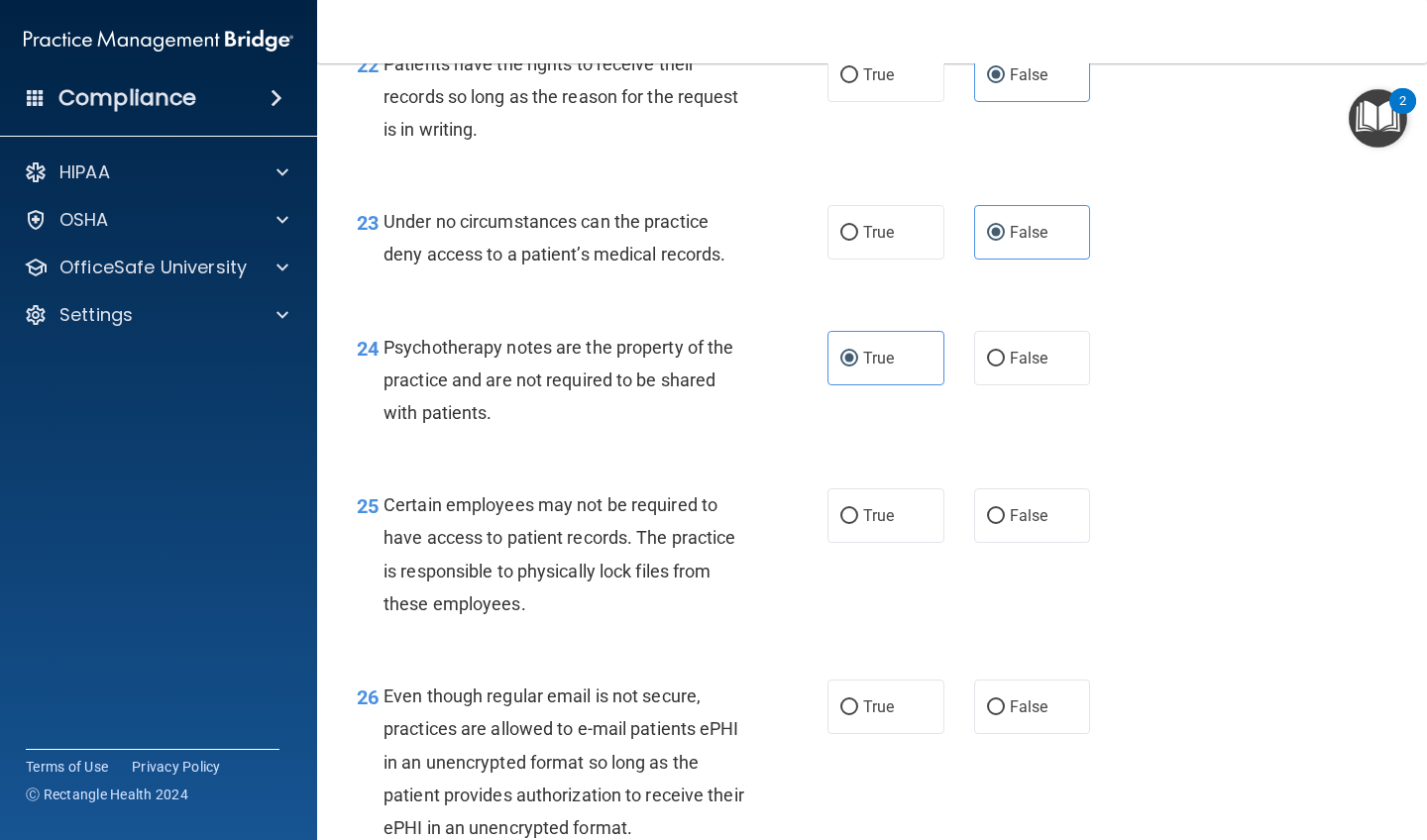 scroll, scrollTop: 4387, scrollLeft: 0, axis: vertical 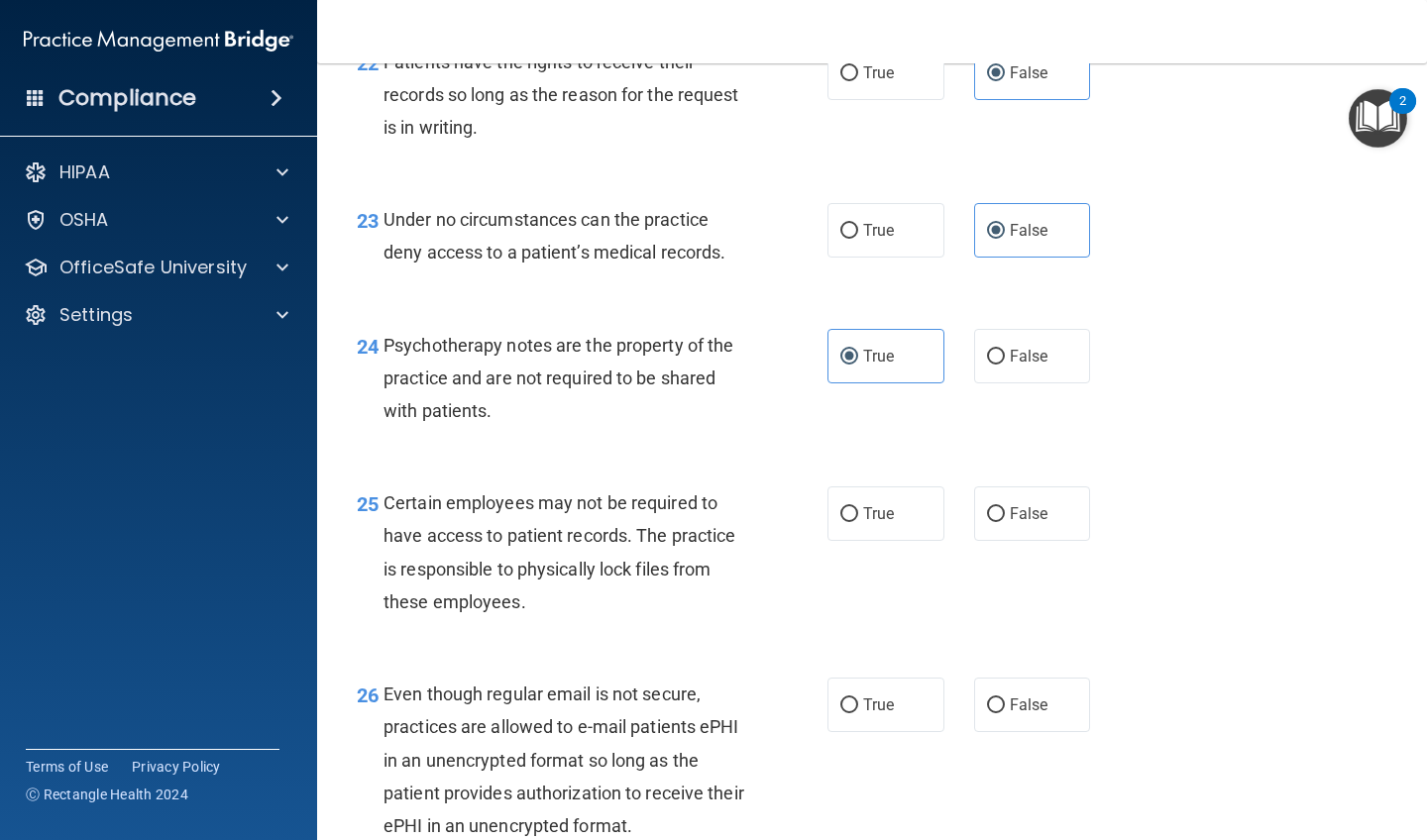 click on "25       Certain employees may not be required to have access to patient records.  The practice is responsible to physically lock files from these employees.                  True           False" at bounding box center [872, 557] 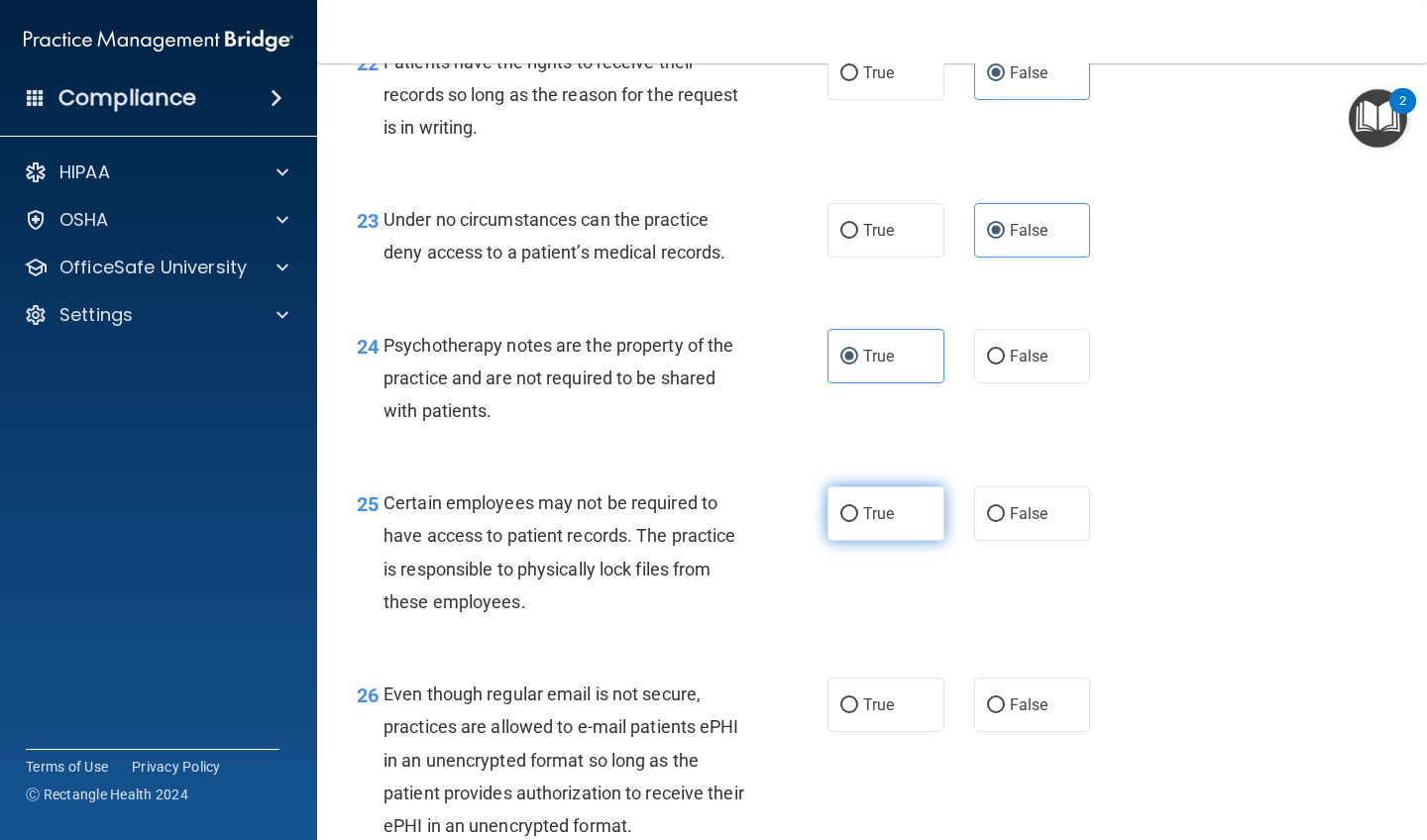 click on "True" at bounding box center [886, 513] 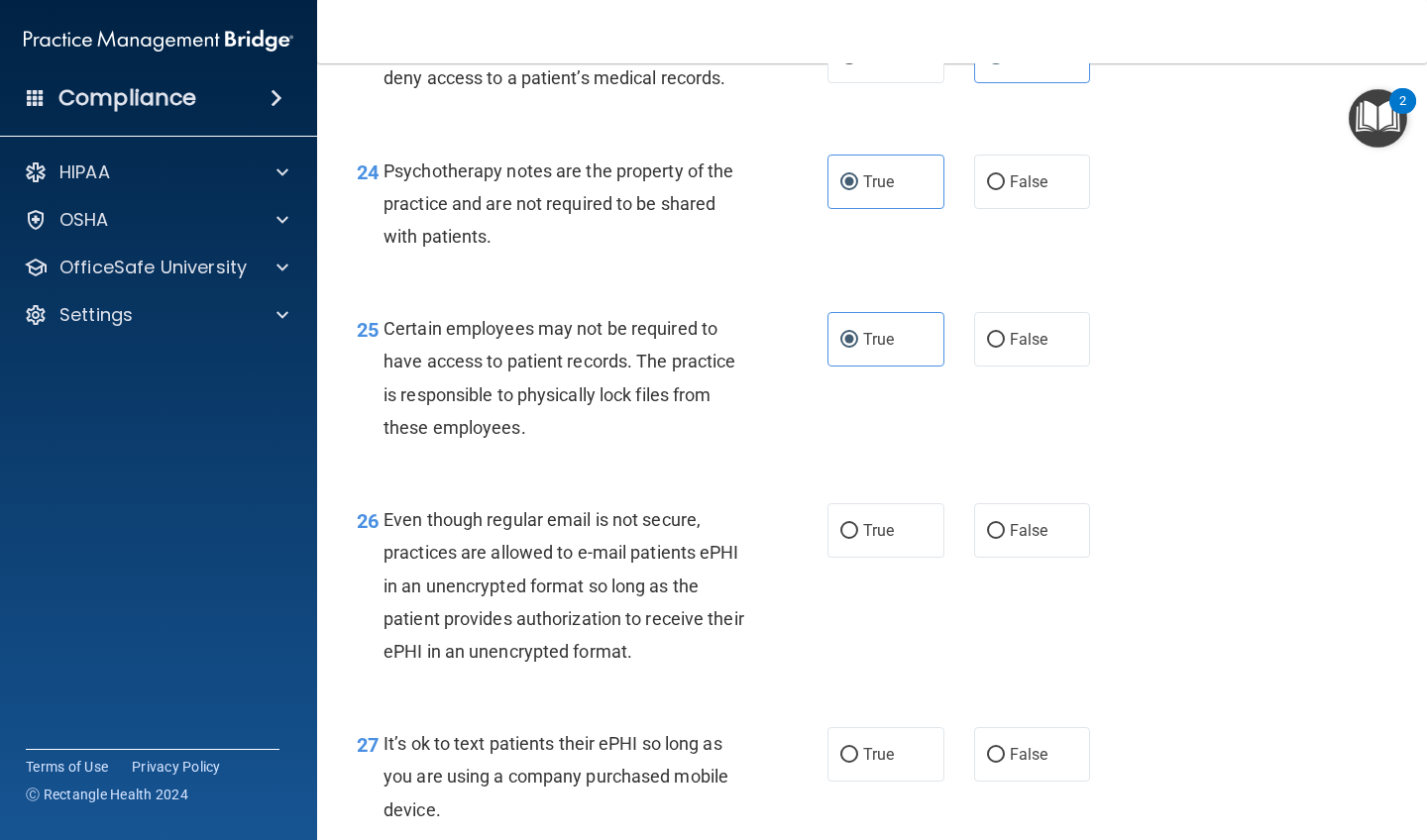 scroll, scrollTop: 4566, scrollLeft: 0, axis: vertical 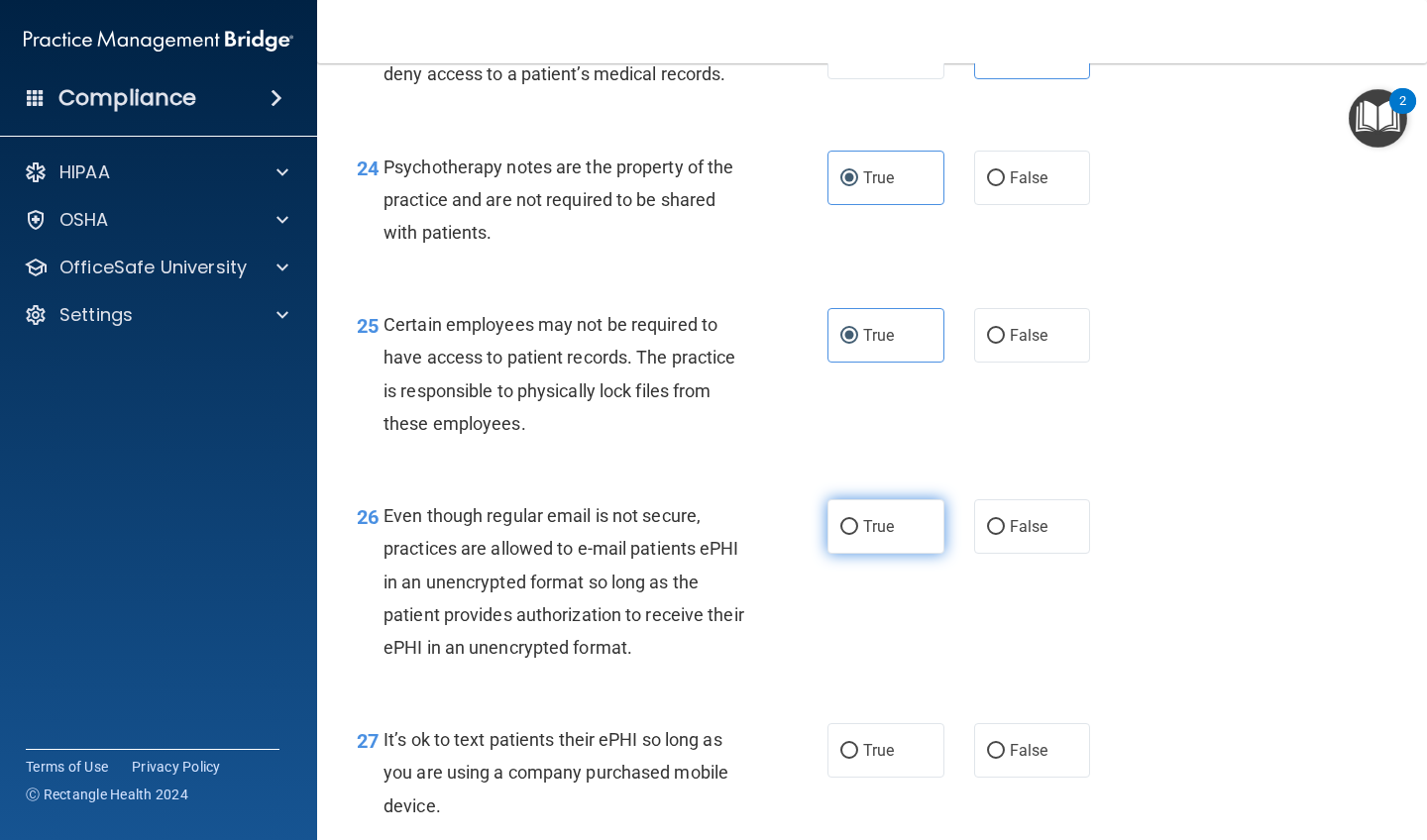 click on "True" at bounding box center [886, 526] 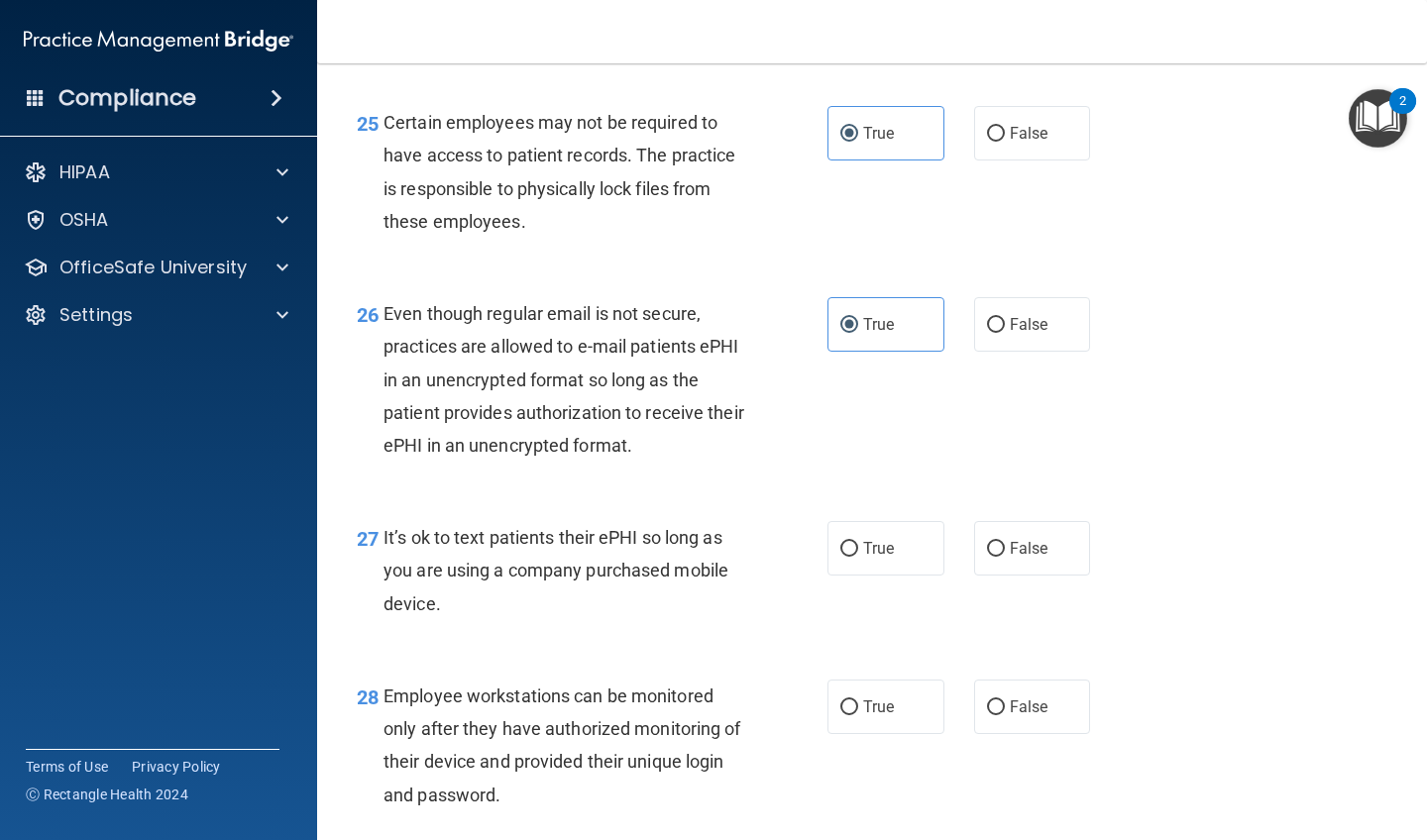 scroll, scrollTop: 4771, scrollLeft: 0, axis: vertical 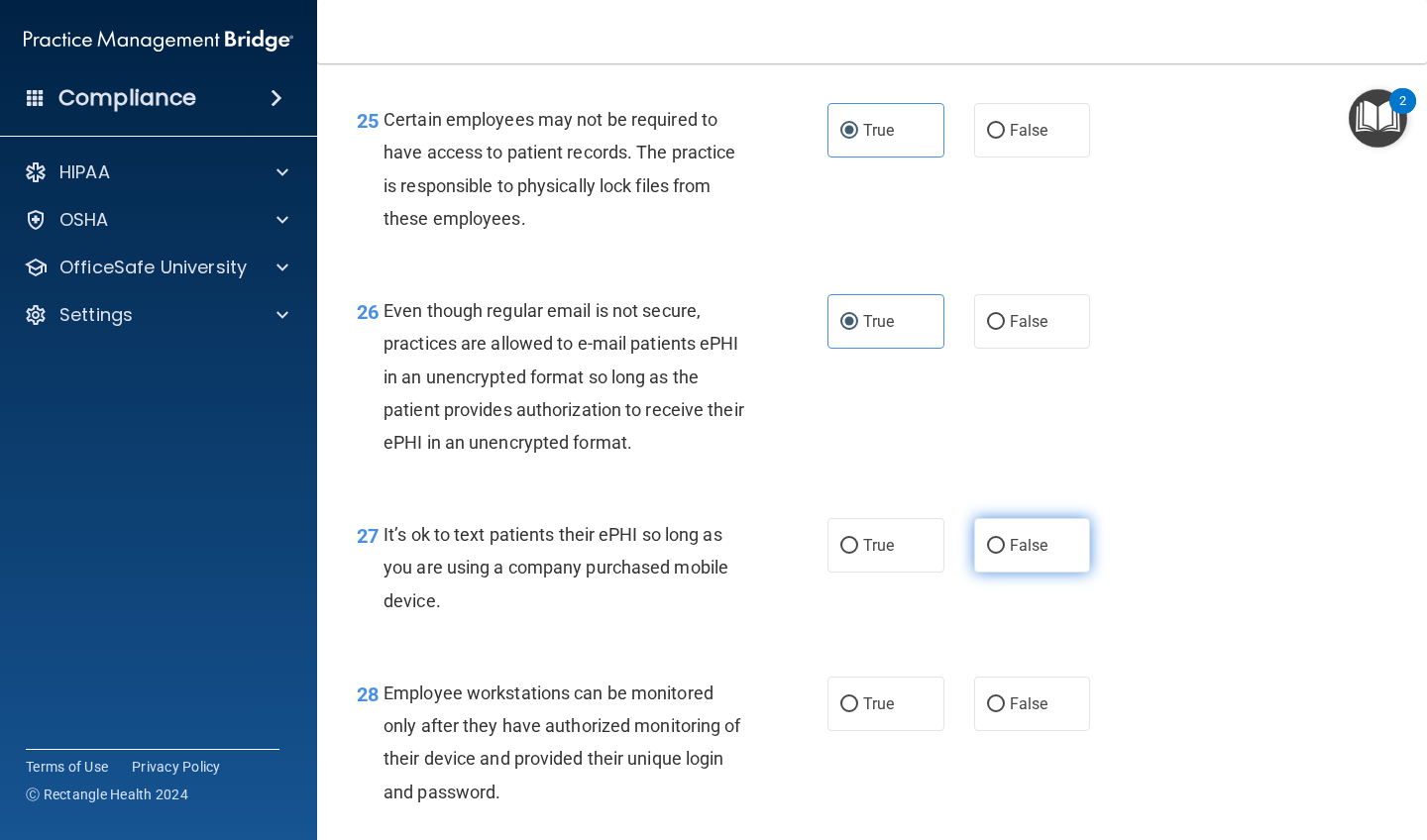 click on "False" at bounding box center [1033, 545] 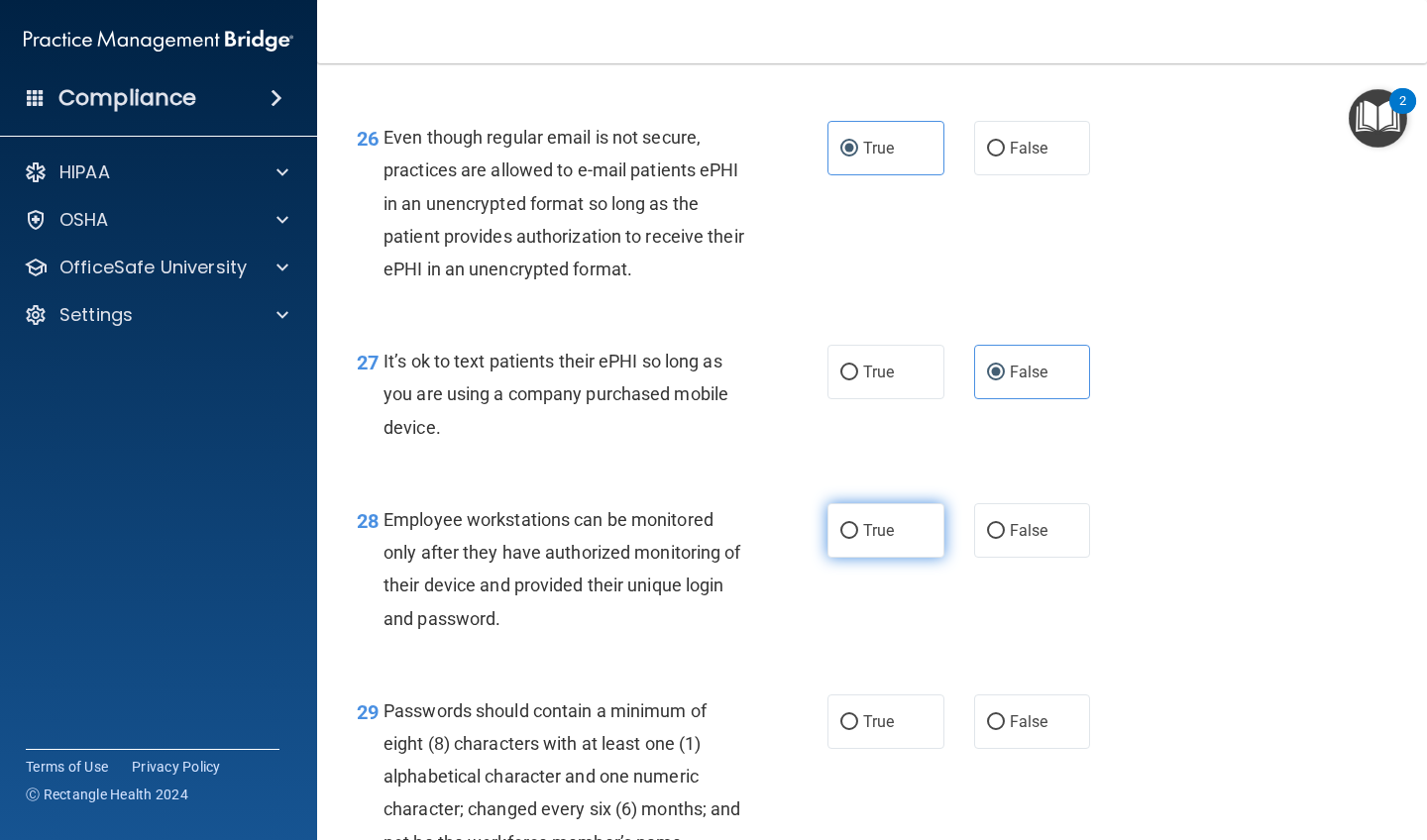 scroll, scrollTop: 4956, scrollLeft: 0, axis: vertical 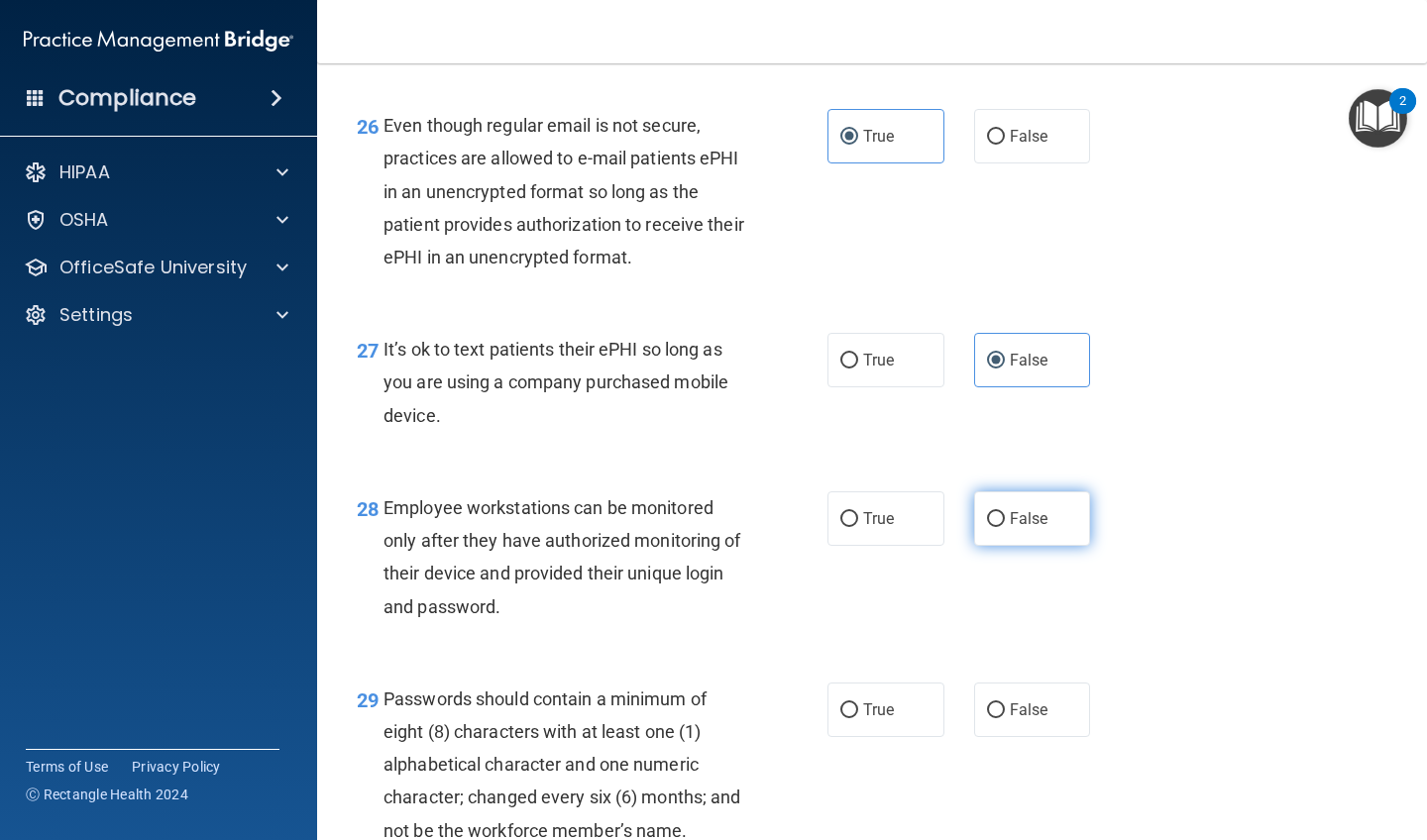 click on "False" at bounding box center [1029, 518] 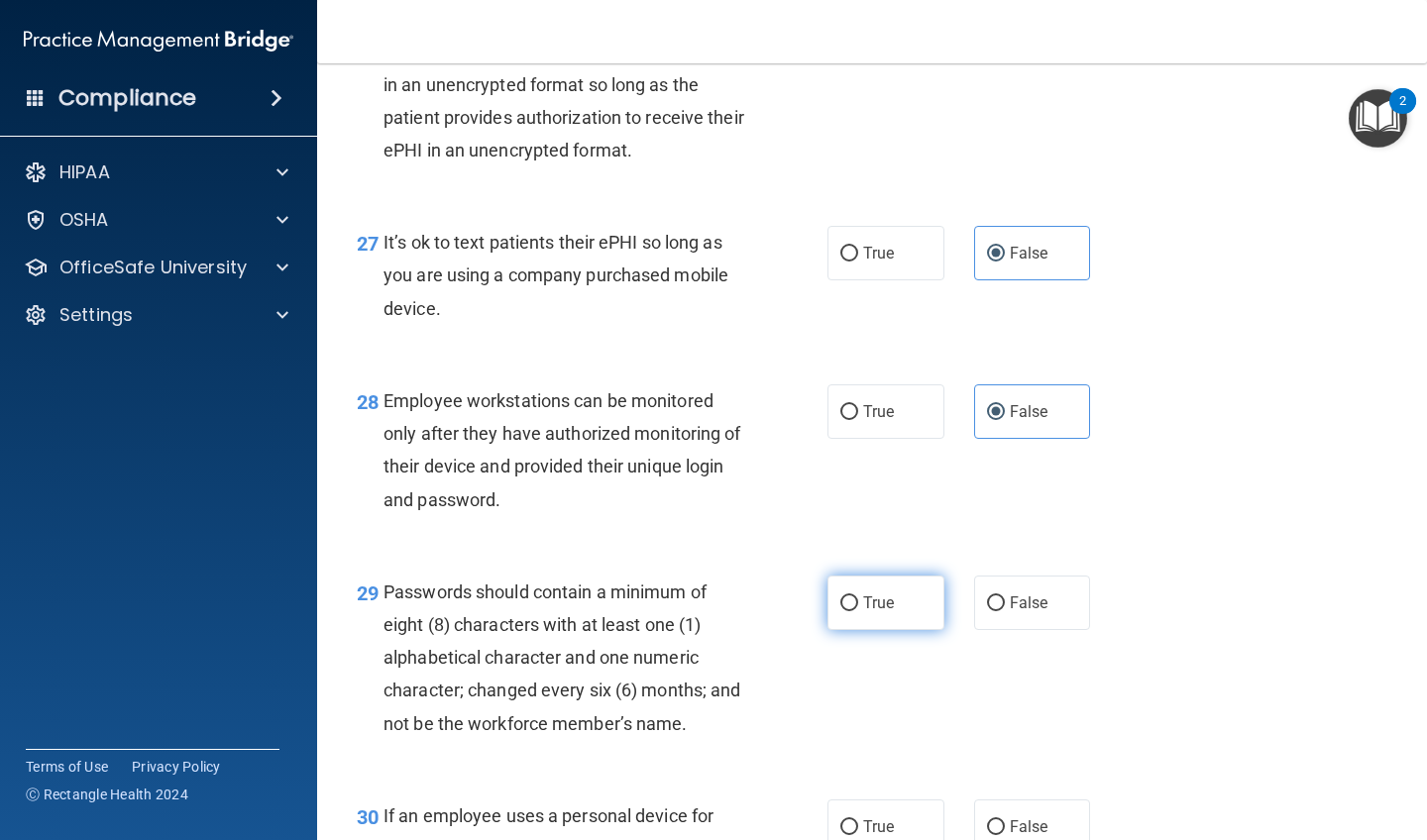click on "True" at bounding box center [886, 602] 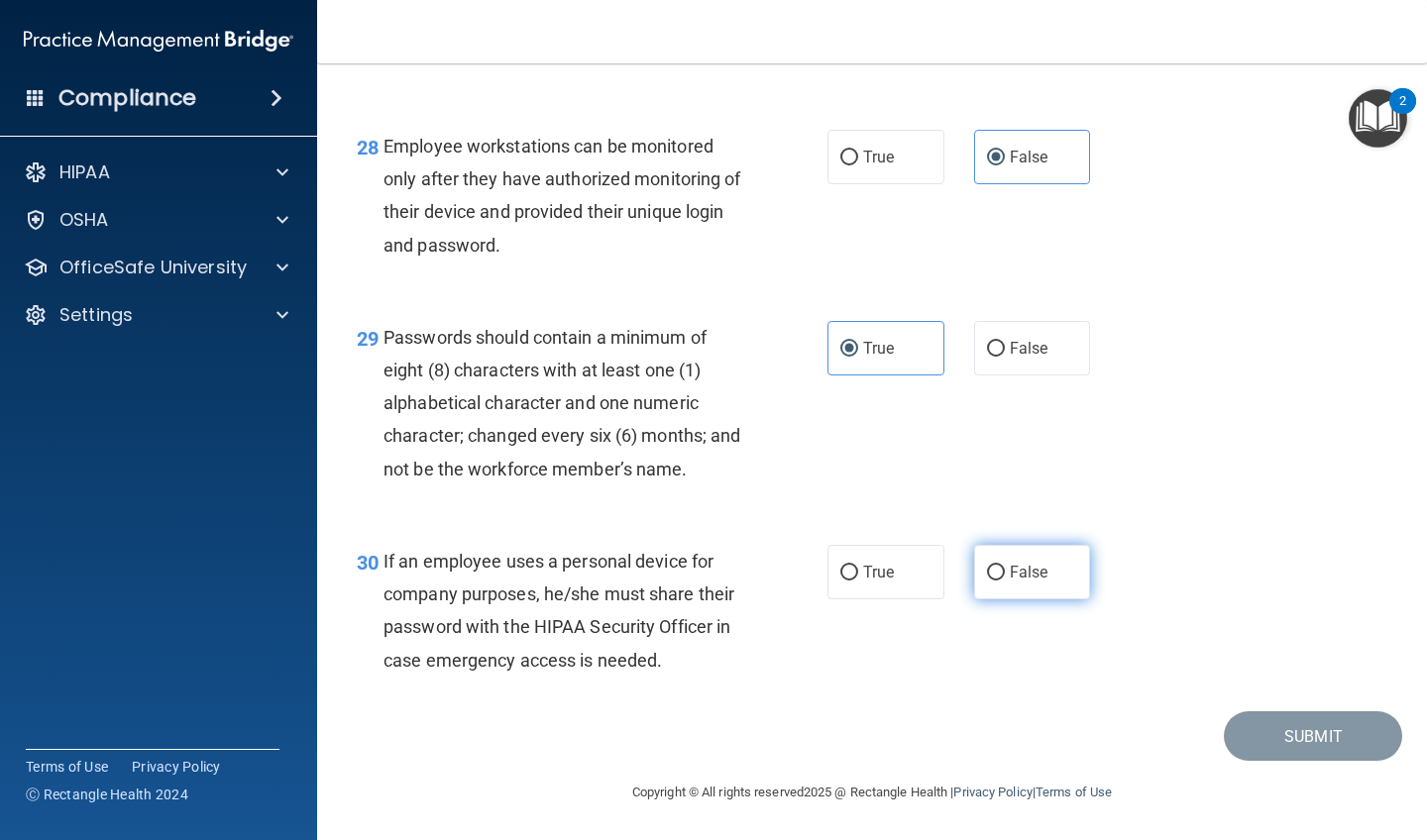 scroll, scrollTop: 5322, scrollLeft: 0, axis: vertical 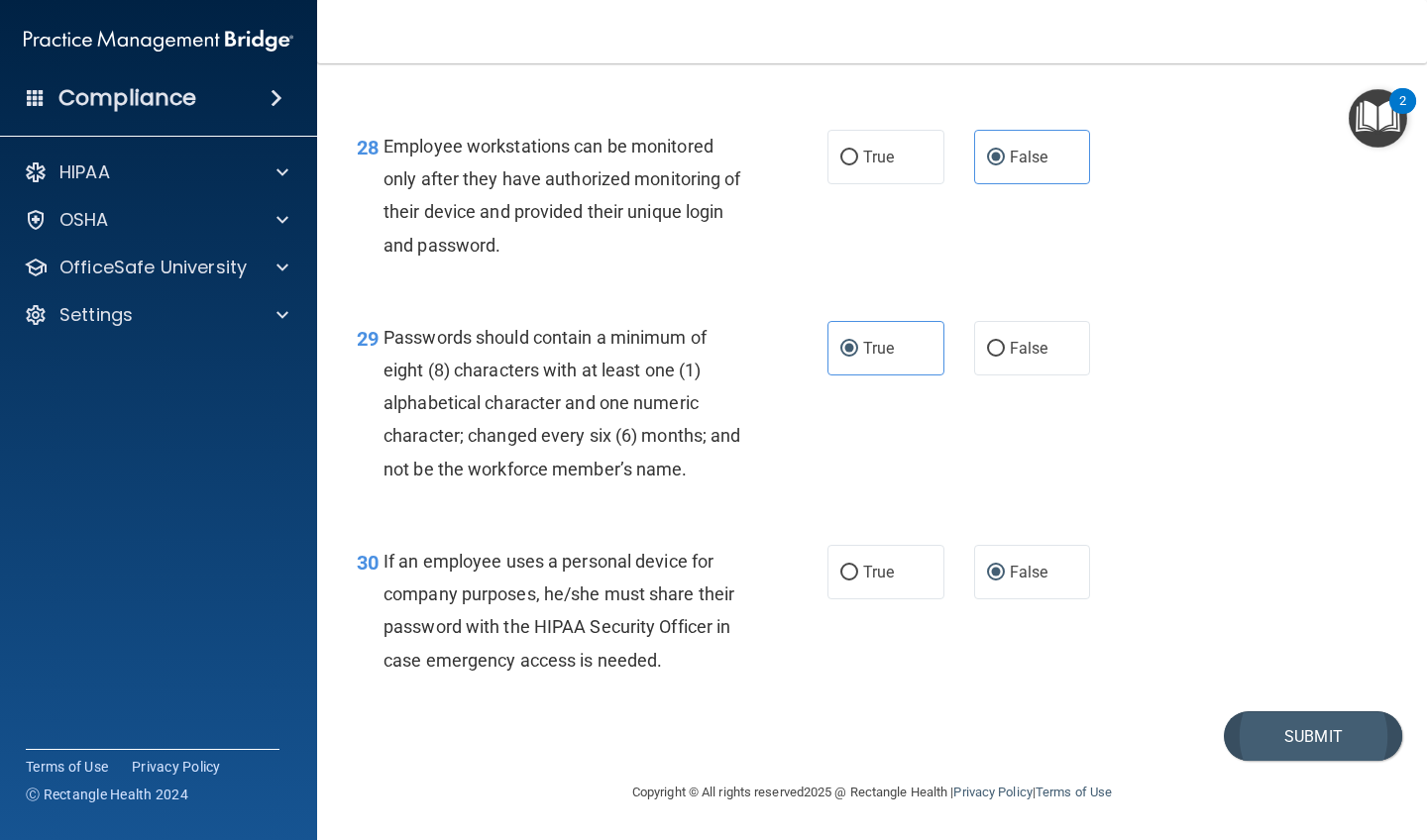 click on "Submit" at bounding box center (1313, 736) 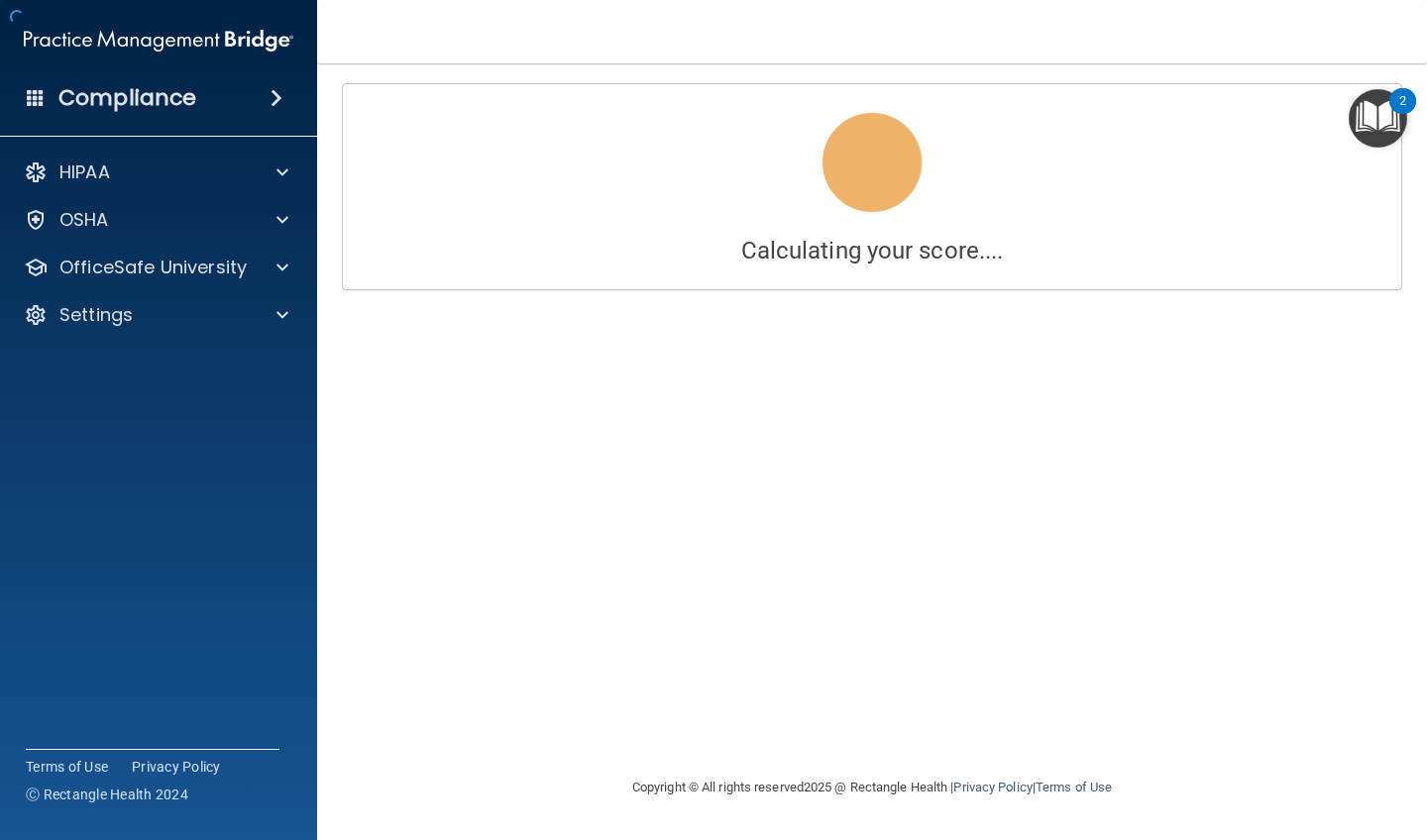 scroll, scrollTop: 0, scrollLeft: 0, axis: both 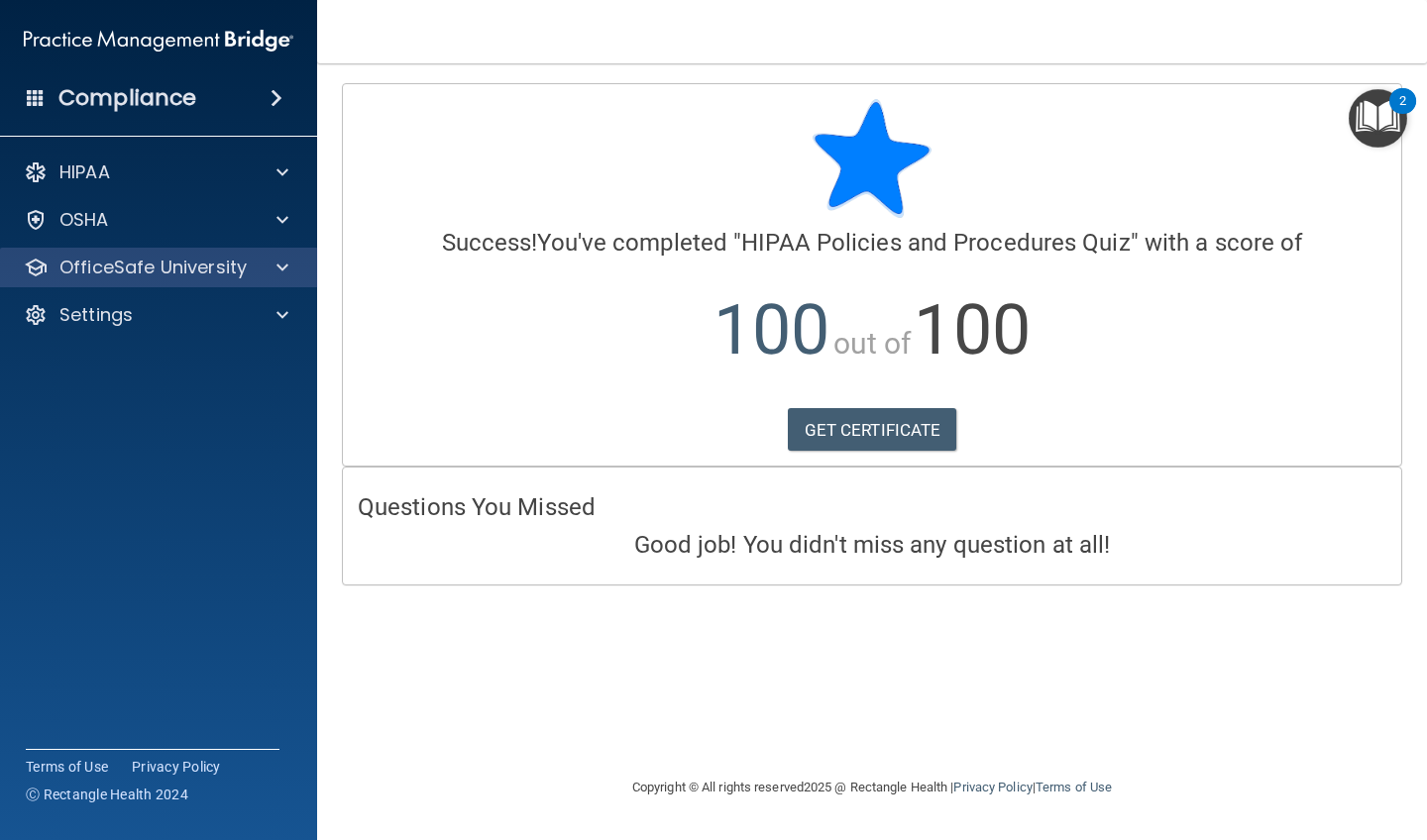 click at bounding box center (279, 267) 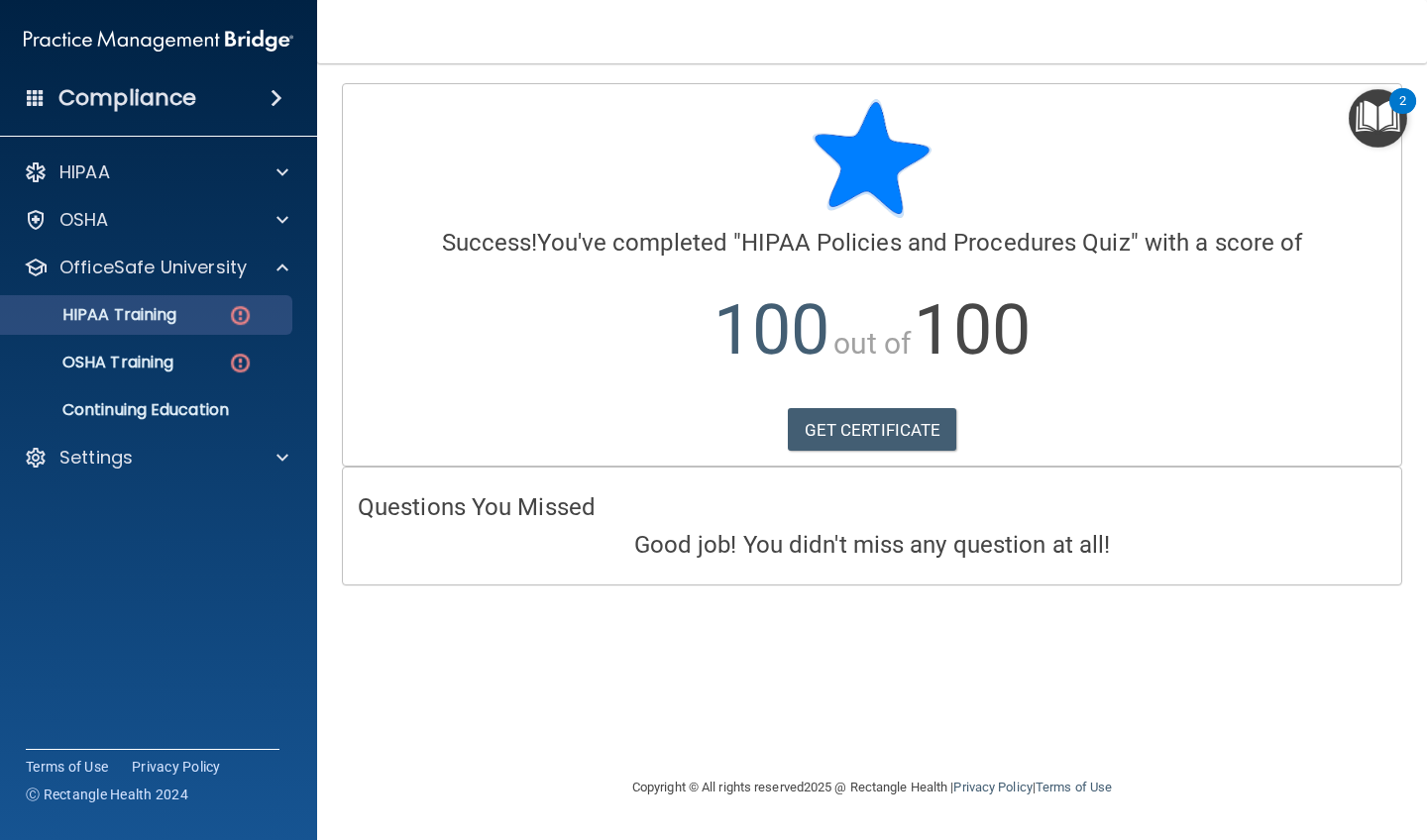 click on "HIPAA Training" at bounding box center [148, 315] 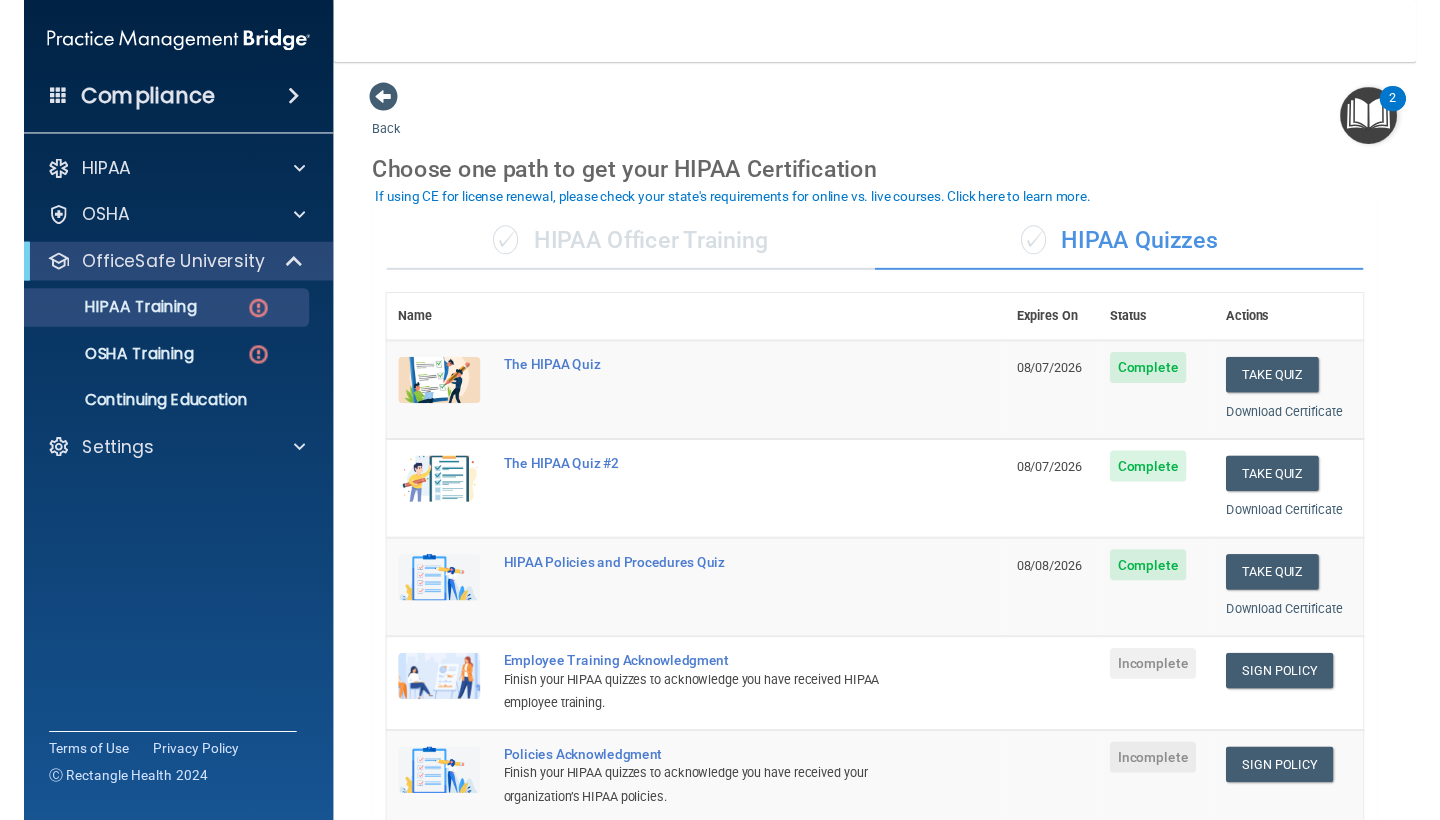 scroll, scrollTop: 0, scrollLeft: 0, axis: both 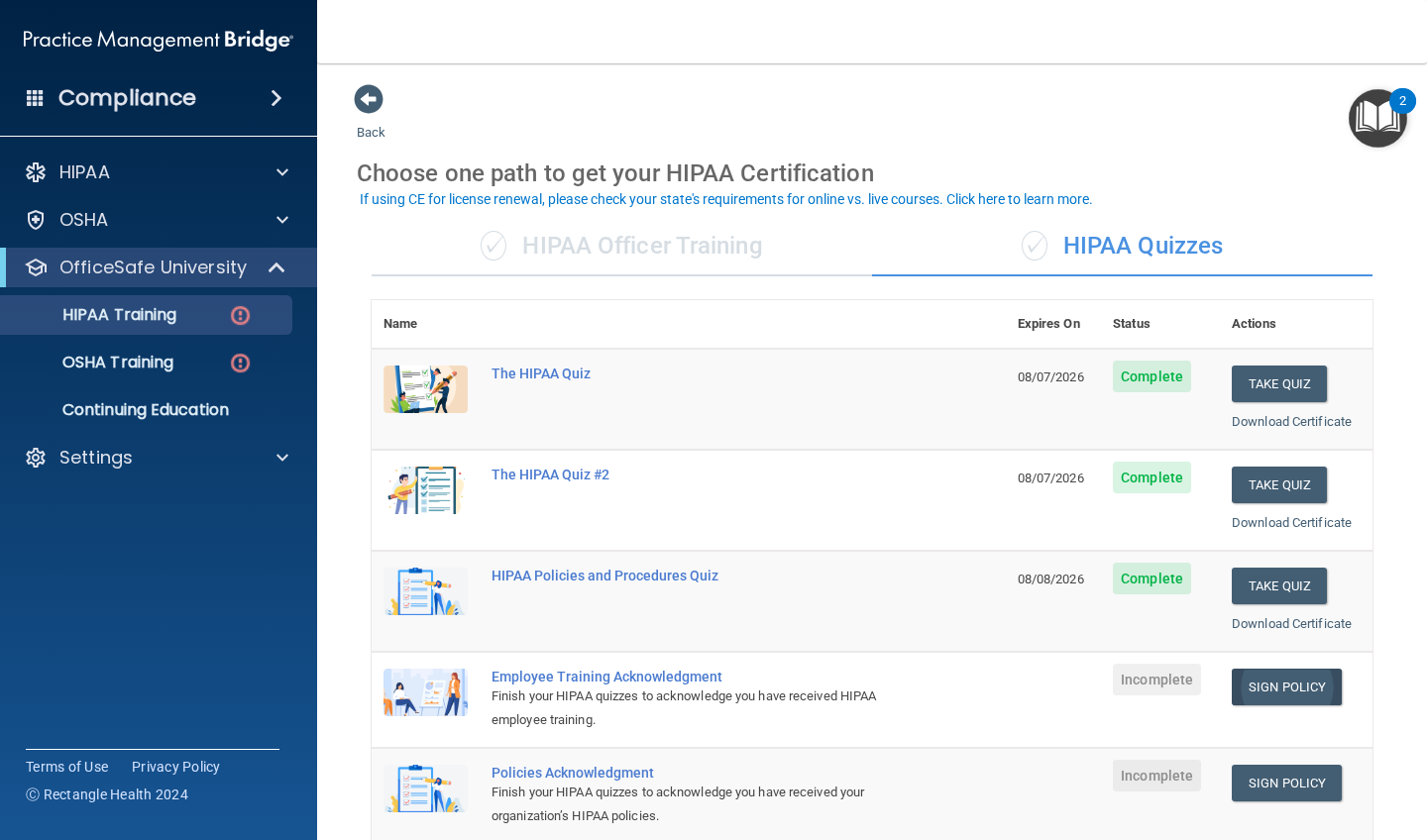 click on "Sign Policy" at bounding box center (1286, 686) 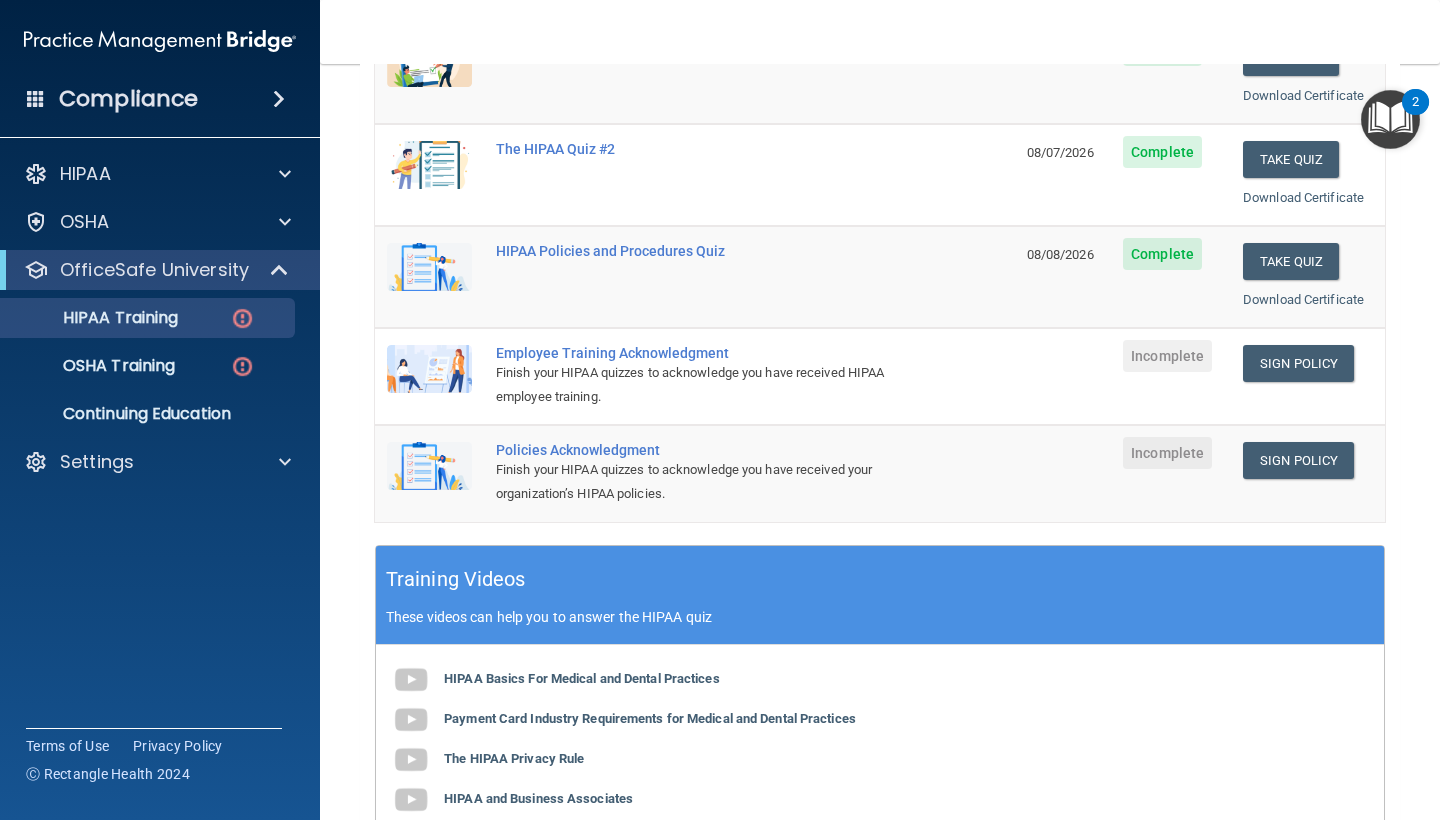 scroll, scrollTop: 491, scrollLeft: 0, axis: vertical 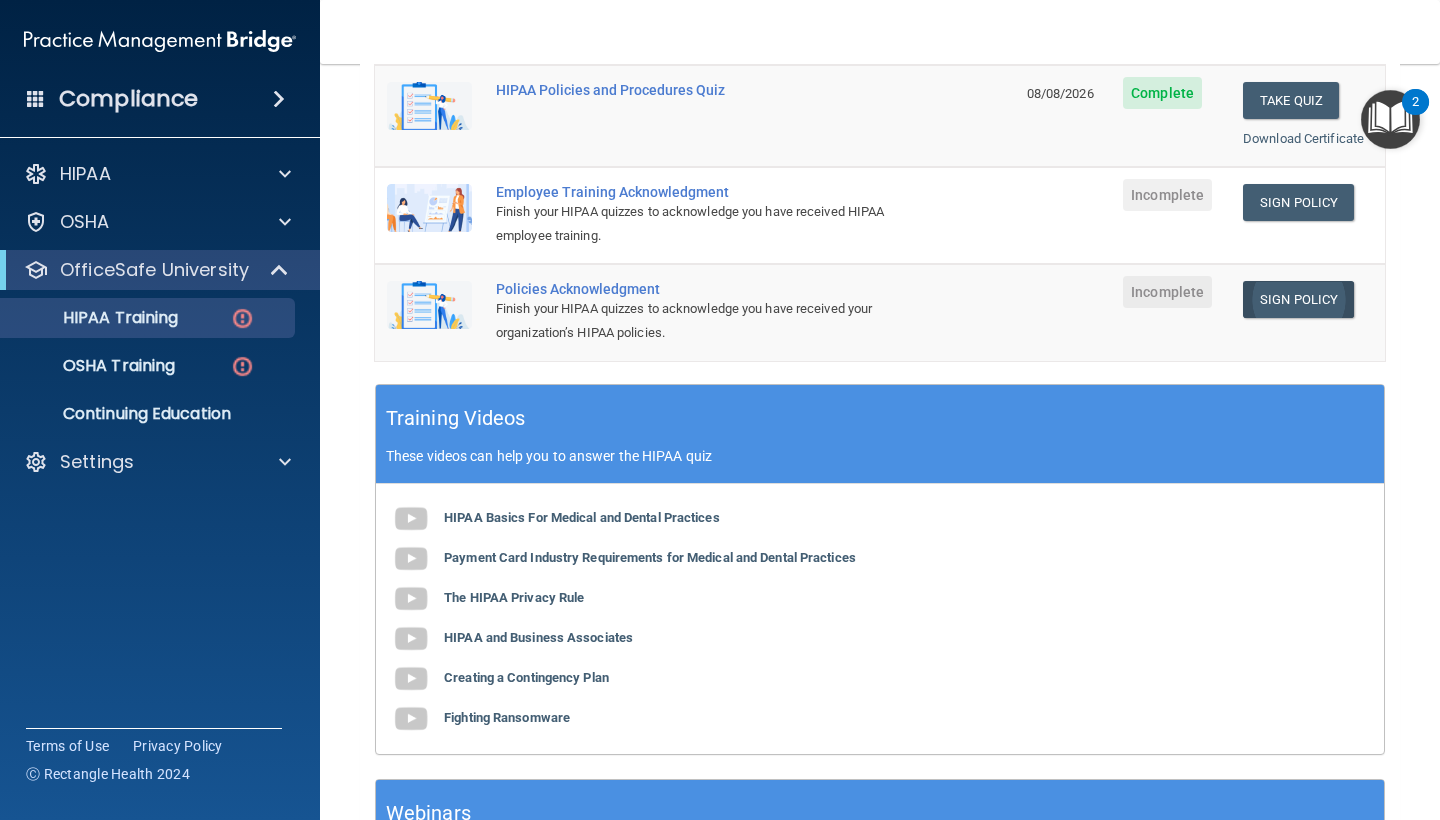 click on "Sign Policy" at bounding box center (1298, 299) 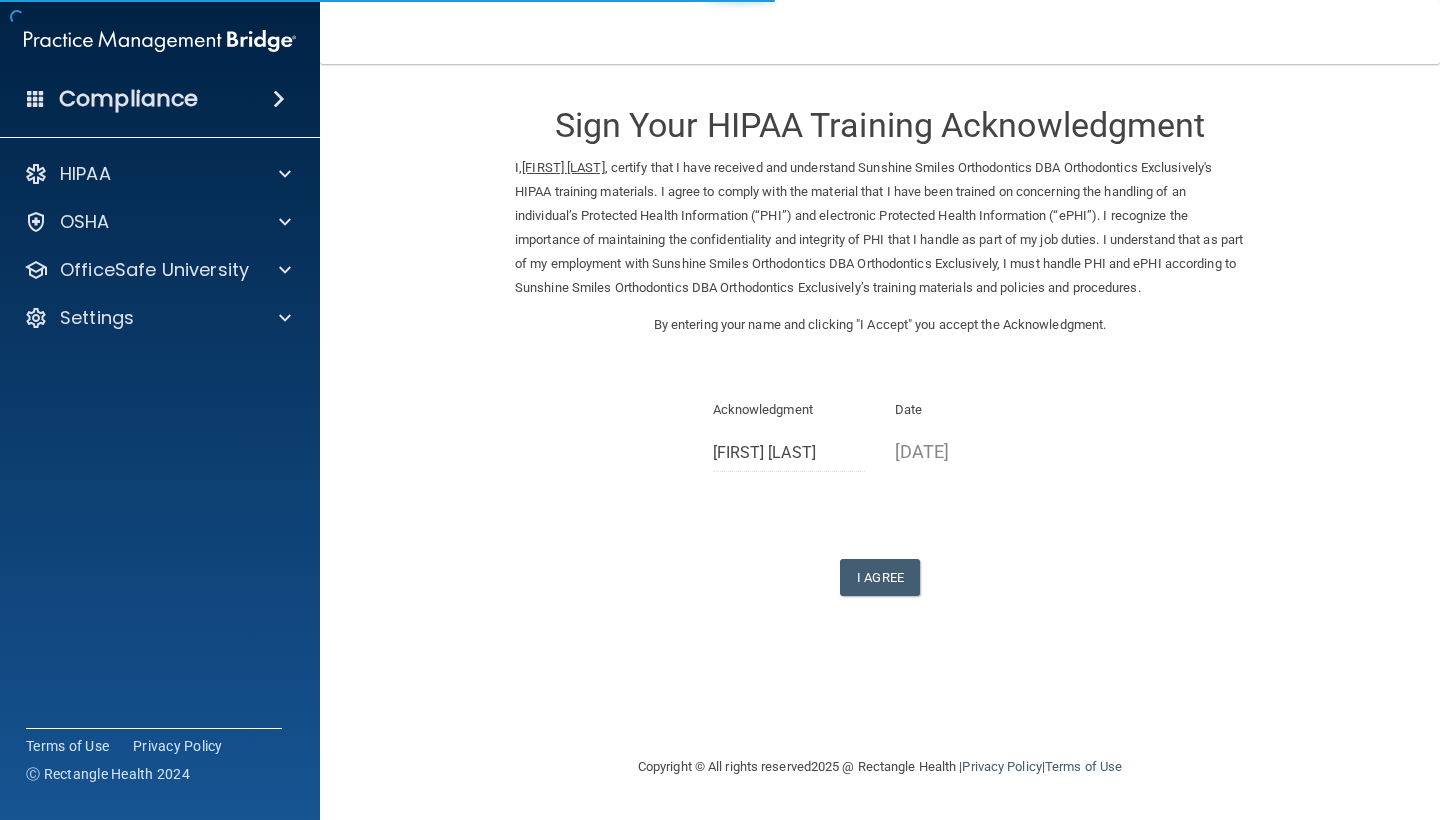 scroll, scrollTop: 0, scrollLeft: 0, axis: both 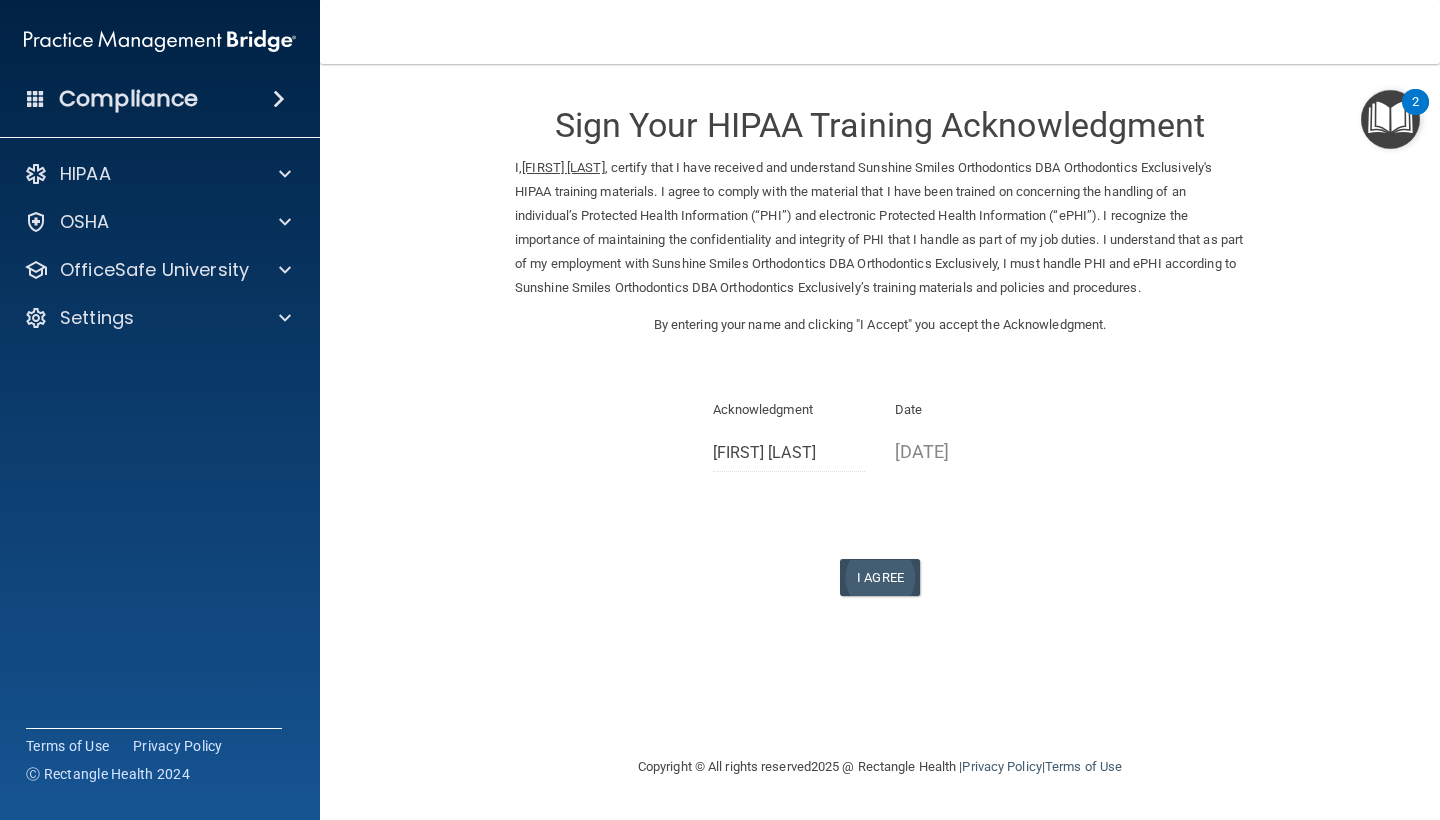 click on "I Agree" at bounding box center (880, 577) 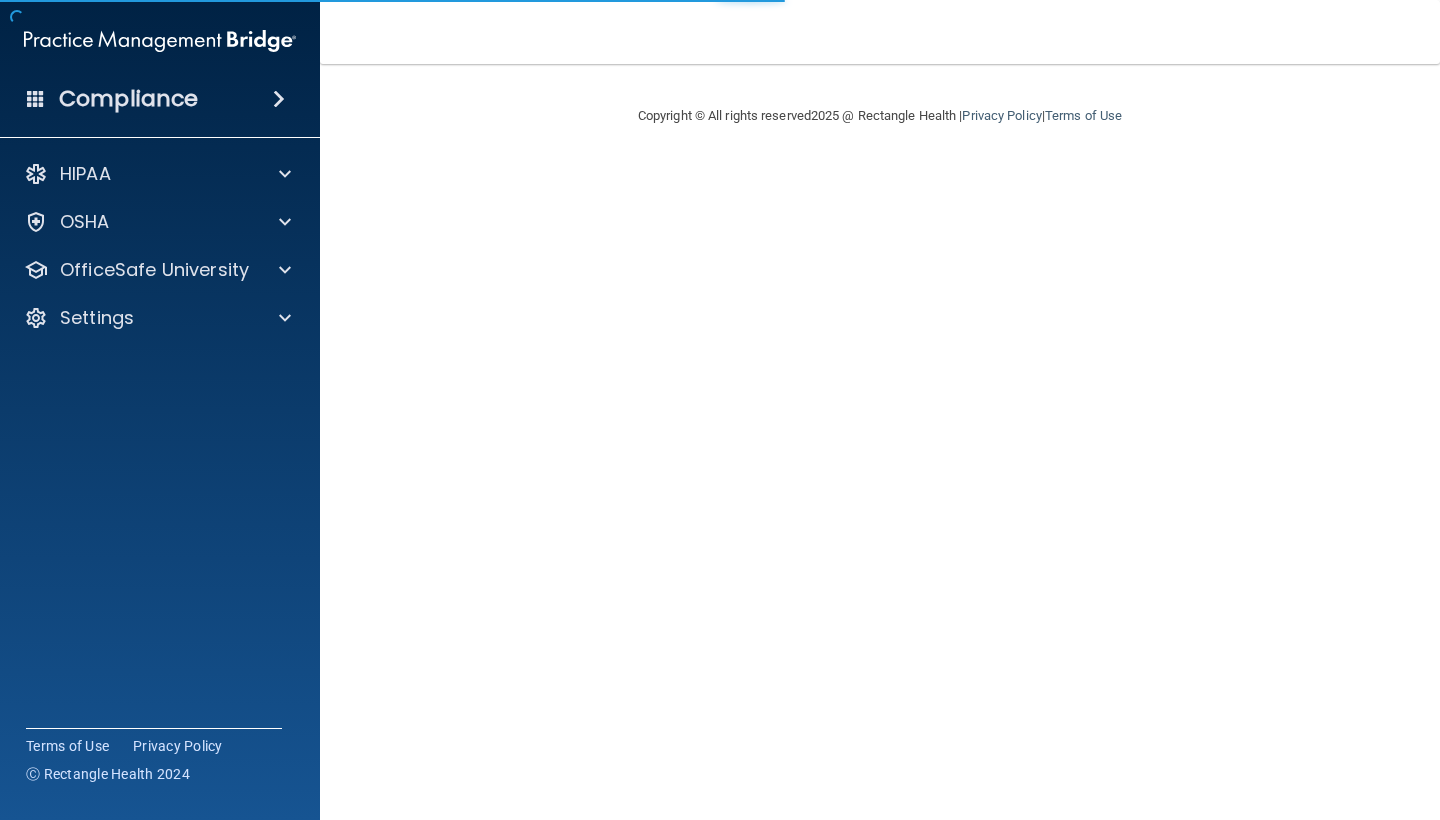 scroll, scrollTop: 0, scrollLeft: 0, axis: both 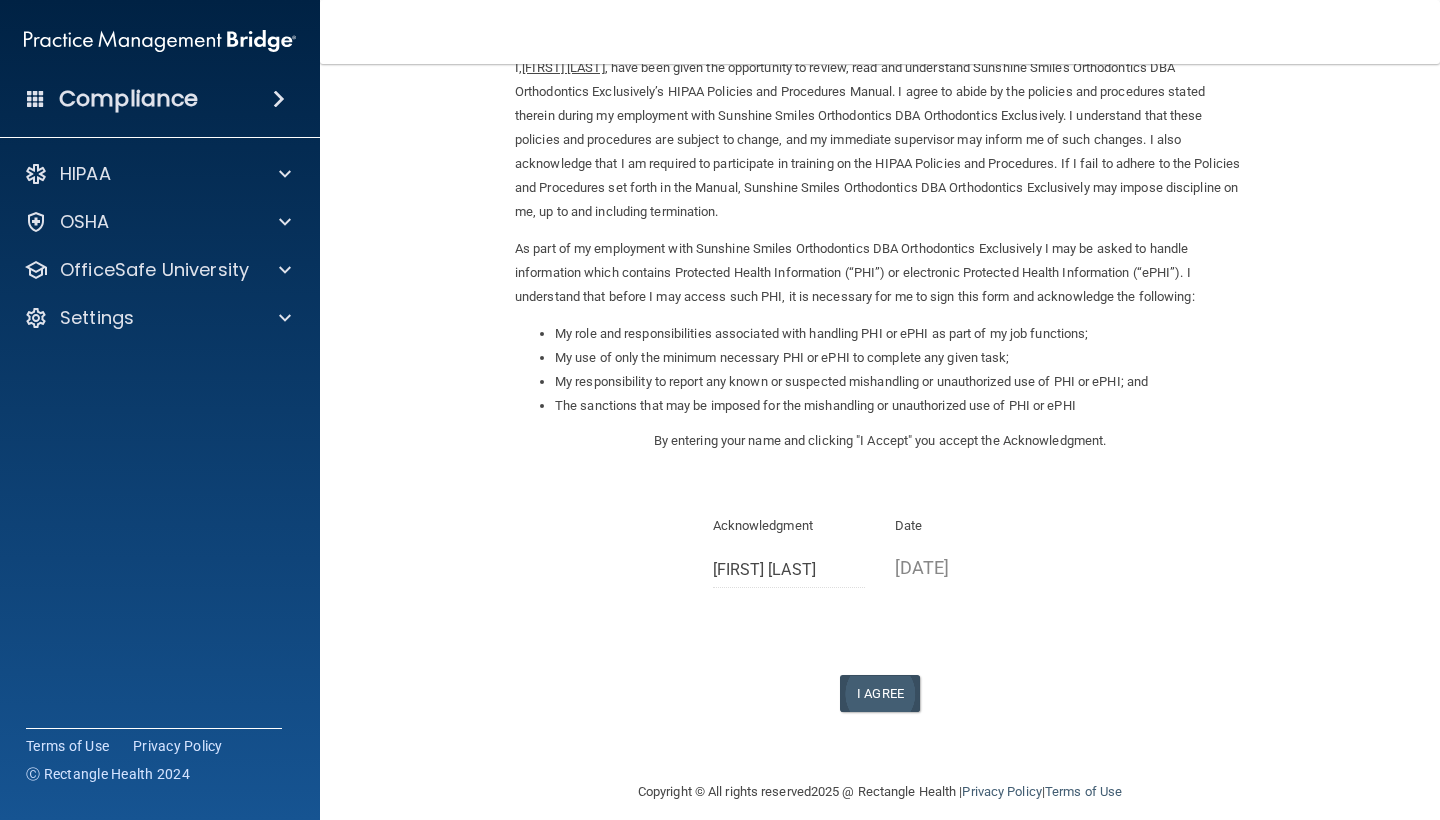 click on "I Agree" at bounding box center (880, 693) 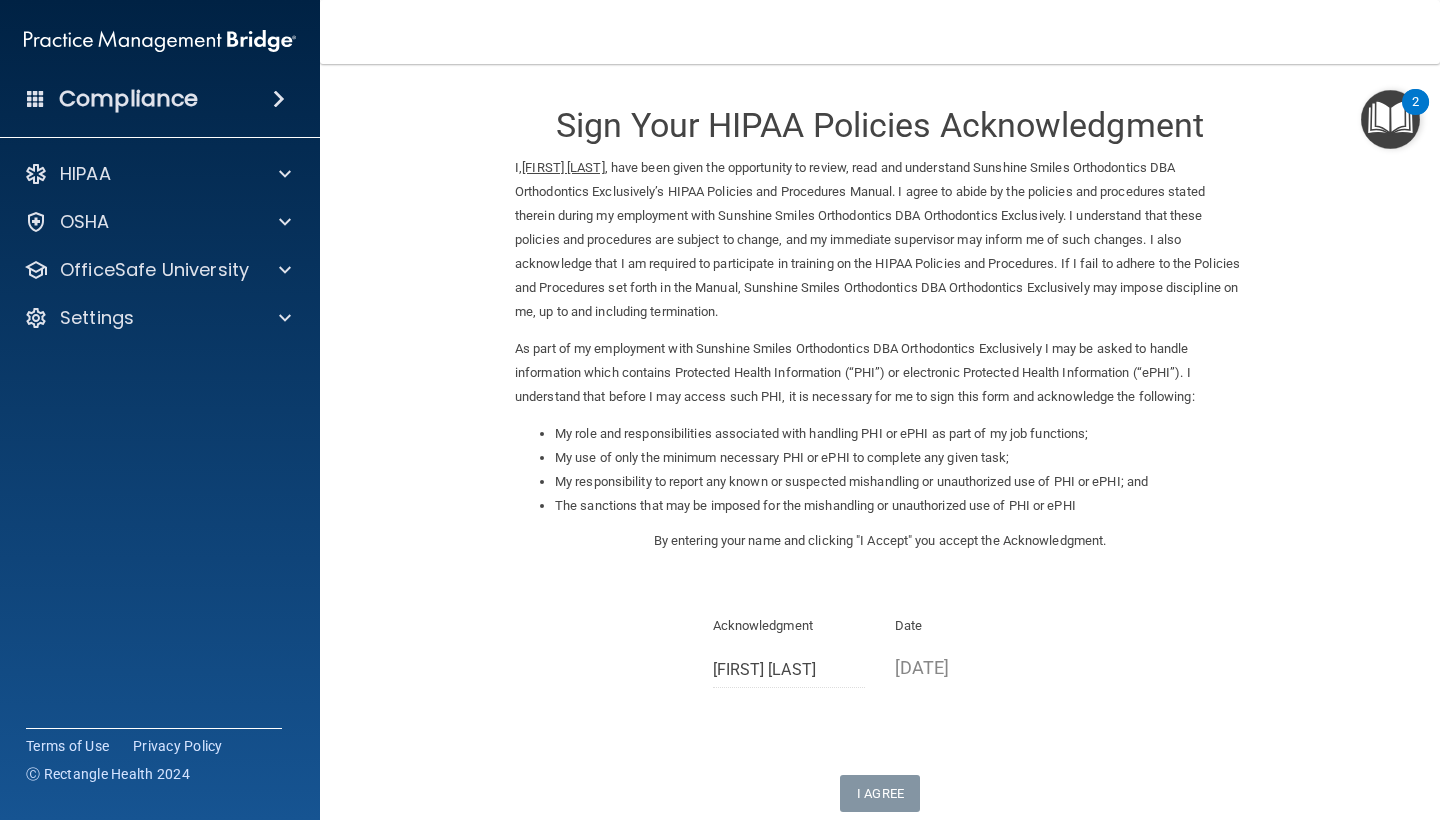 scroll, scrollTop: 63, scrollLeft: 0, axis: vertical 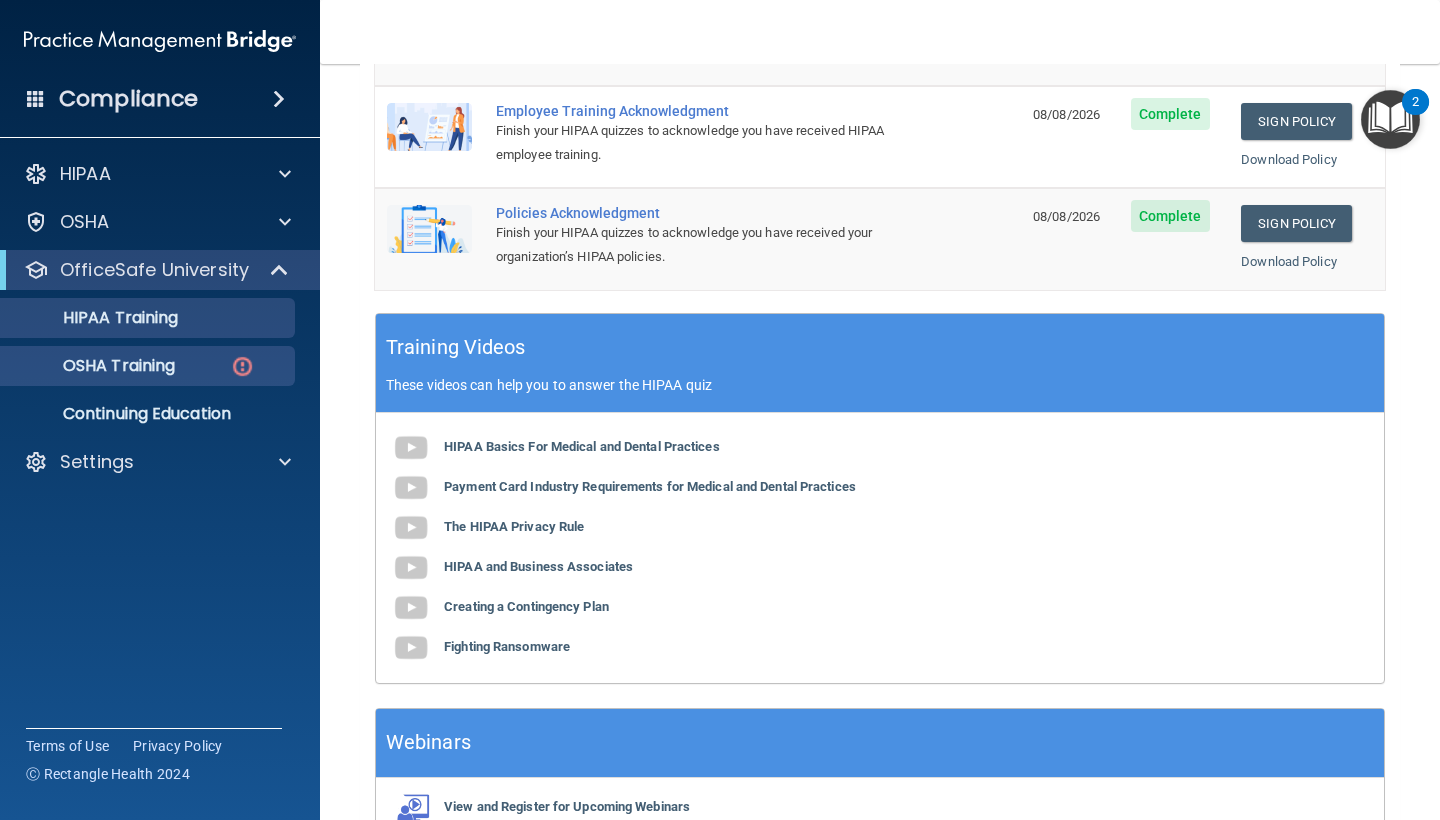 click on "OSHA Training" at bounding box center (94, 366) 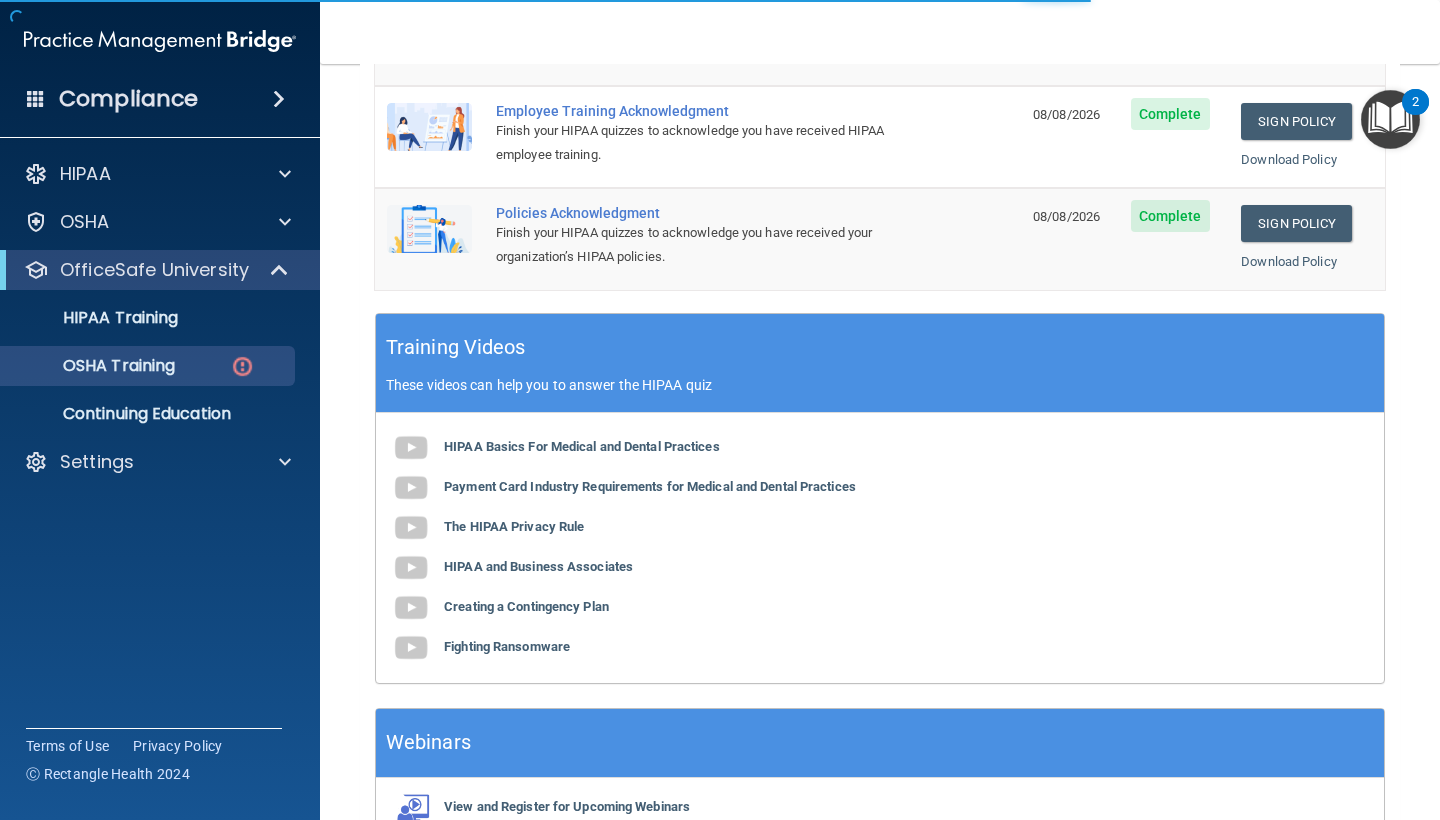 scroll, scrollTop: 195, scrollLeft: 0, axis: vertical 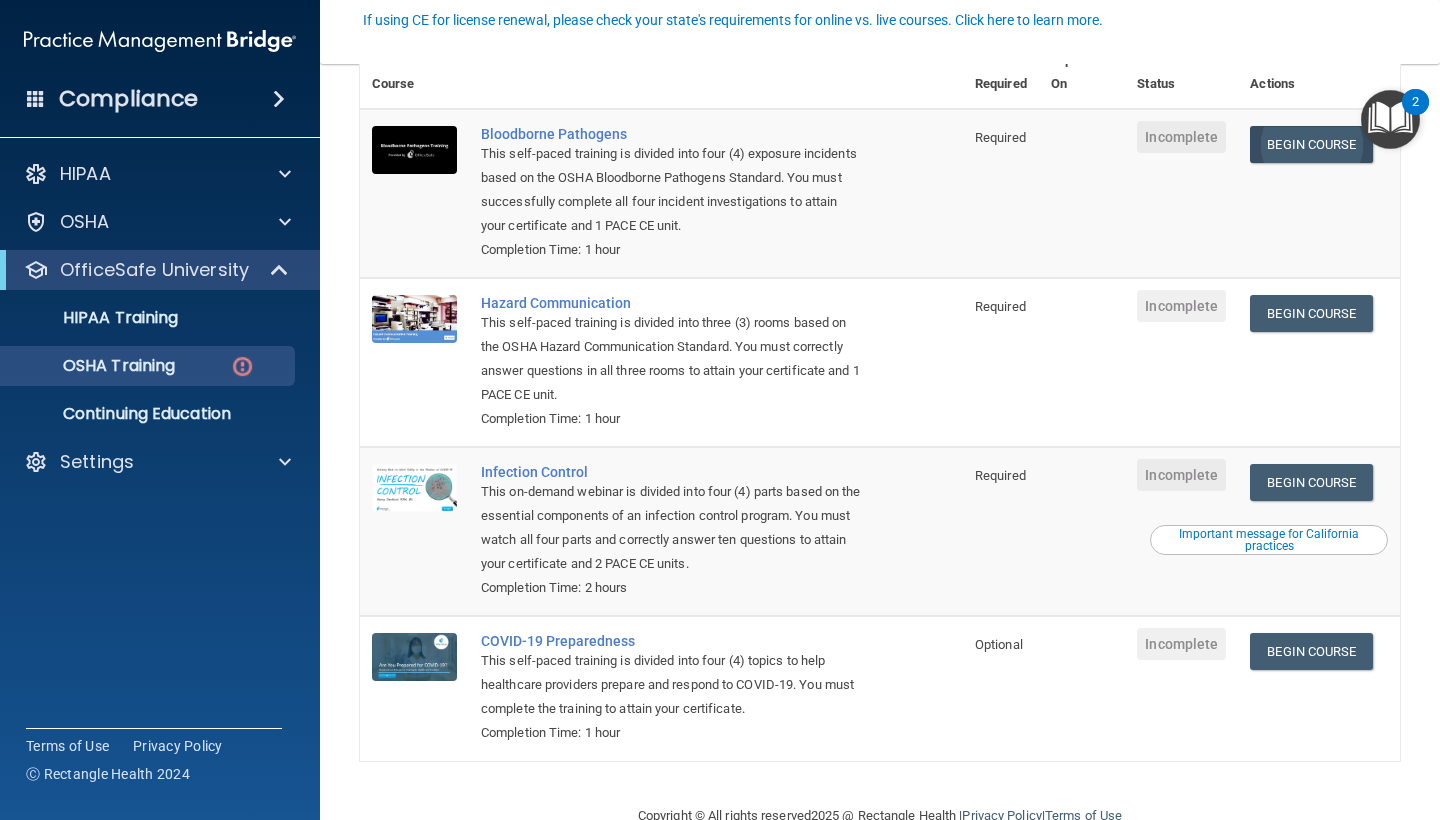 click on "Begin Course" at bounding box center [1311, 144] 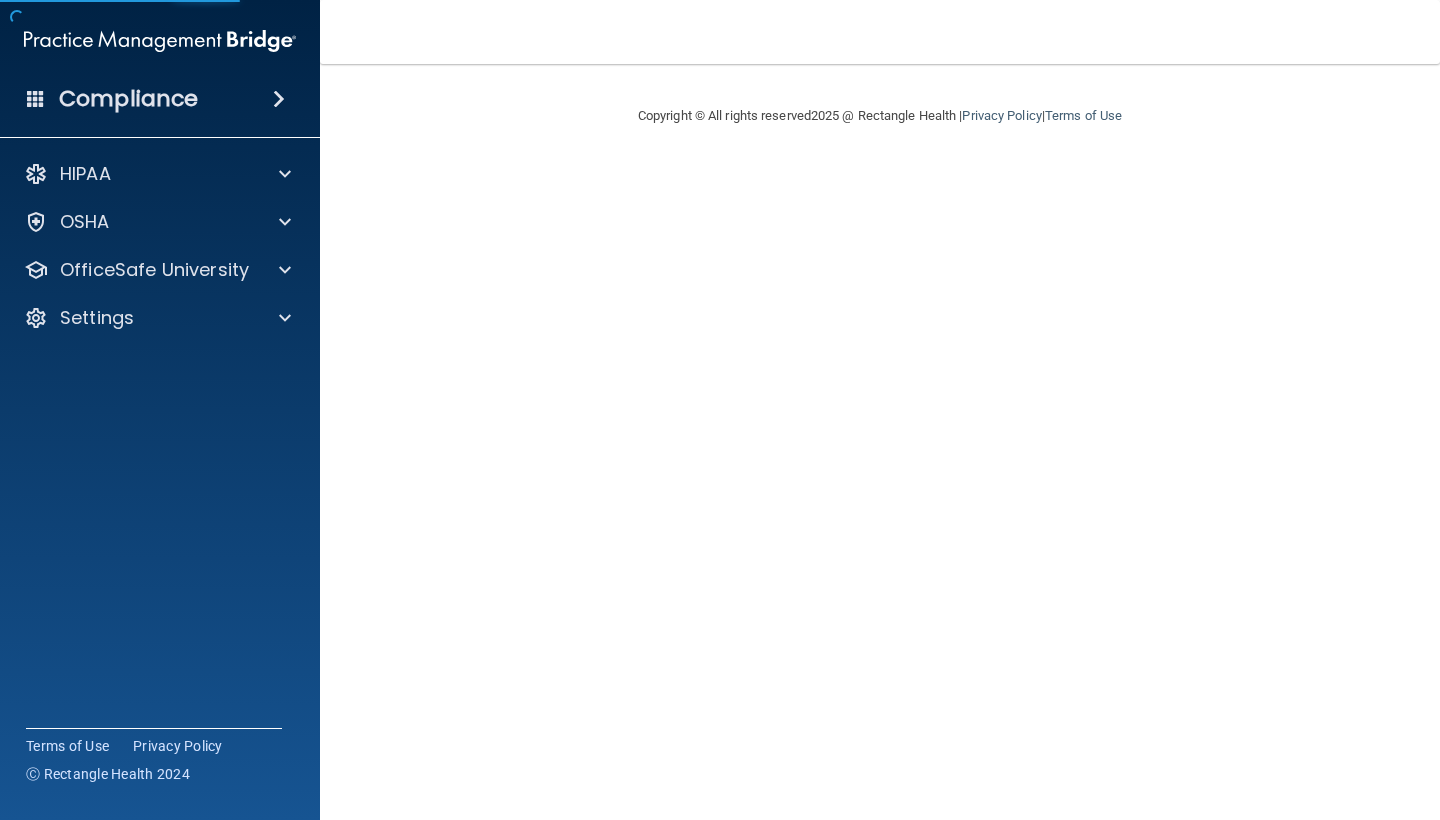 scroll, scrollTop: 0, scrollLeft: 0, axis: both 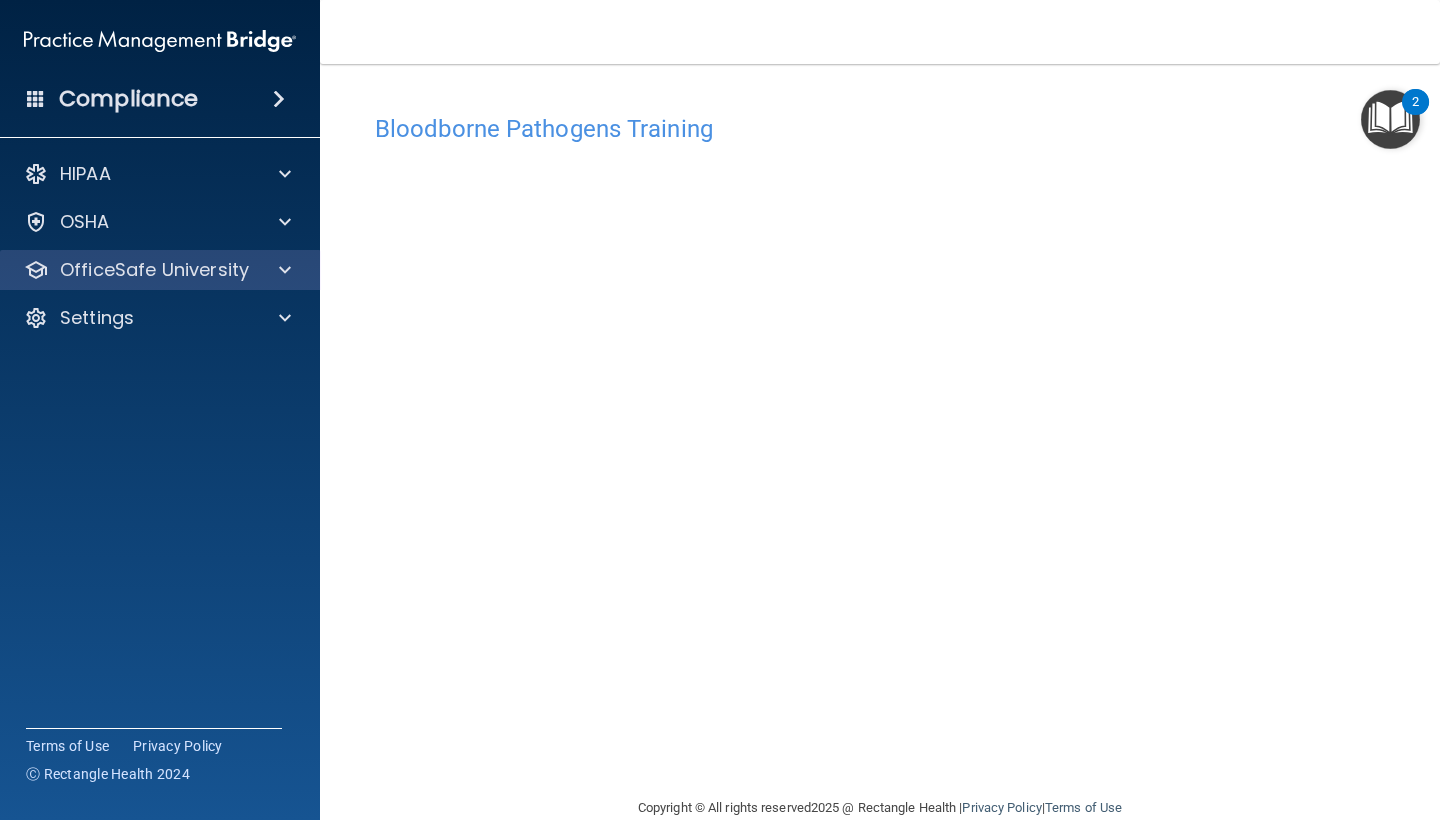 click on "OfficeSafe University" at bounding box center [154, 270] 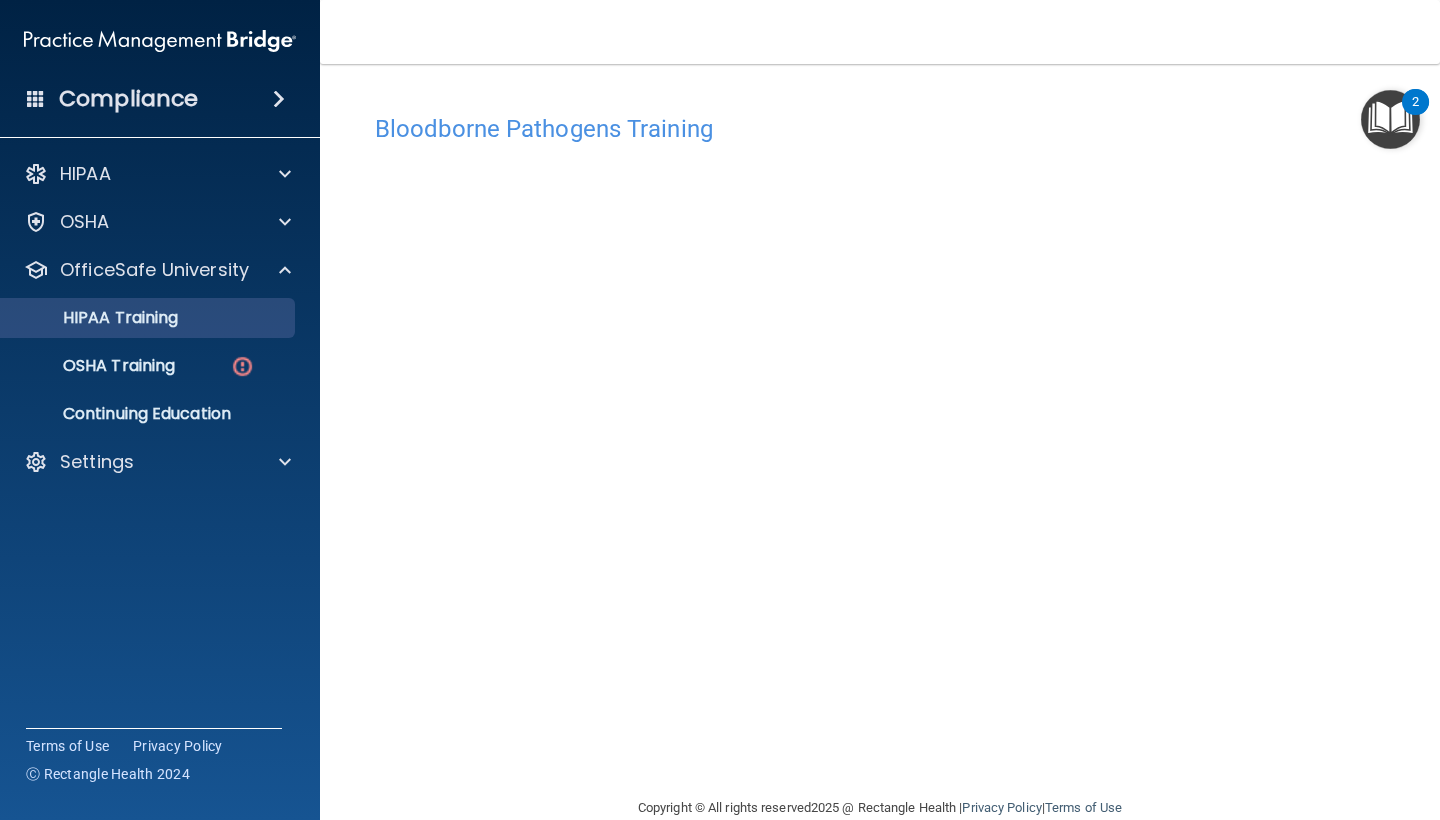click on "HIPAA Training" at bounding box center (149, 318) 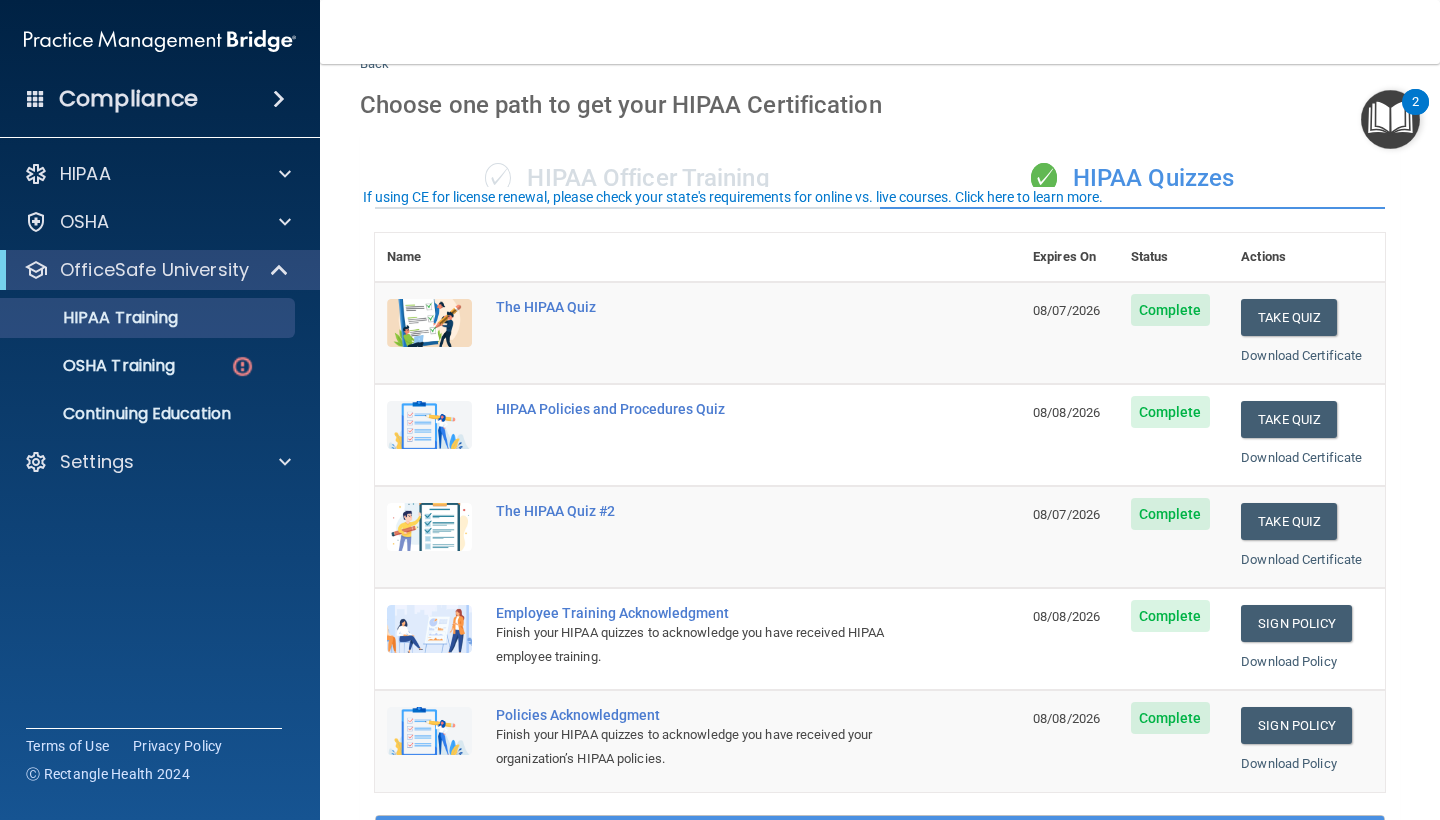 scroll, scrollTop: 0, scrollLeft: 0, axis: both 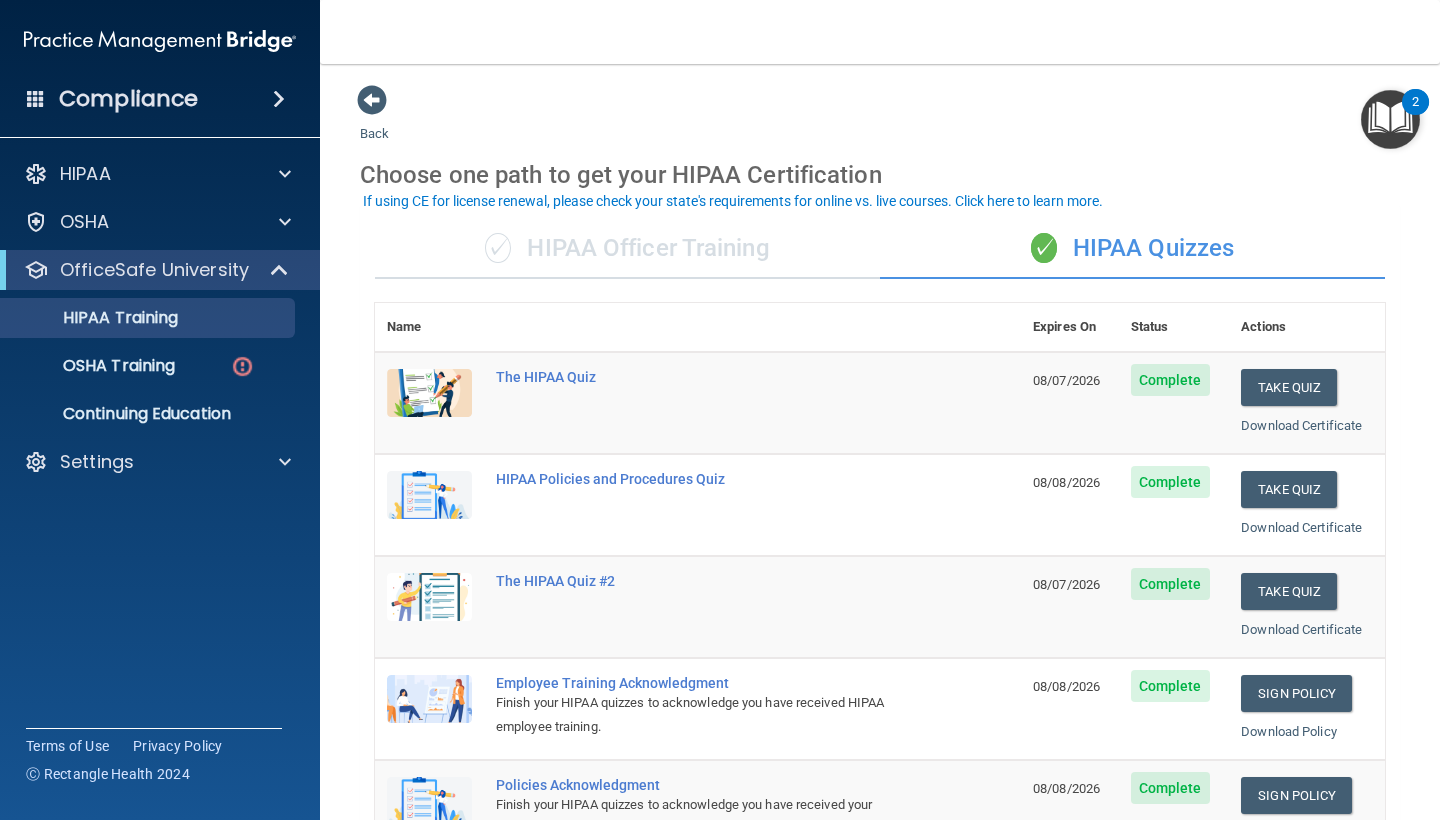 click on "HIPAA Training                   OSHA Training                   Continuing Education" at bounding box center (161, 362) 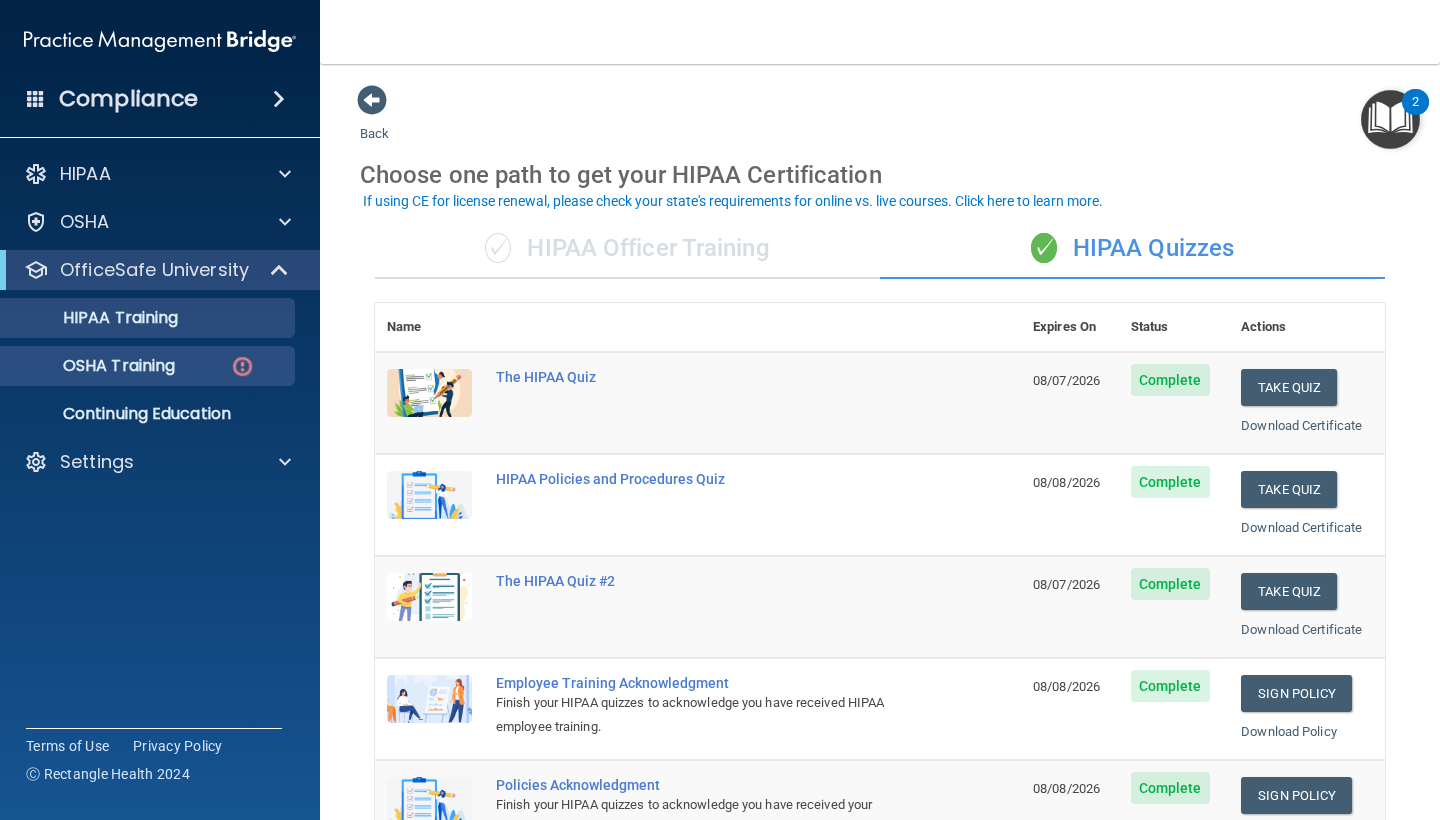 click on "OSHA Training" at bounding box center (137, 366) 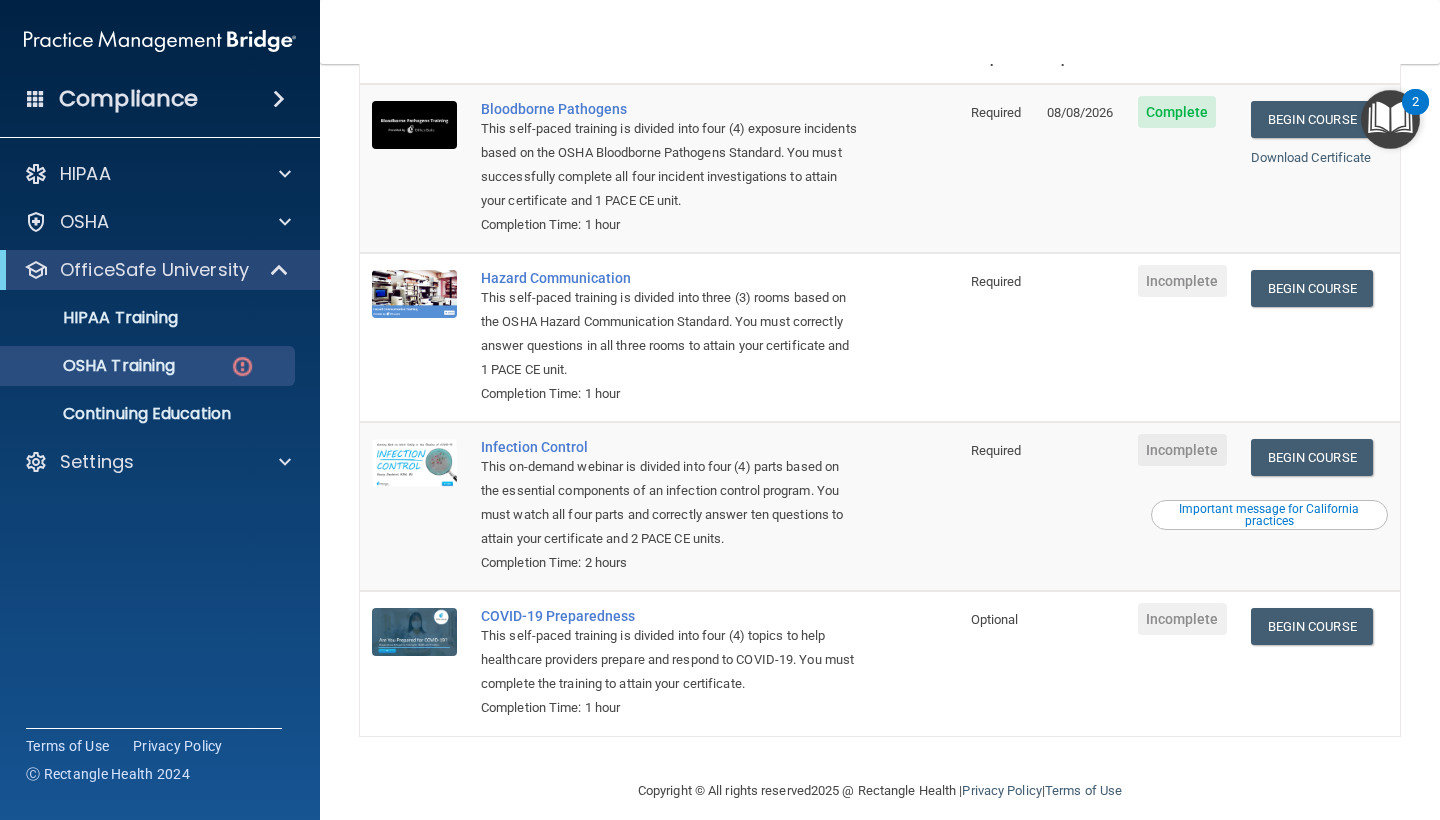 scroll, scrollTop: 195, scrollLeft: 0, axis: vertical 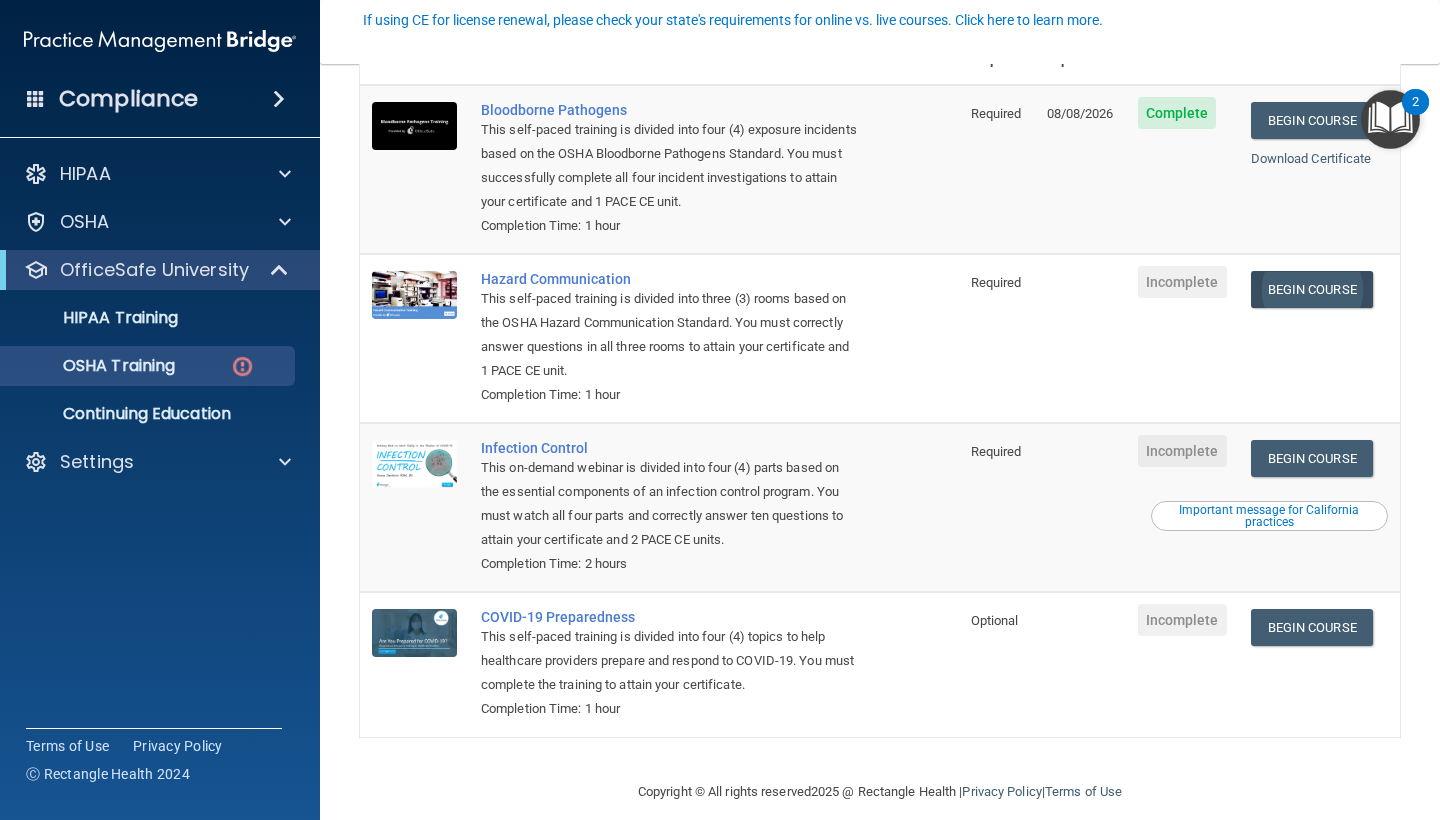click on "Begin Course" at bounding box center [1312, 289] 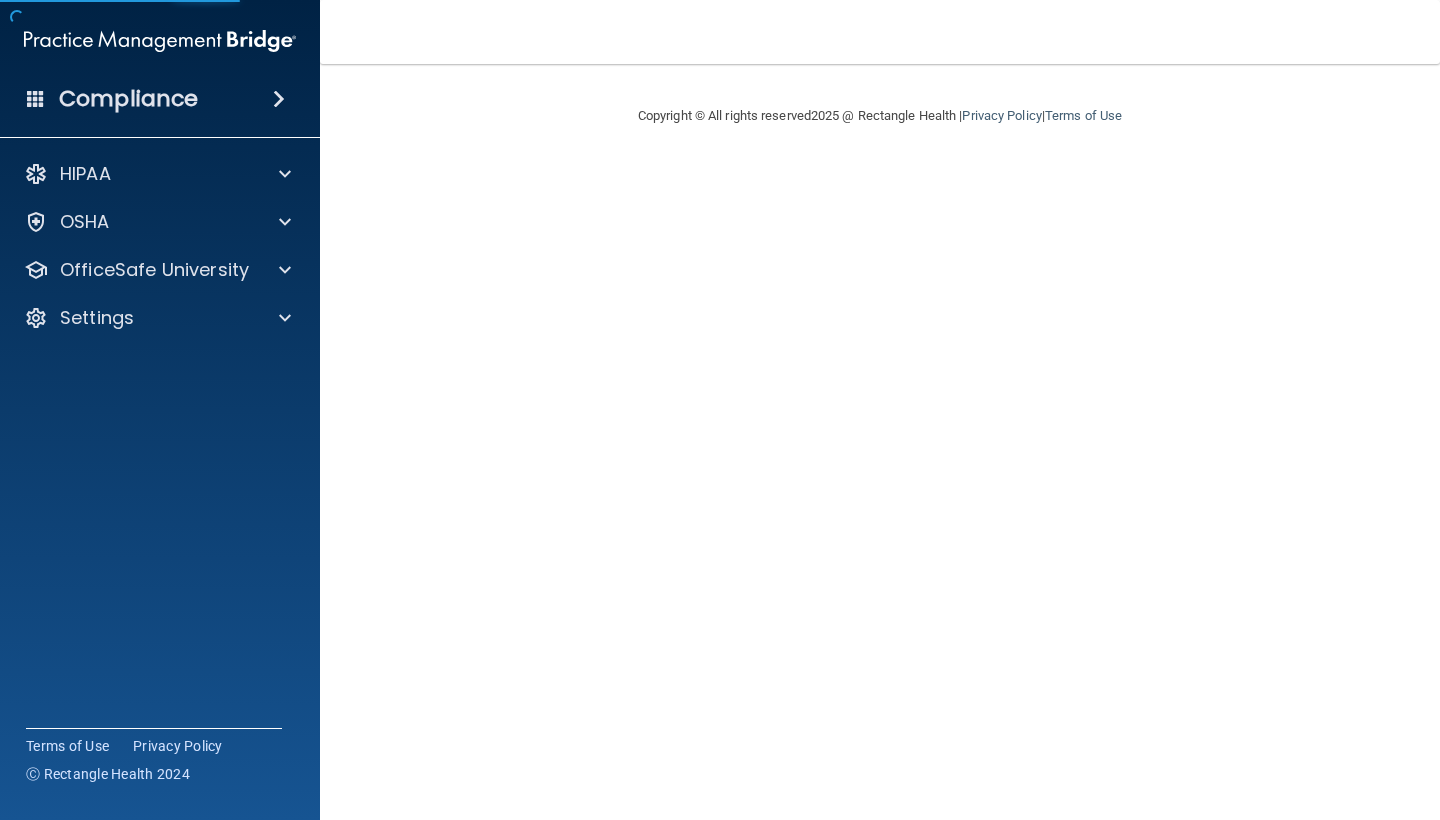 scroll, scrollTop: 0, scrollLeft: 0, axis: both 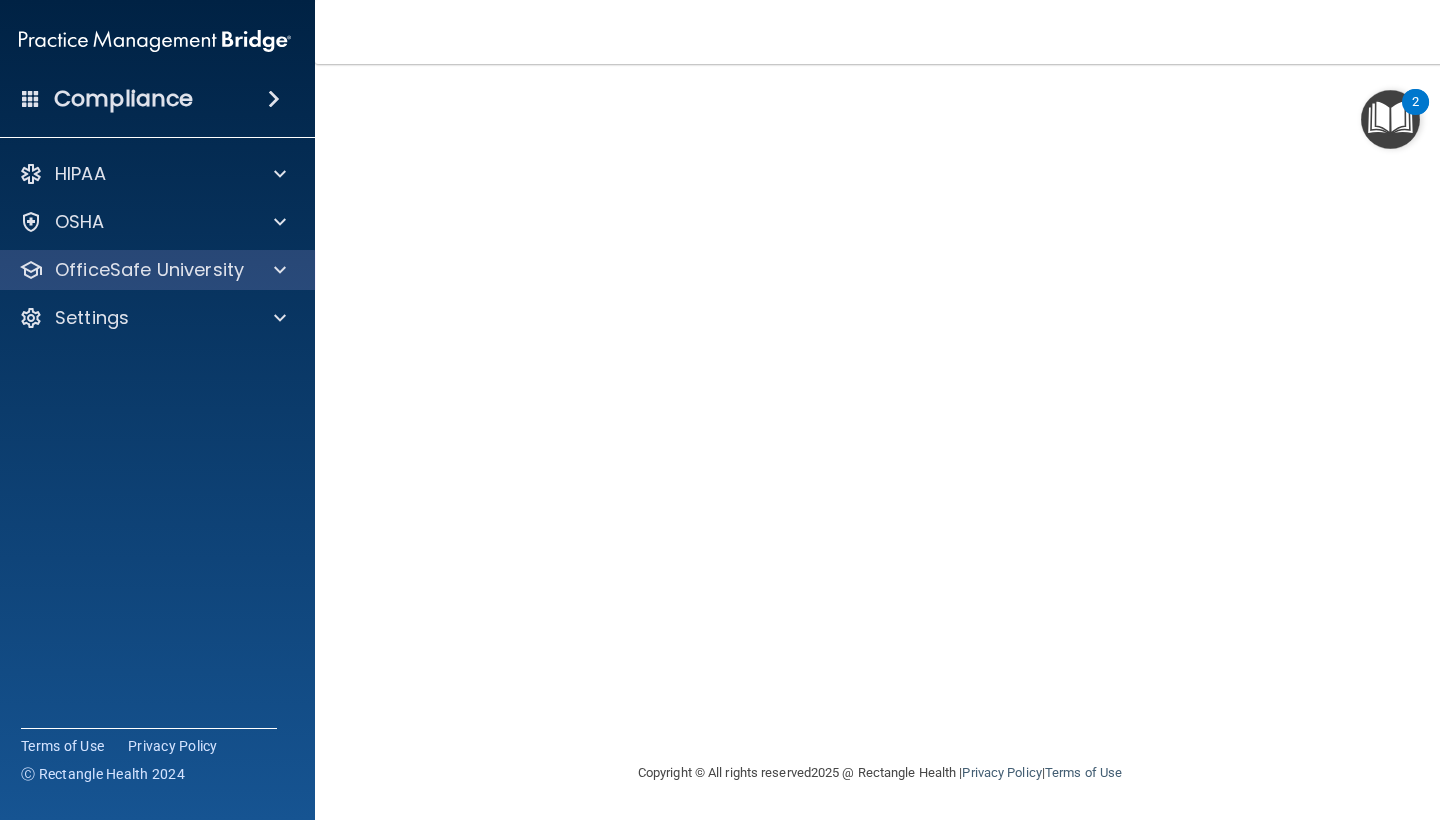click on "OfficeSafe University" at bounding box center (149, 270) 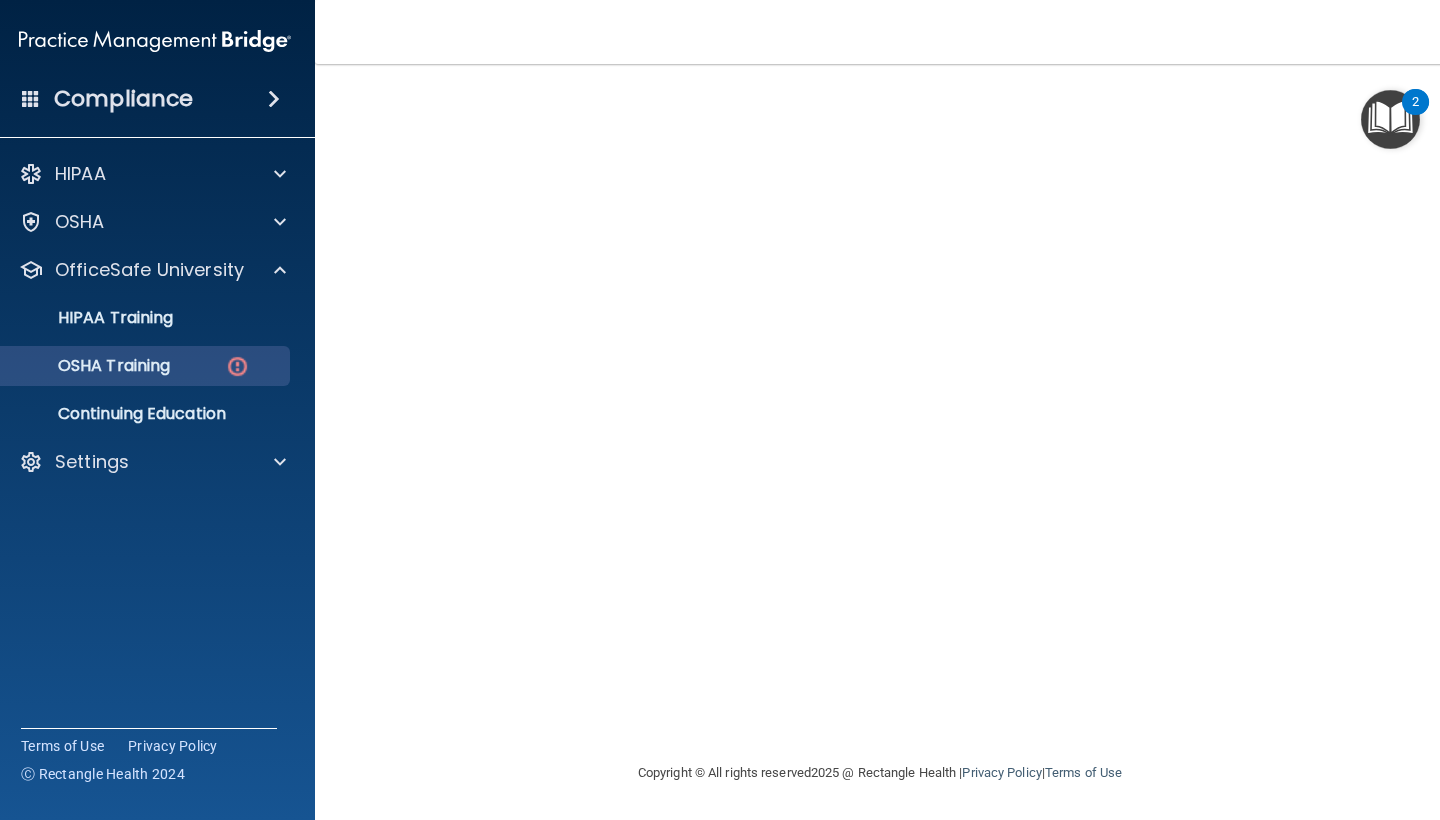 click on "OSHA Training" at bounding box center (144, 366) 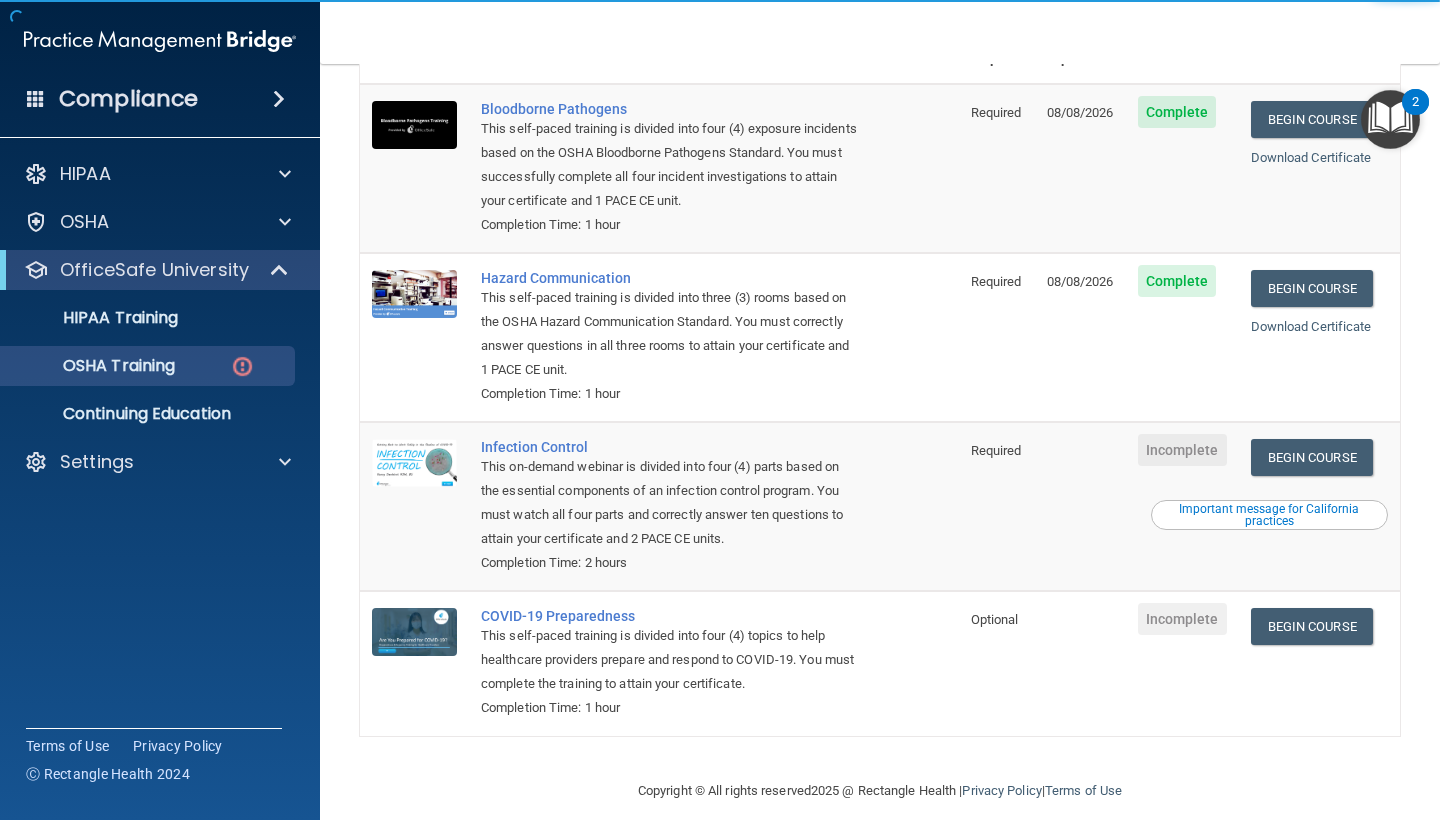 scroll, scrollTop: 195, scrollLeft: 0, axis: vertical 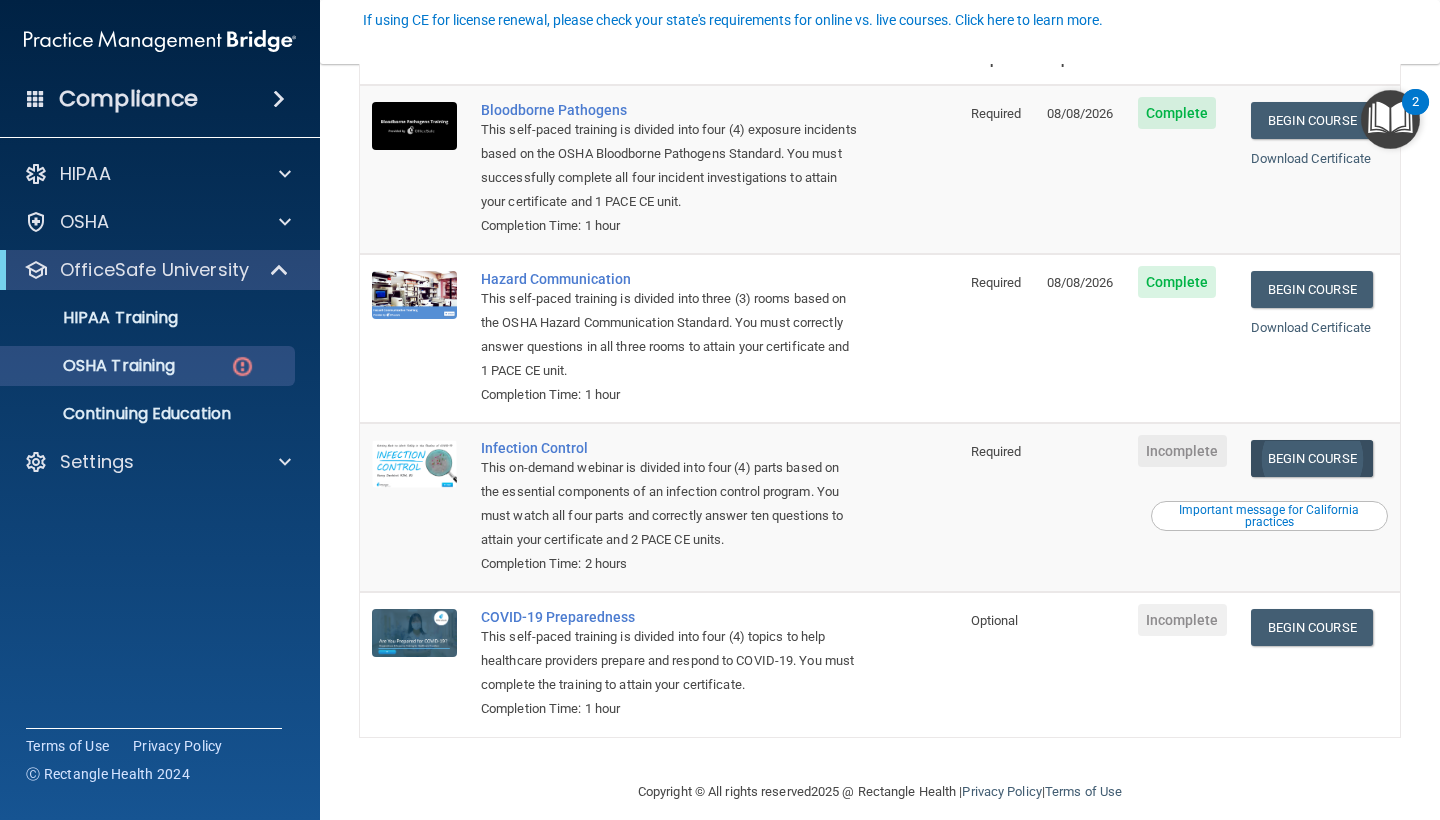 click on "Begin Course" at bounding box center (1312, 458) 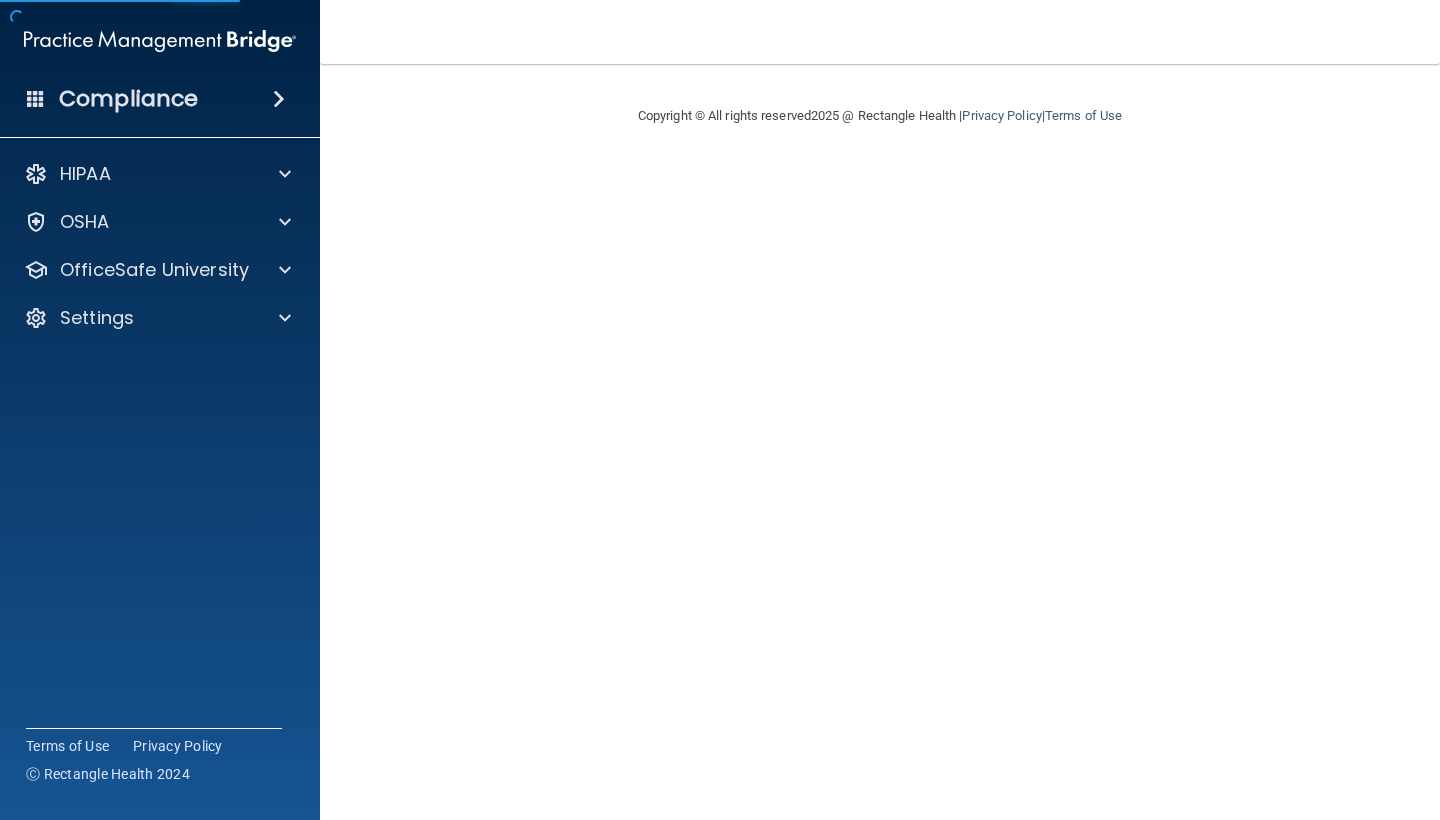 scroll, scrollTop: 0, scrollLeft: 0, axis: both 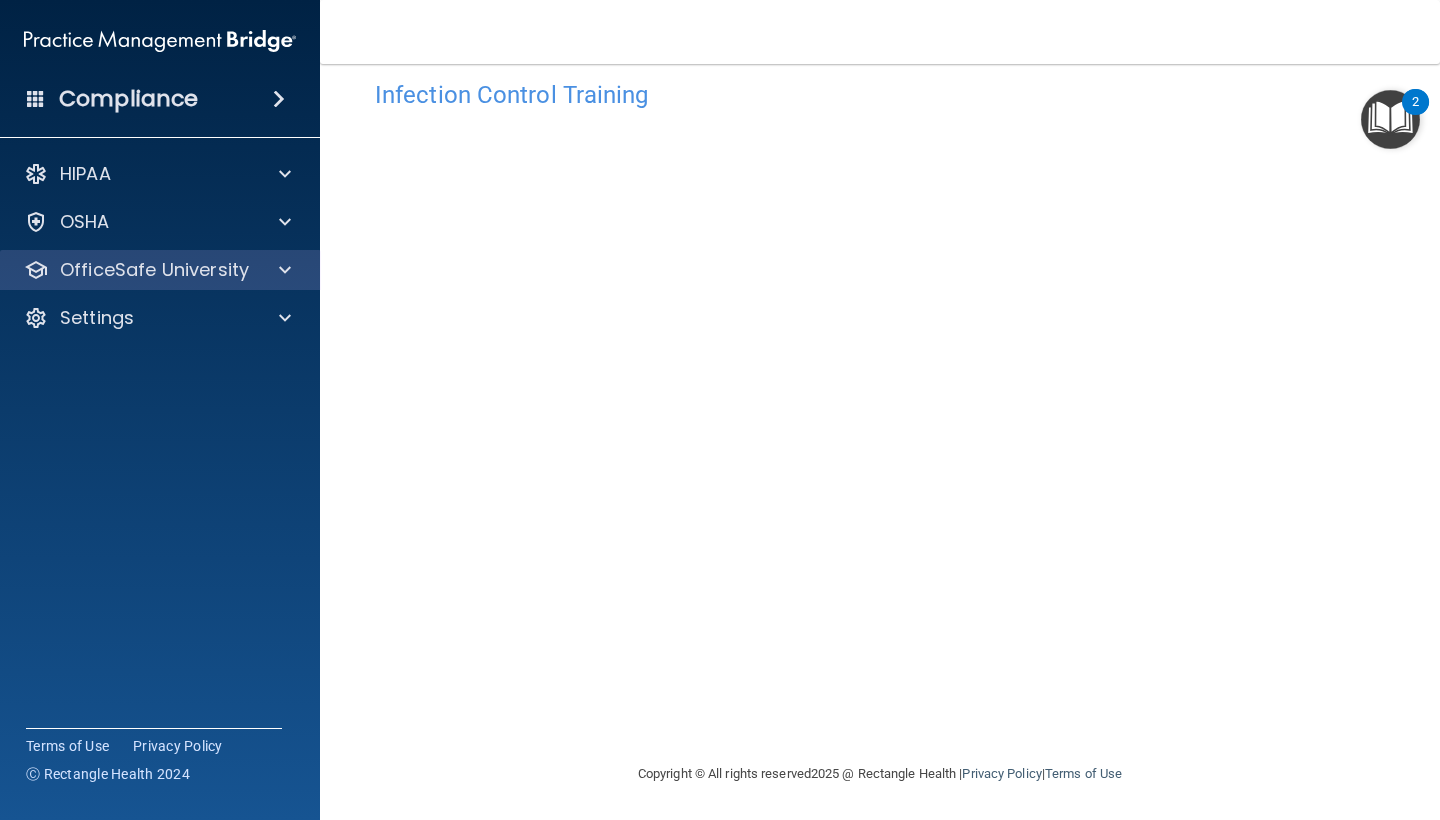 click at bounding box center [285, 270] 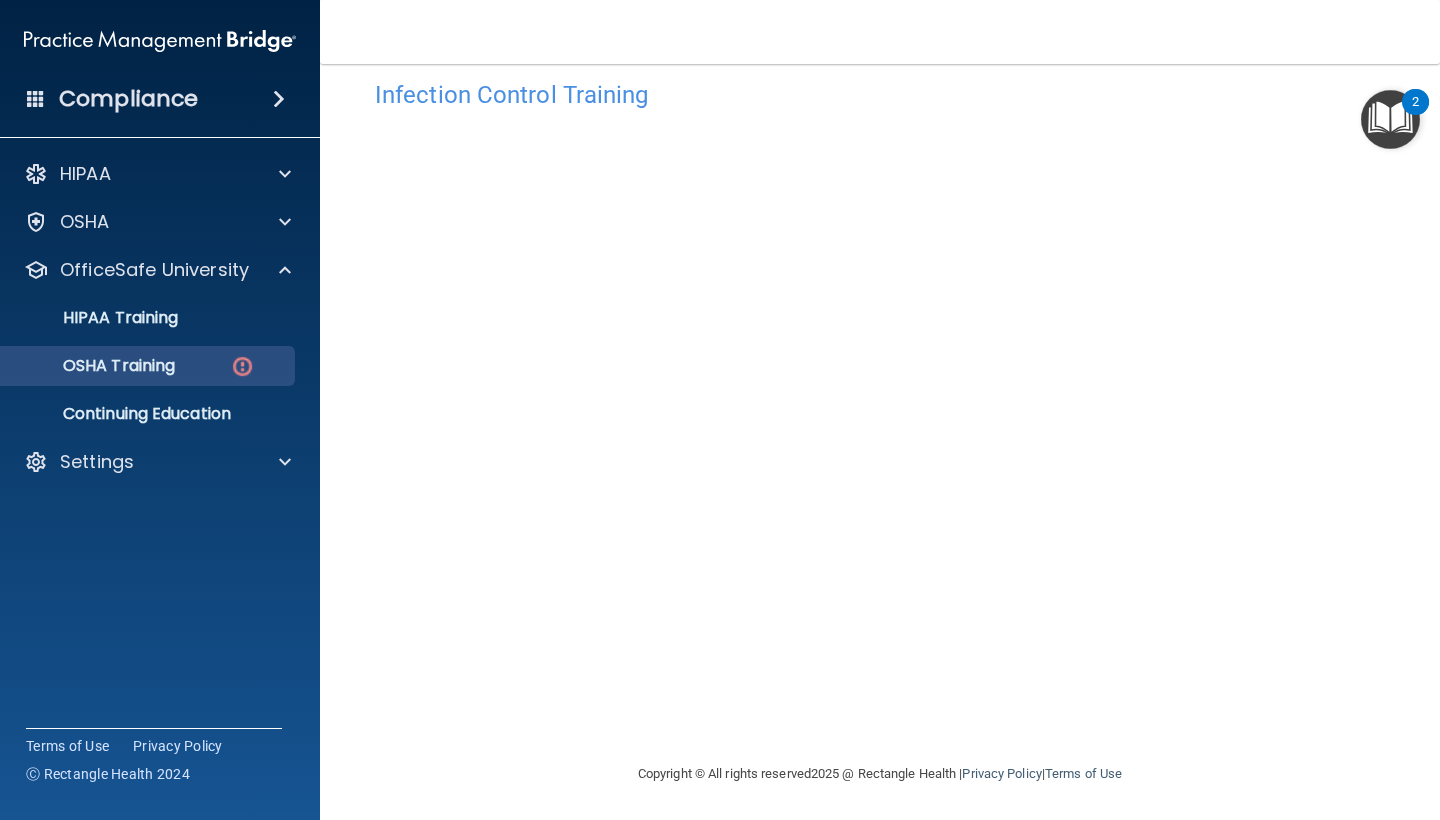 click on "OSHA Training" at bounding box center (149, 366) 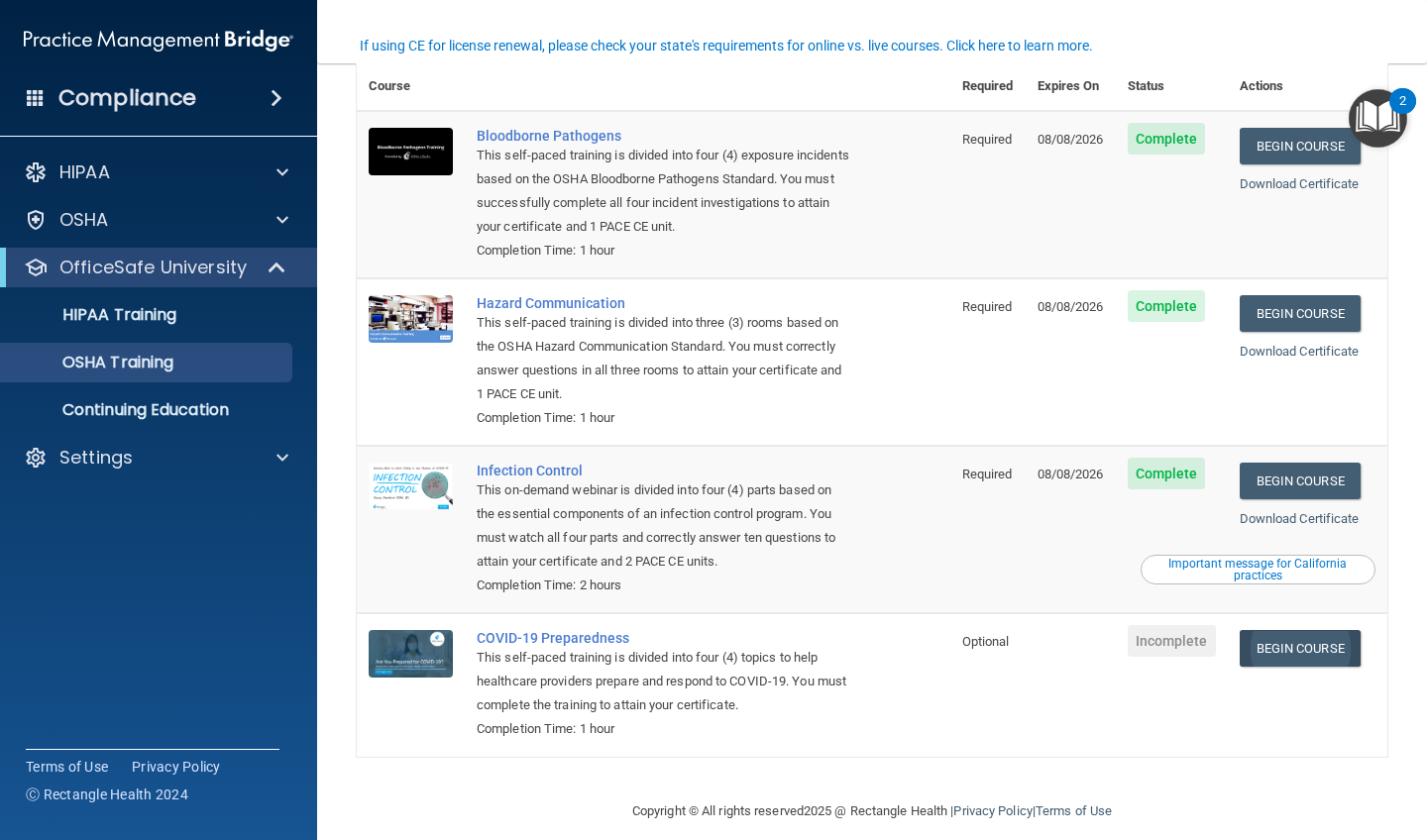 scroll, scrollTop: 110, scrollLeft: 0, axis: vertical 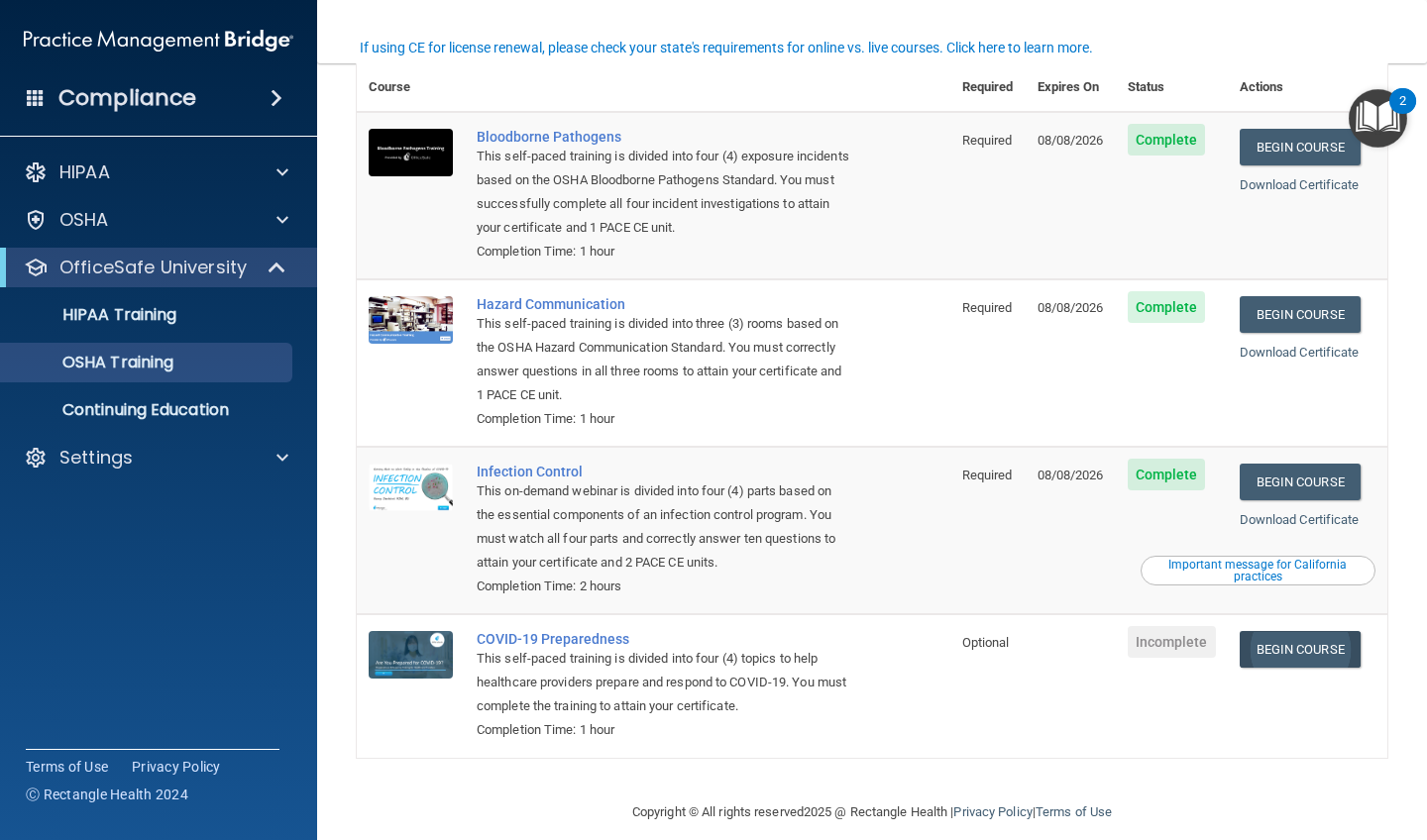 click on "Begin Course" at bounding box center (1300, 649) 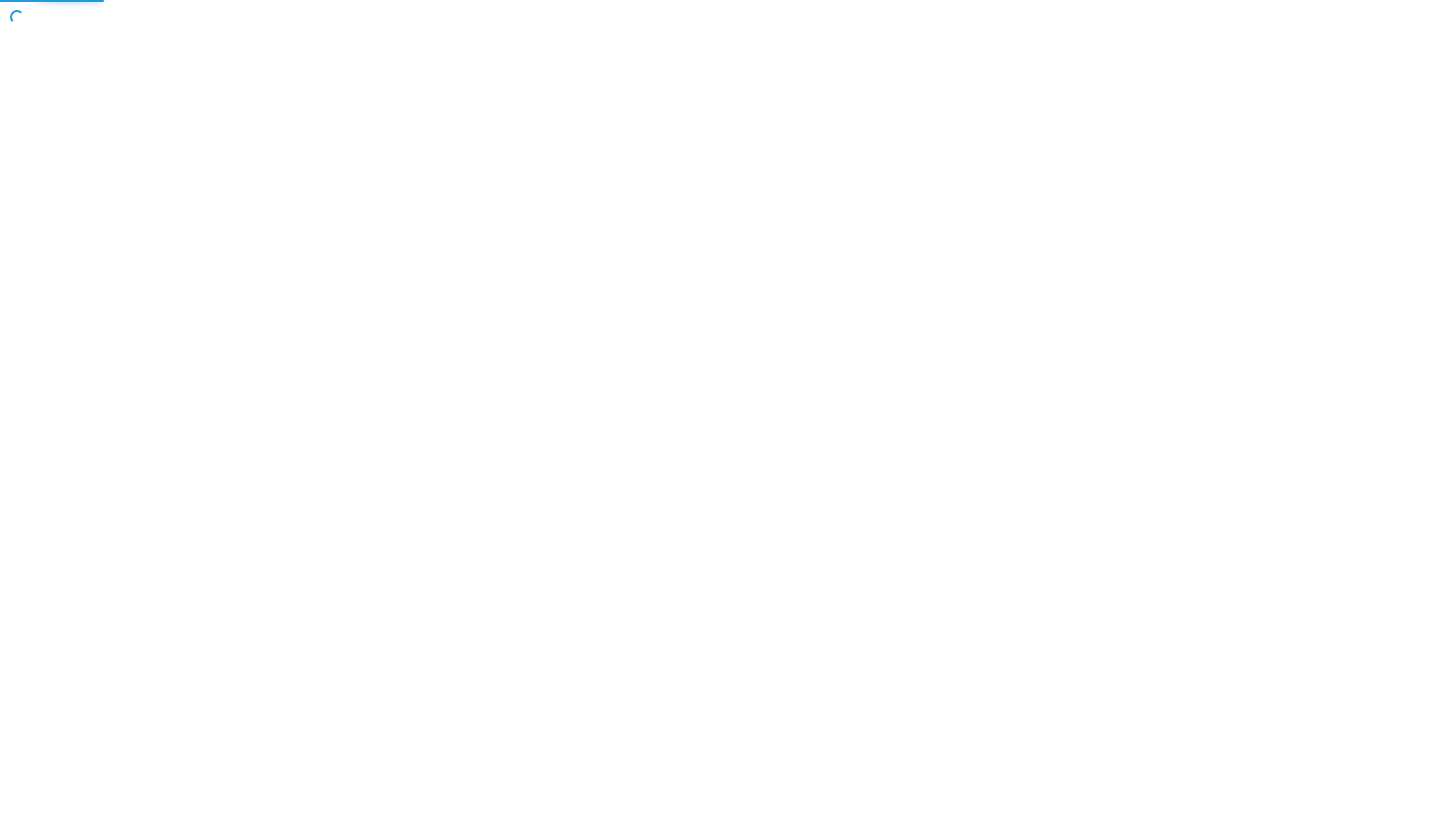 scroll, scrollTop: 0, scrollLeft: 0, axis: both 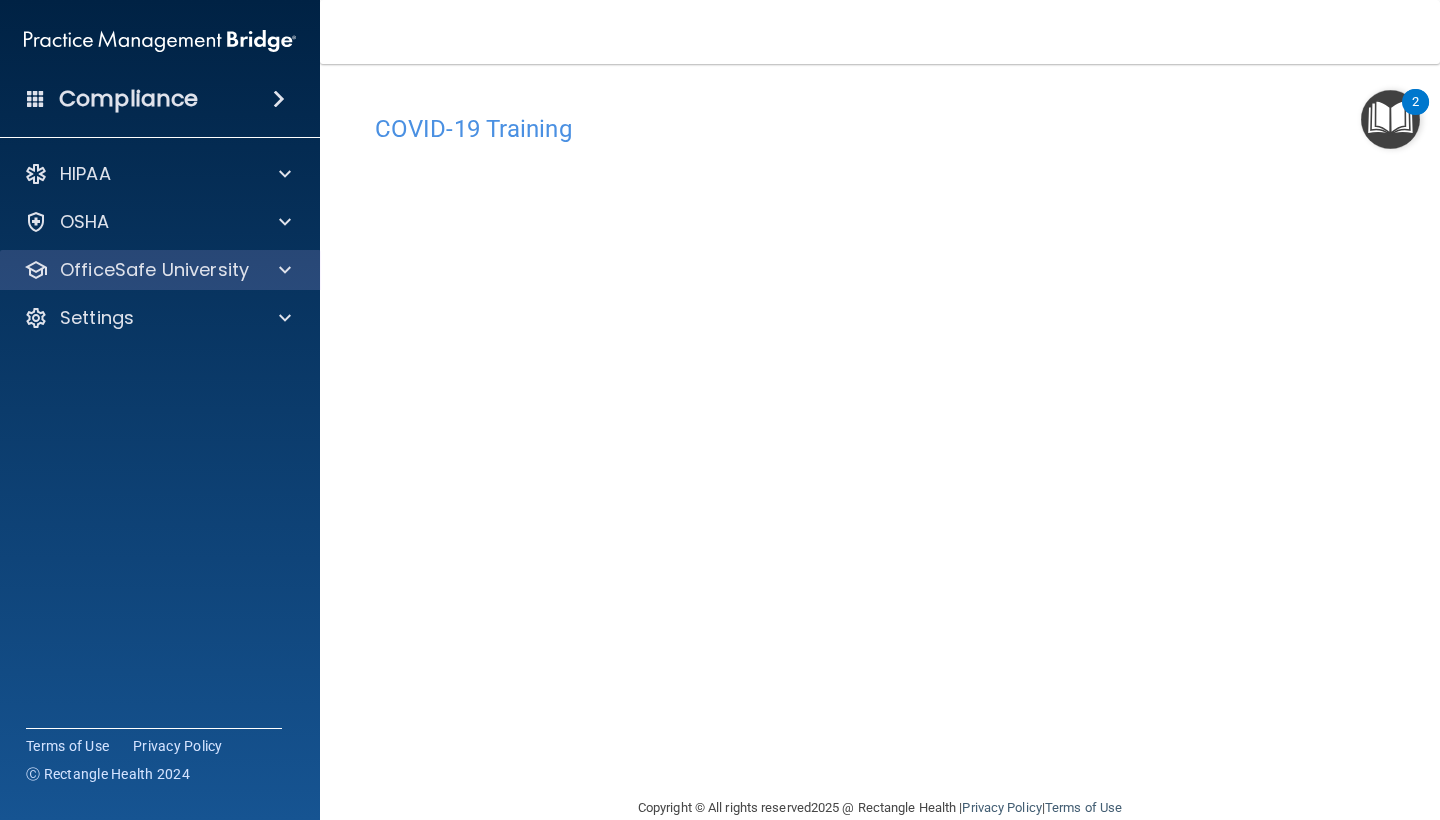 click at bounding box center (282, 270) 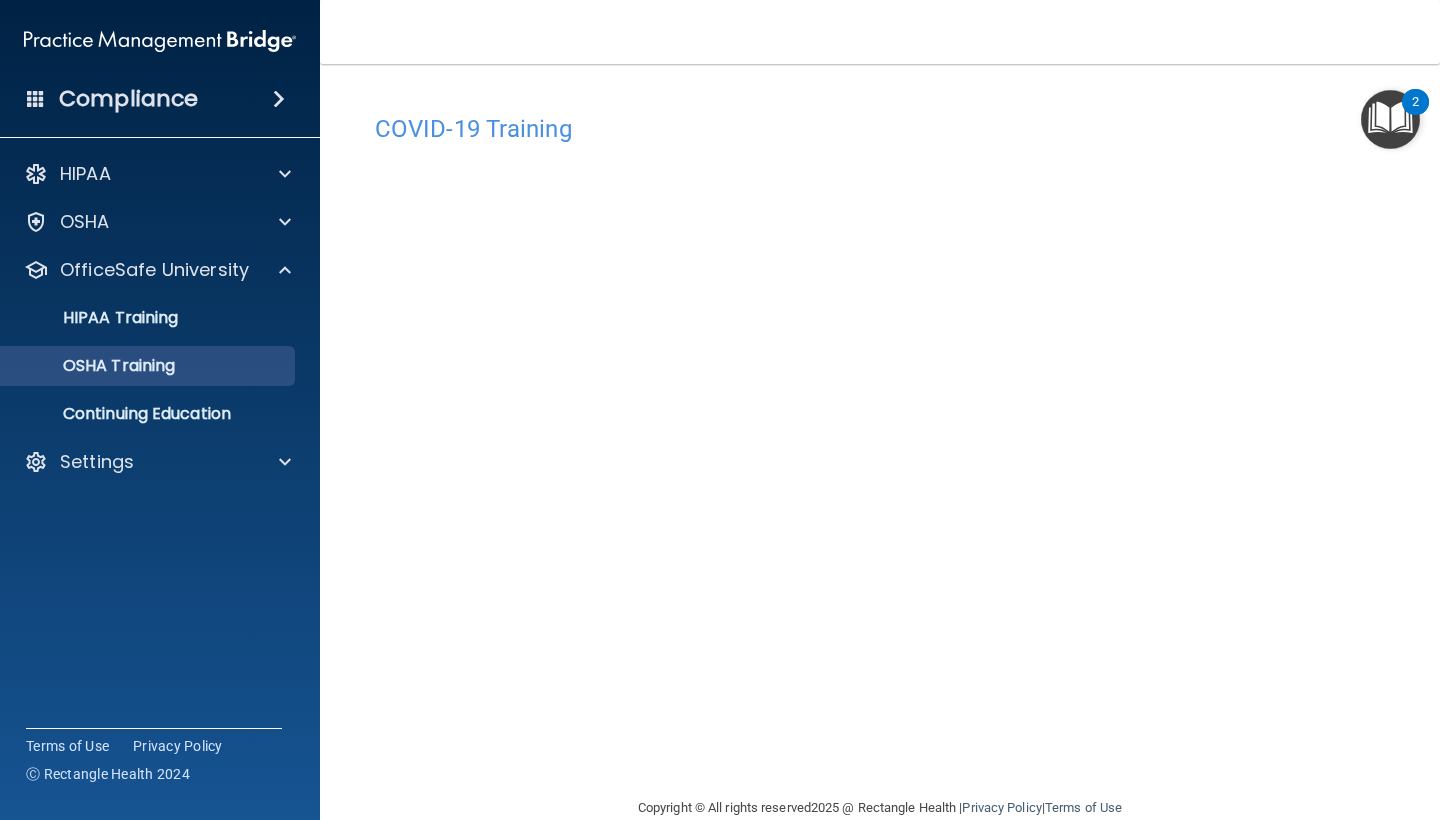 click on "OSHA Training" at bounding box center [149, 366] 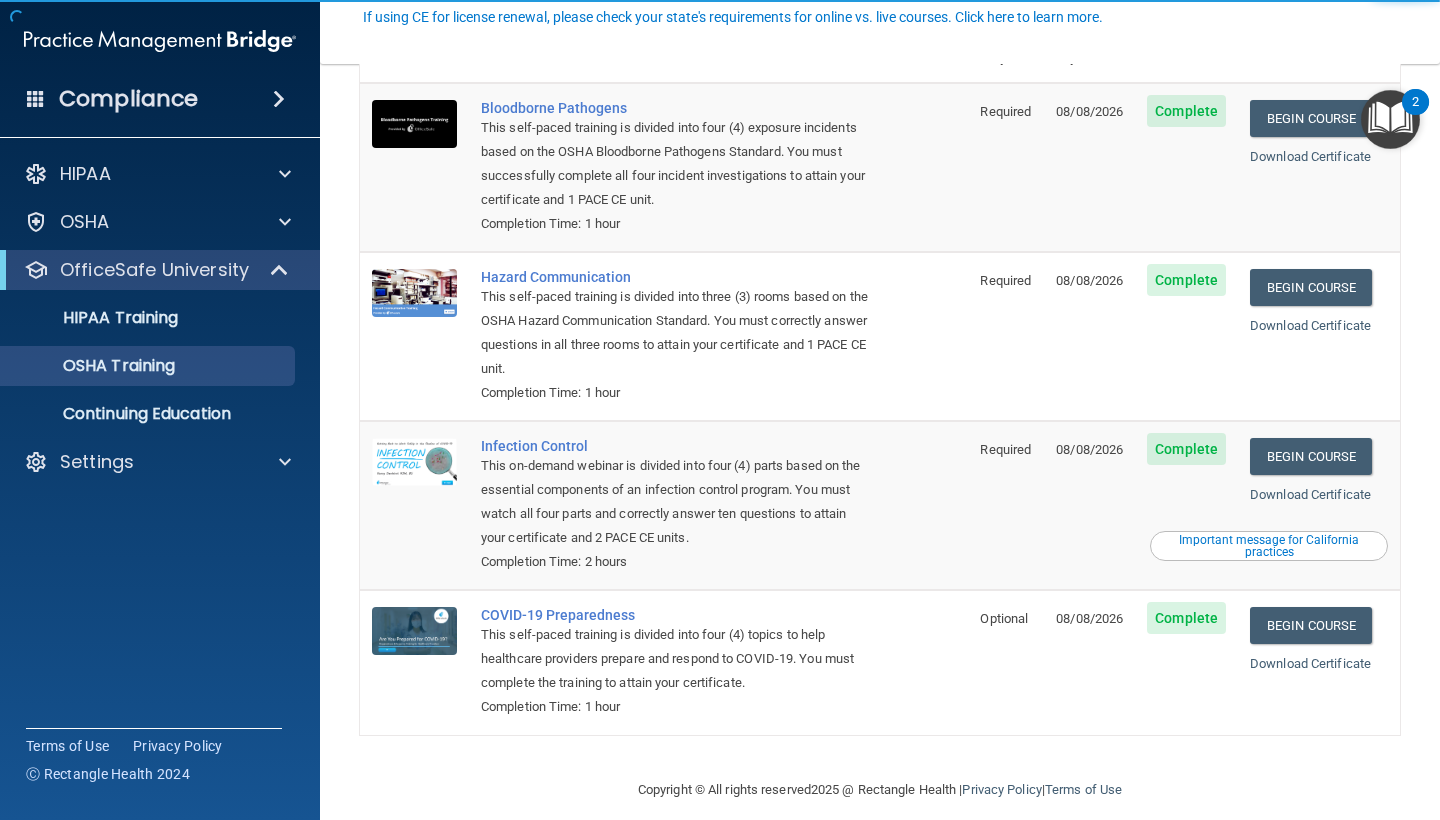 scroll, scrollTop: 139, scrollLeft: 0, axis: vertical 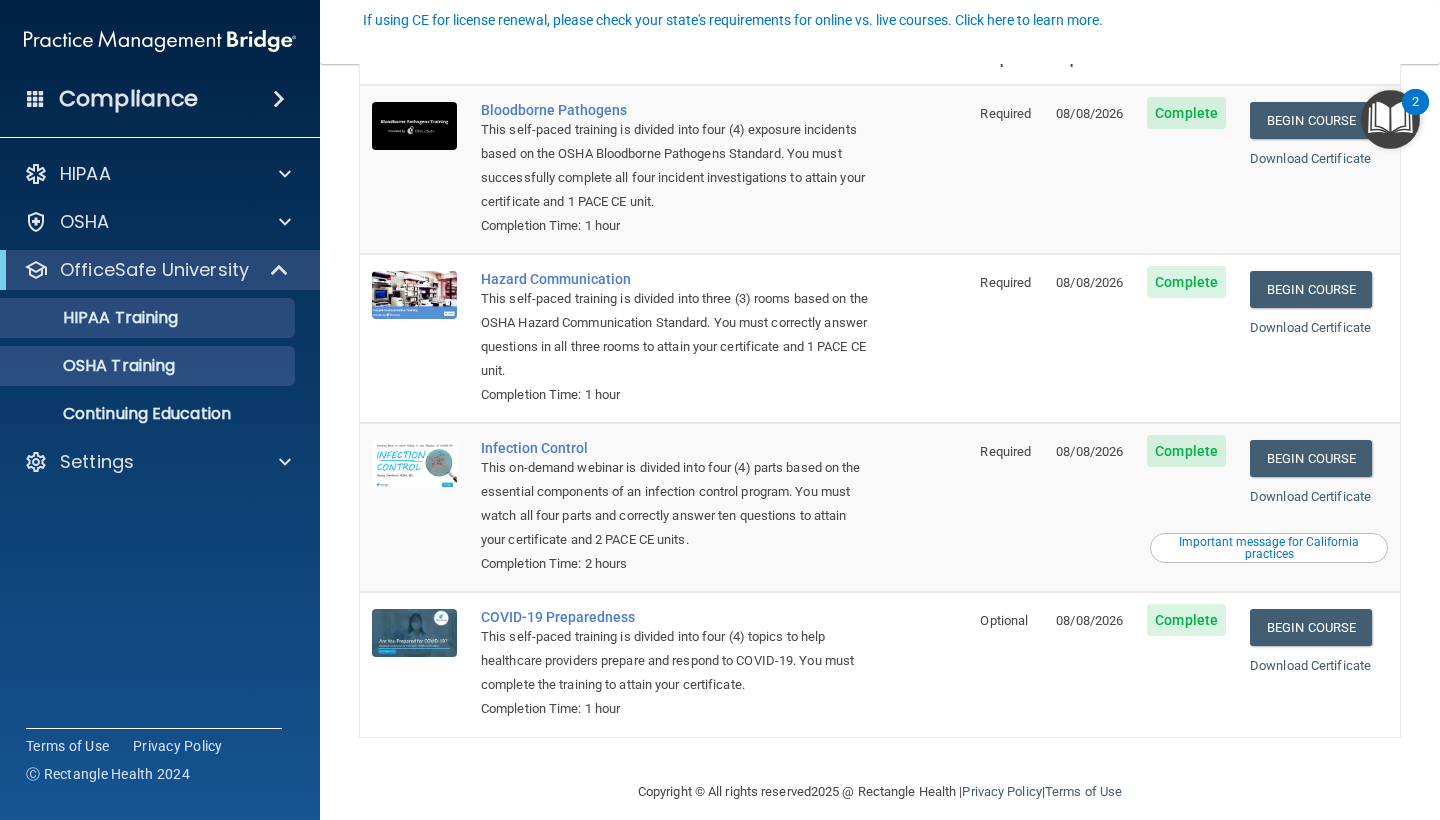 click on "HIPAA Training" at bounding box center [95, 318] 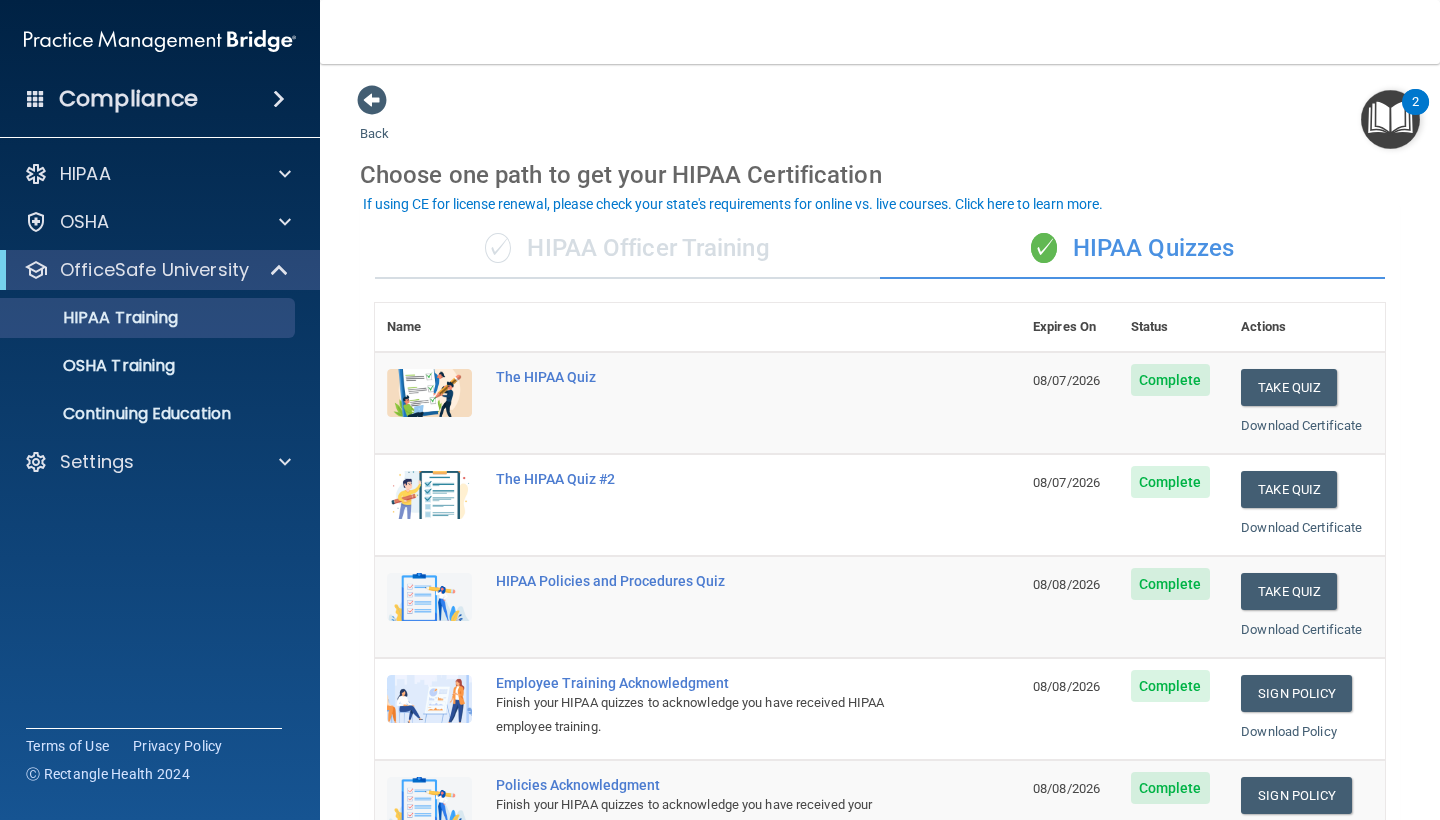 scroll, scrollTop: 0, scrollLeft: 0, axis: both 